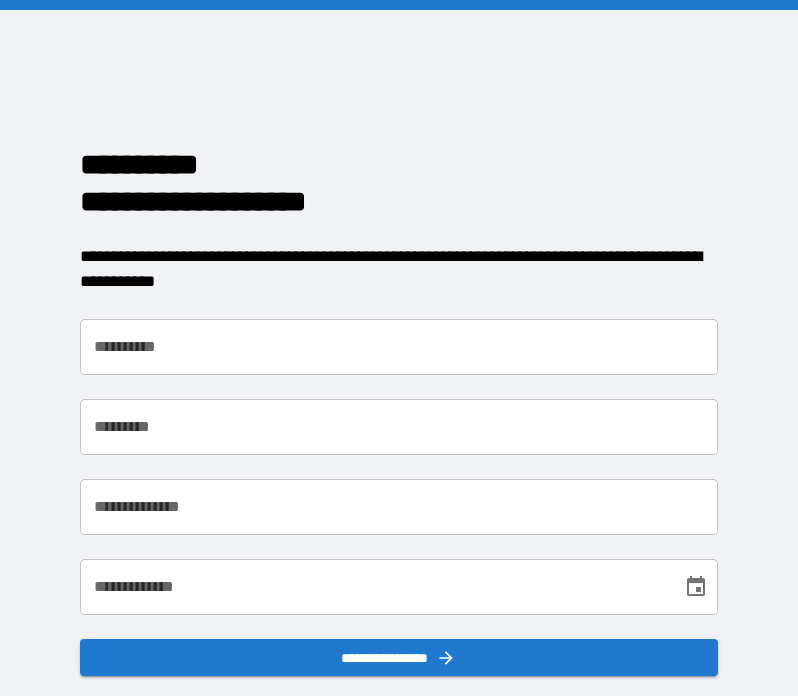 scroll, scrollTop: 0, scrollLeft: 0, axis: both 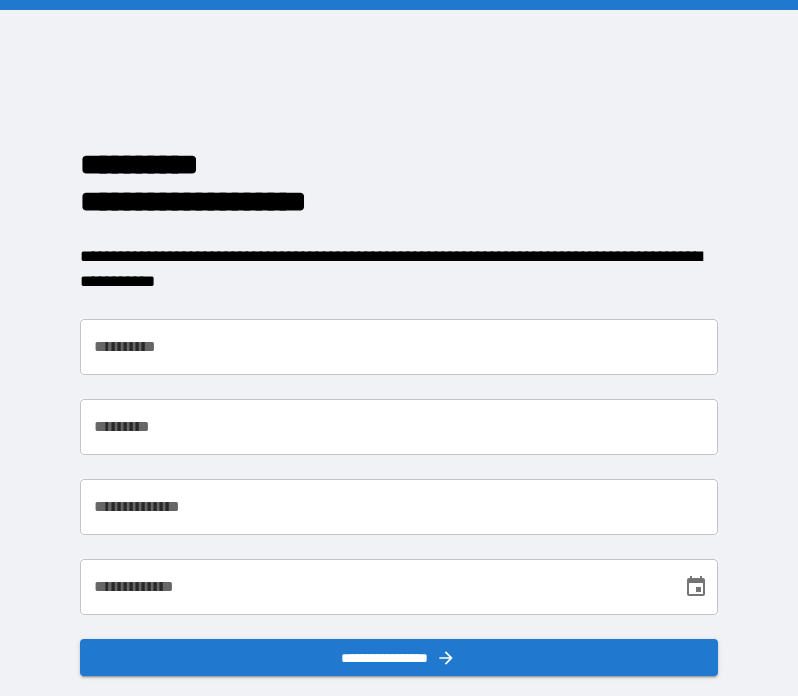 click on "**********" at bounding box center (399, 347) 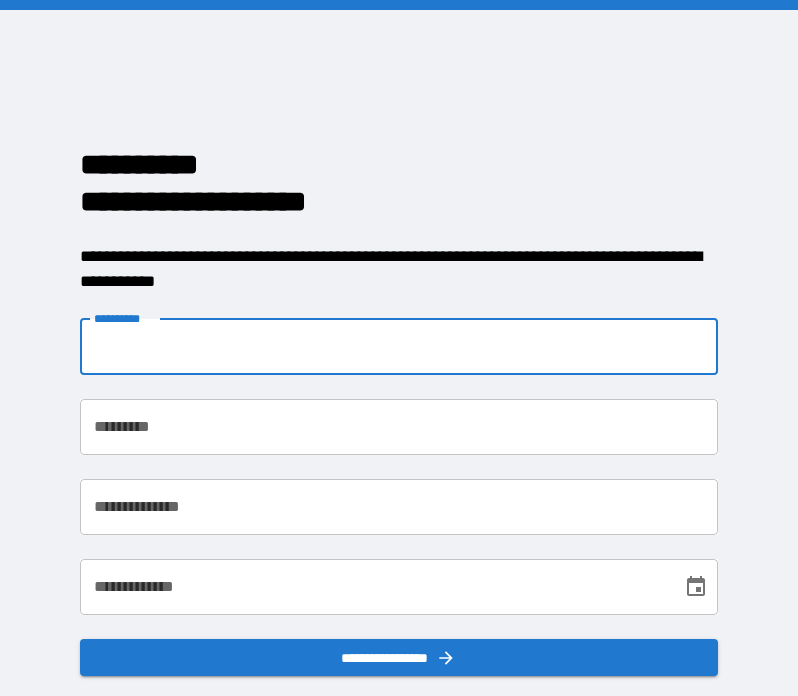 type on "*****" 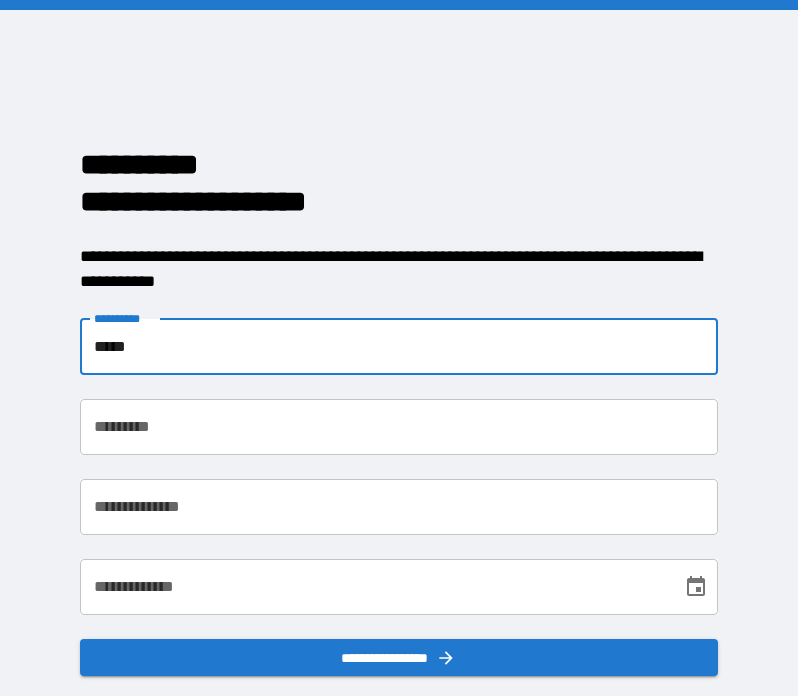 type on "******" 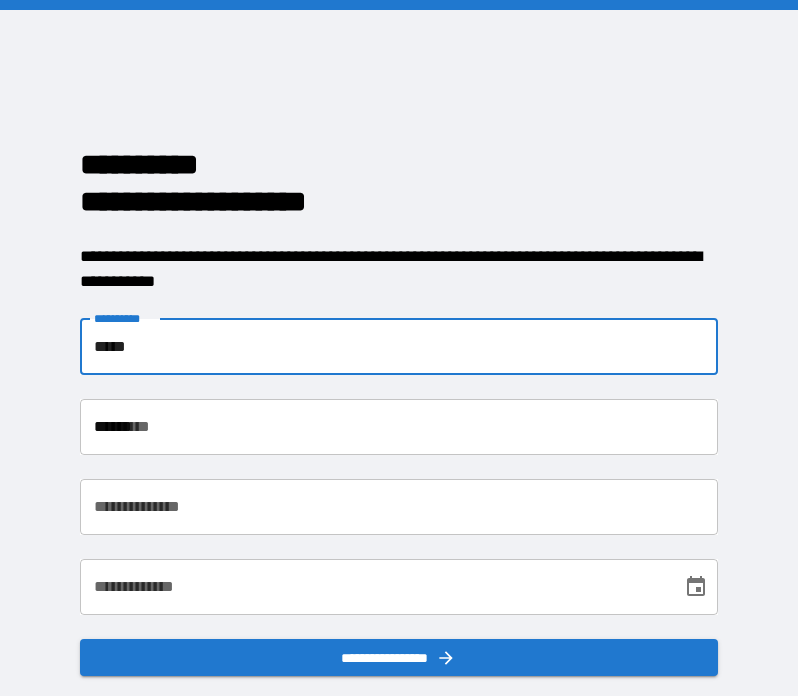 type on "**********" 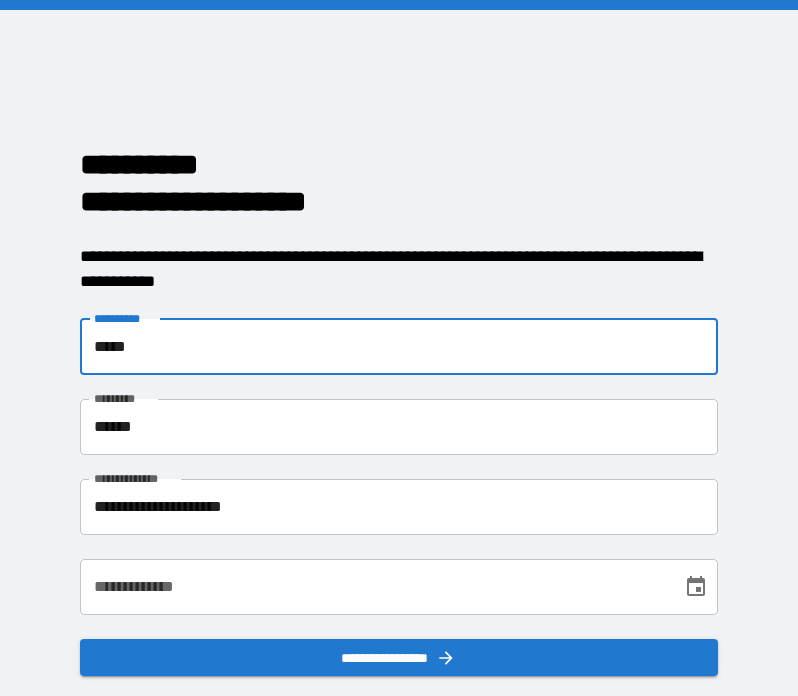 click on "**********" at bounding box center [374, 587] 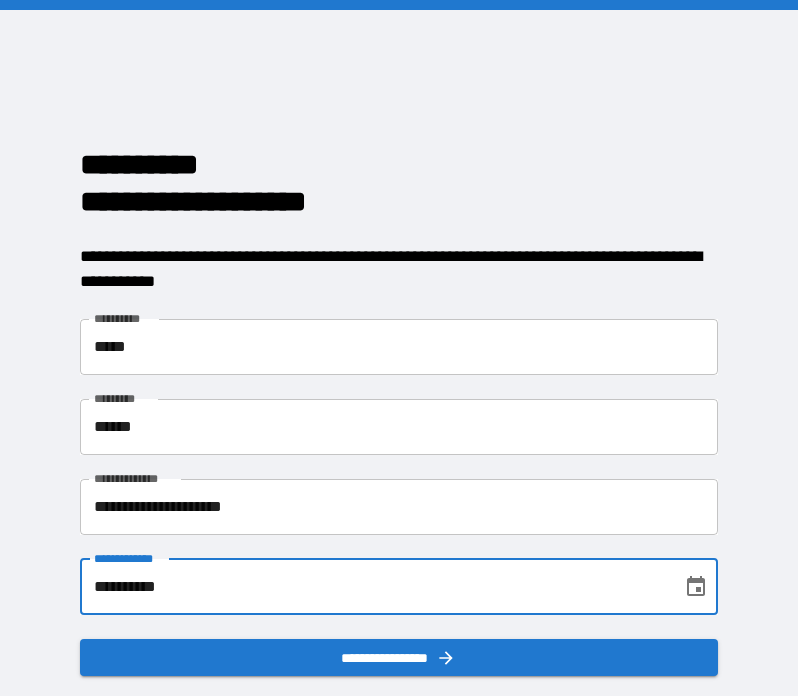 type on "**********" 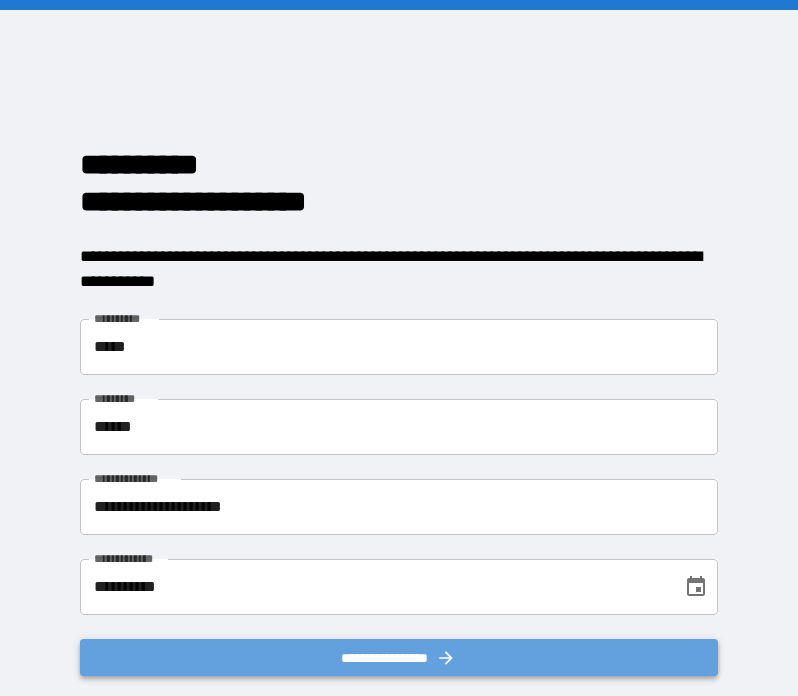 click on "**********" at bounding box center [399, 658] 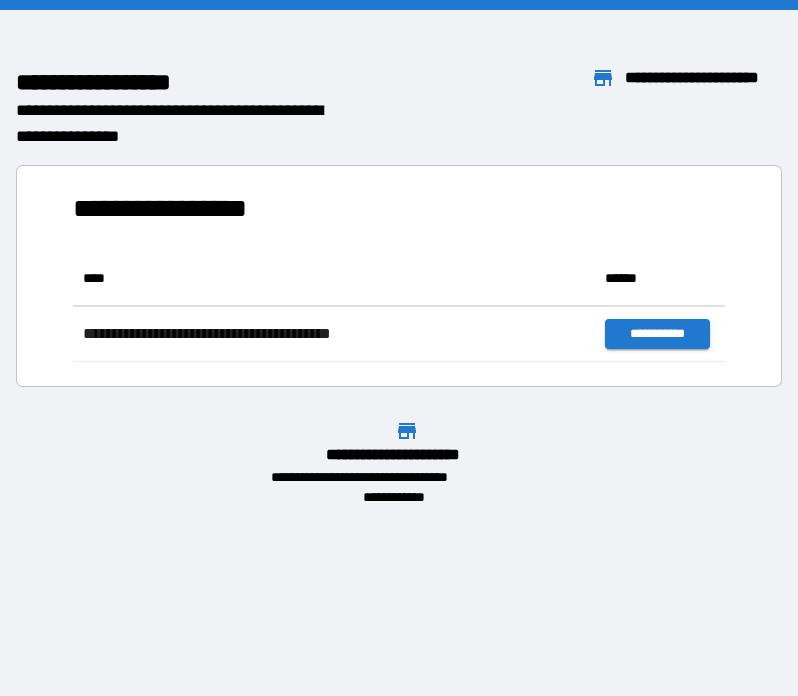 scroll, scrollTop: 1, scrollLeft: 1, axis: both 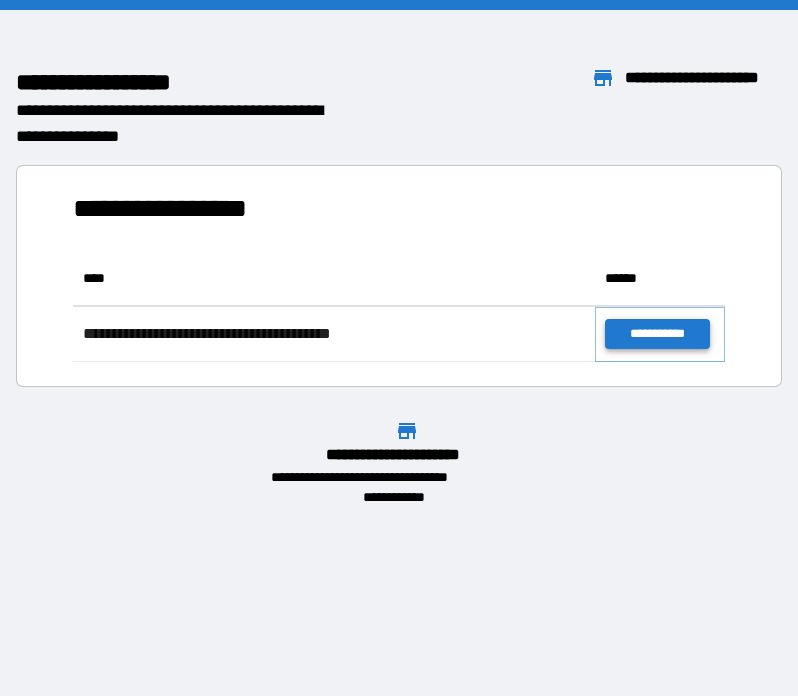 click on "**********" at bounding box center (657, 334) 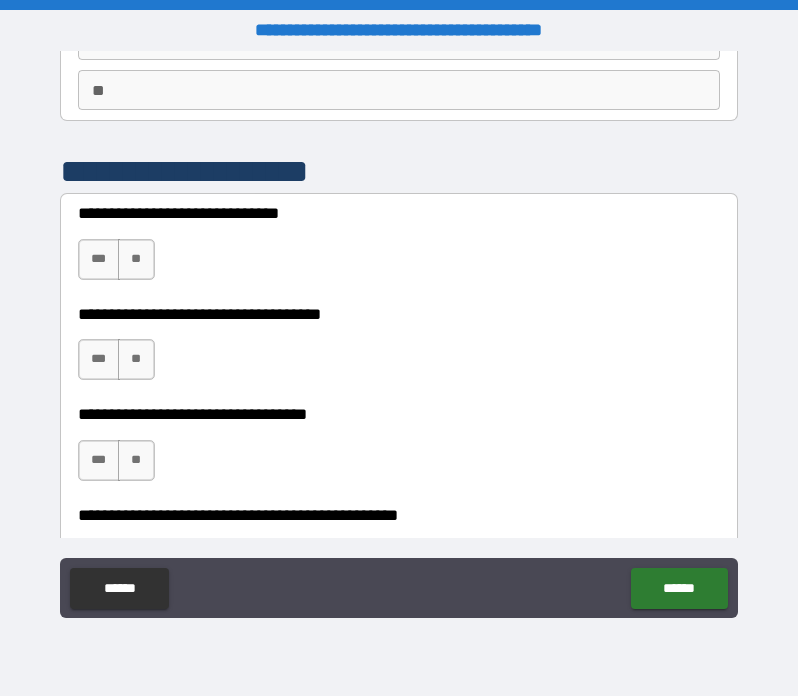 scroll, scrollTop: 179, scrollLeft: 0, axis: vertical 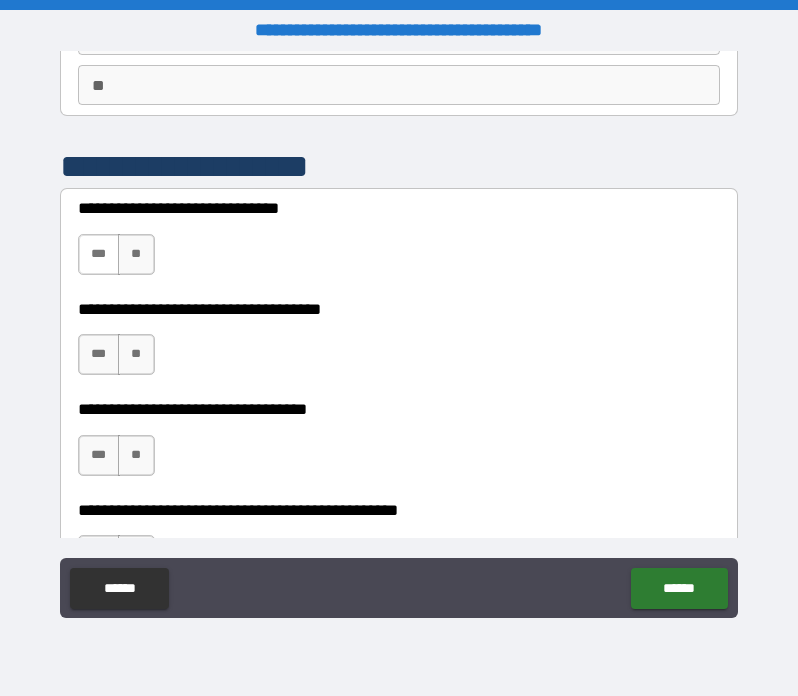 click on "***" at bounding box center (99, 254) 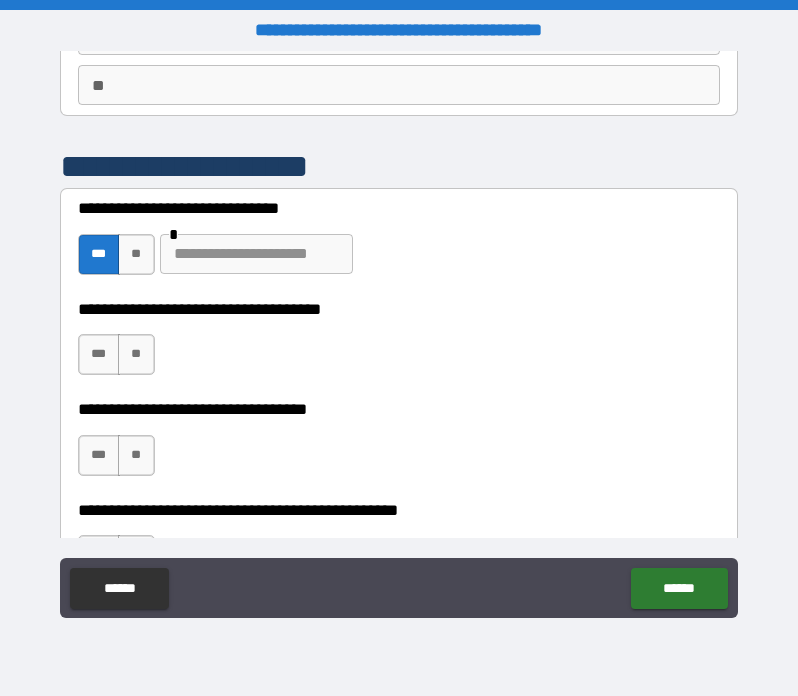 click at bounding box center (256, 254) 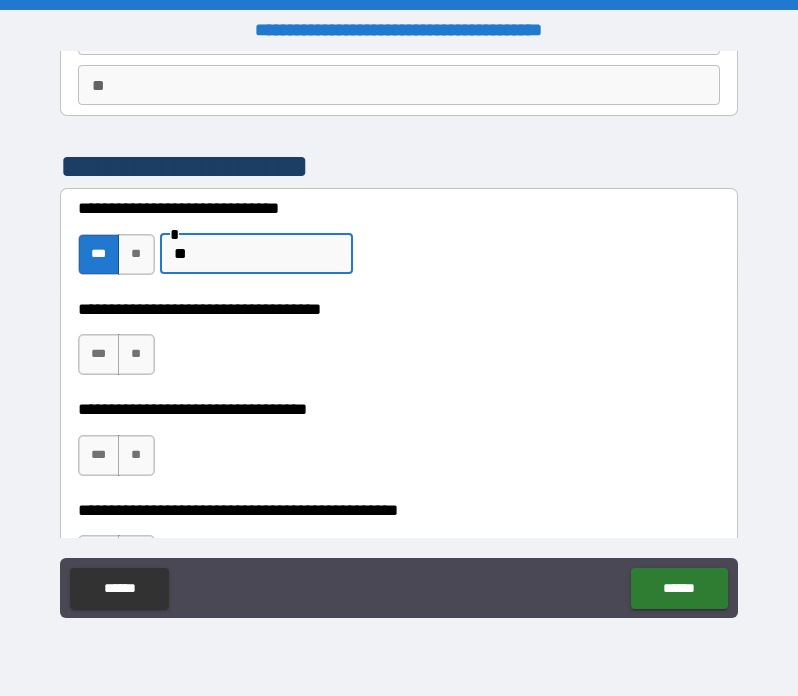 type on "*" 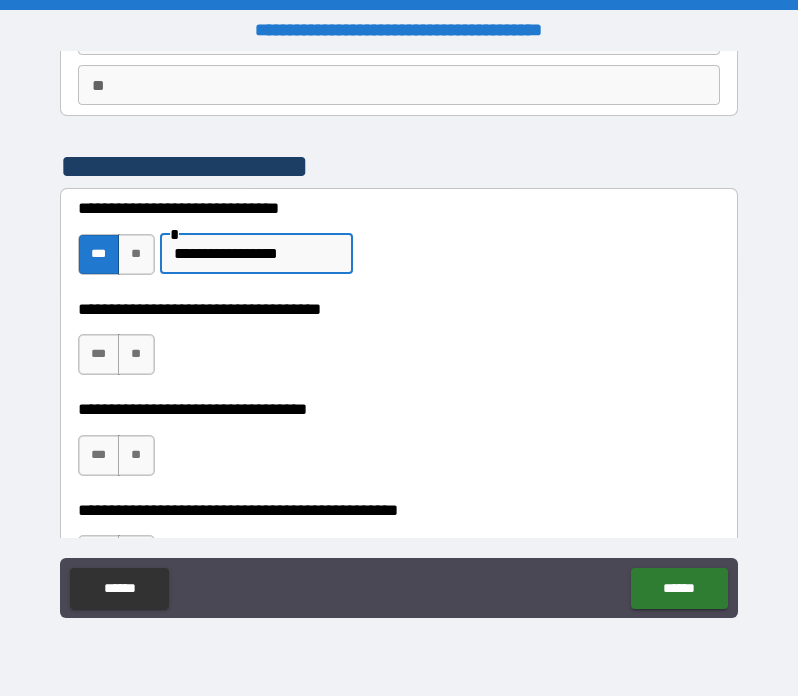 type on "**********" 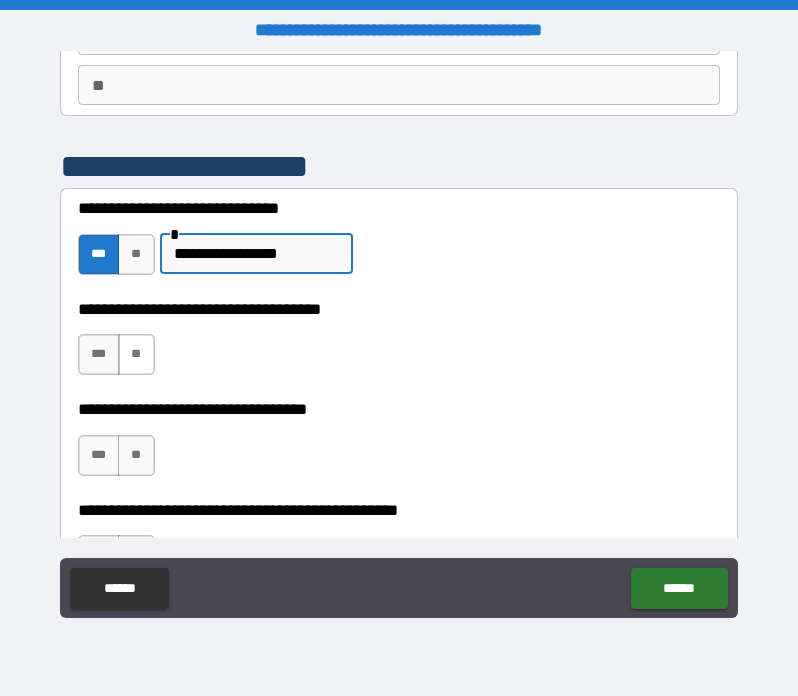 click on "**" at bounding box center (136, 354) 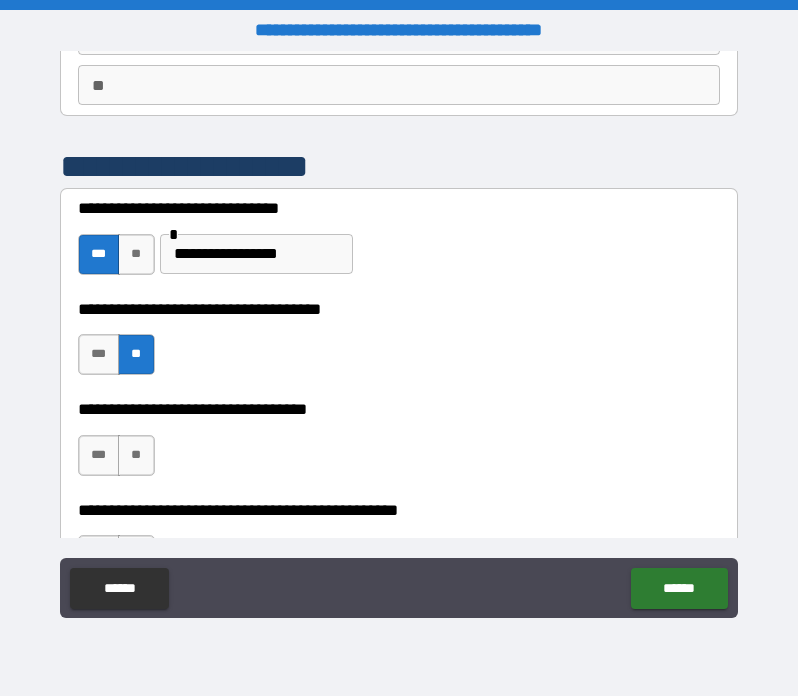 scroll, scrollTop: 312, scrollLeft: 0, axis: vertical 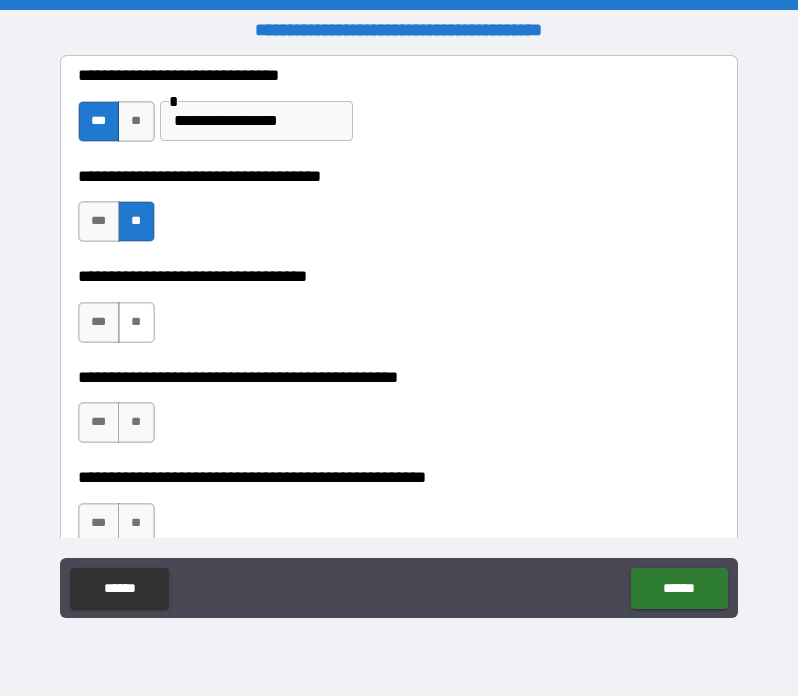 click on "**" at bounding box center (136, 322) 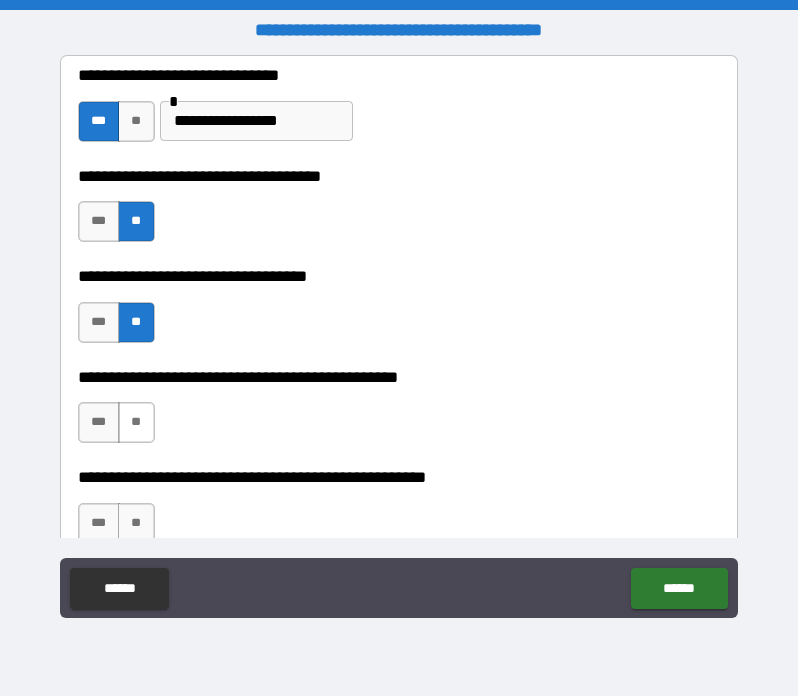 click on "**" at bounding box center (136, 422) 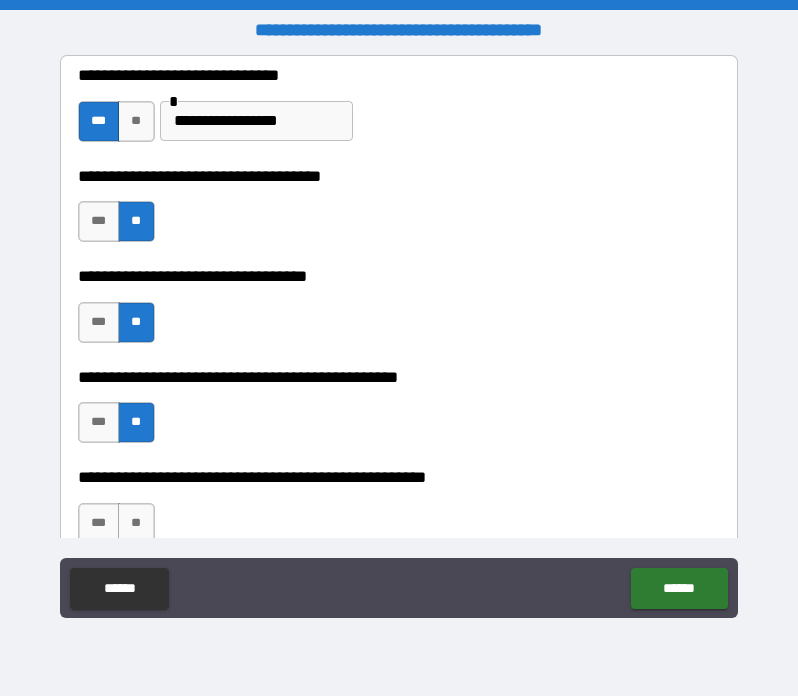 scroll, scrollTop: 456, scrollLeft: 0, axis: vertical 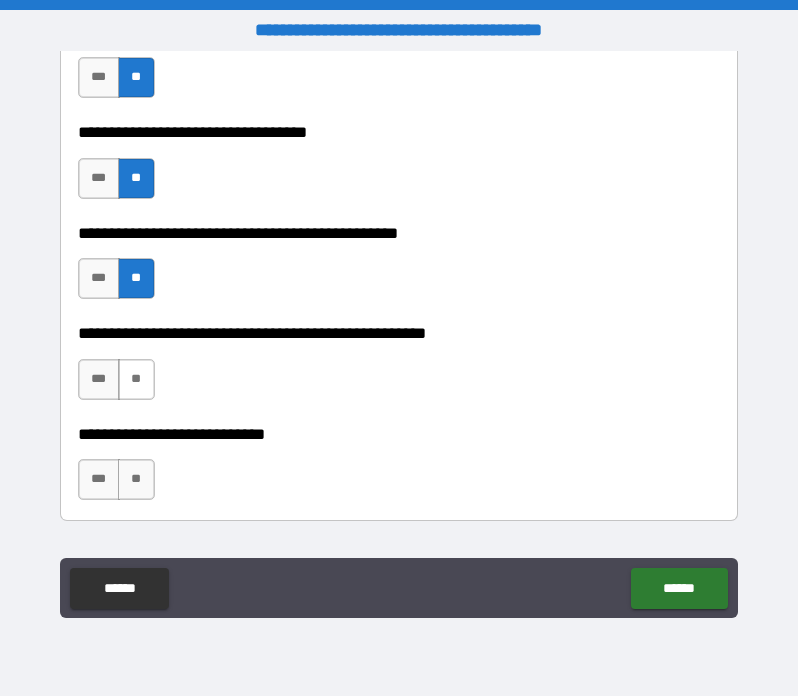 click on "**" at bounding box center (136, 379) 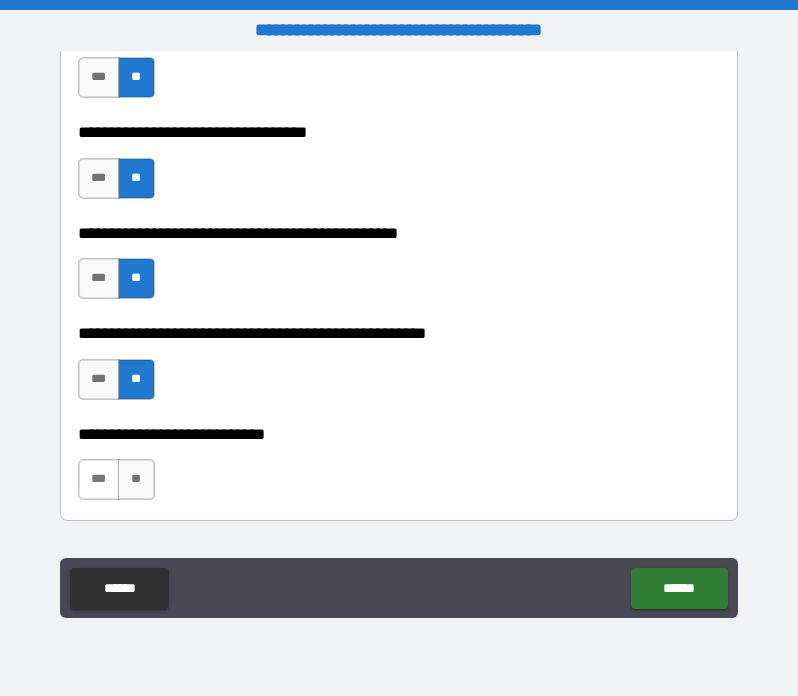 click on "***" at bounding box center [99, 479] 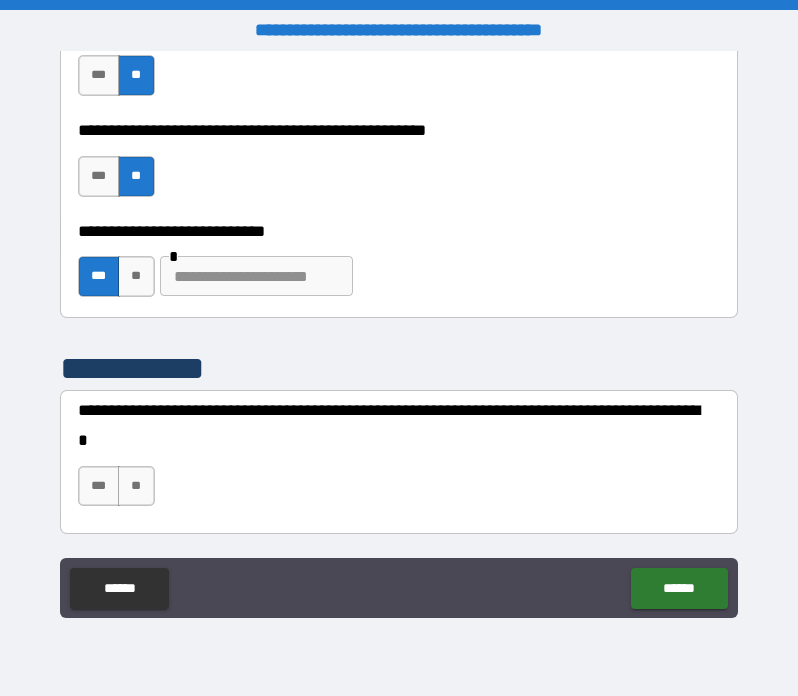 scroll, scrollTop: 675, scrollLeft: 0, axis: vertical 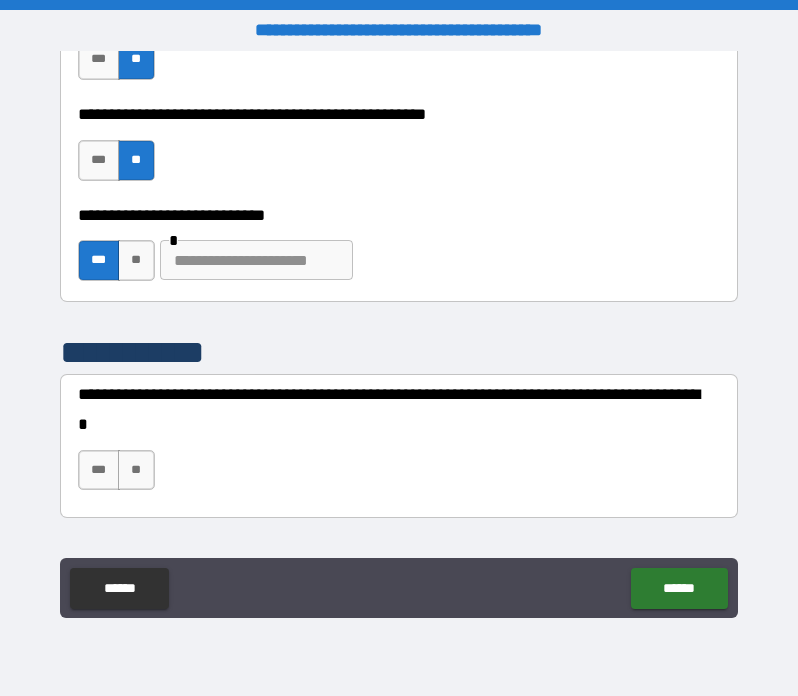 click at bounding box center (256, 260) 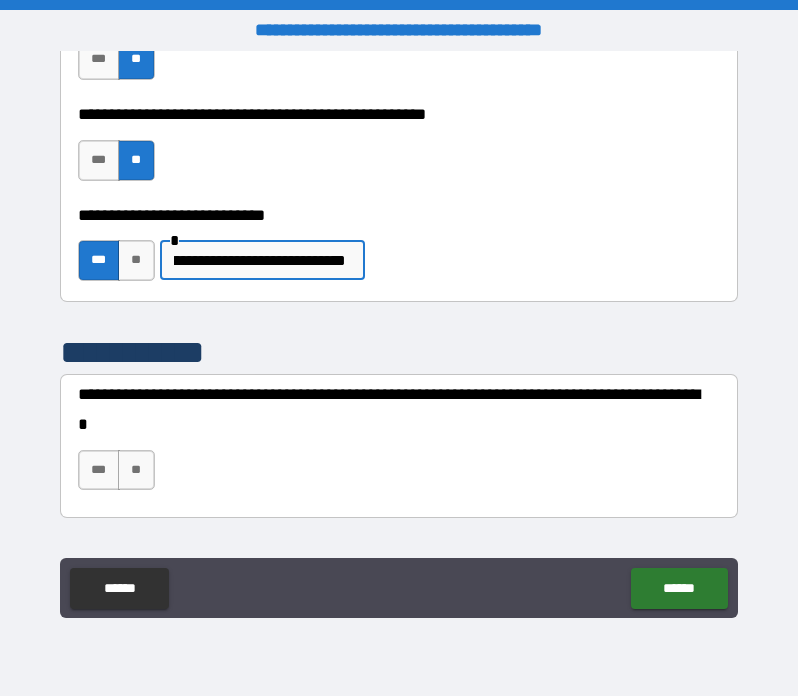 scroll, scrollTop: 0, scrollLeft: 90, axis: horizontal 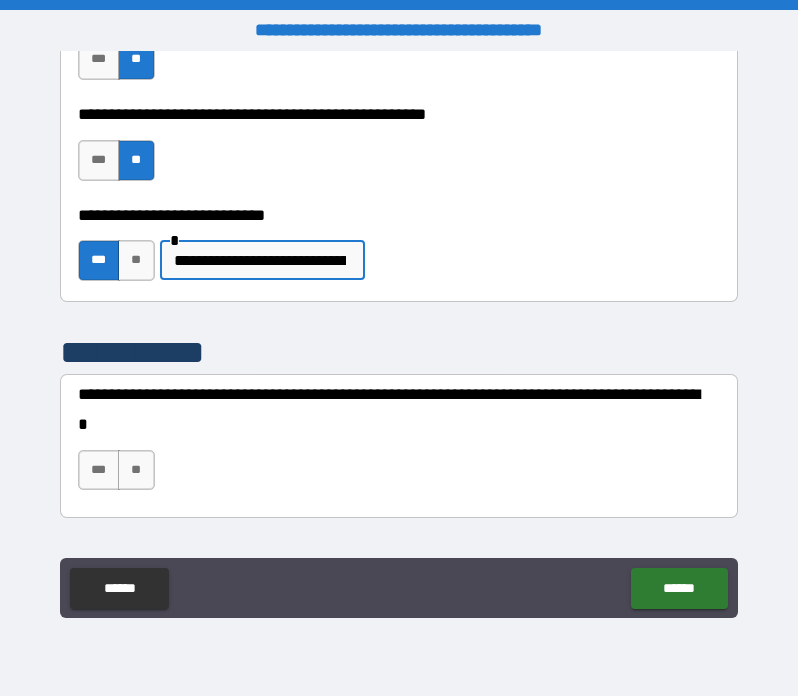 click on "**********" at bounding box center (260, 260) 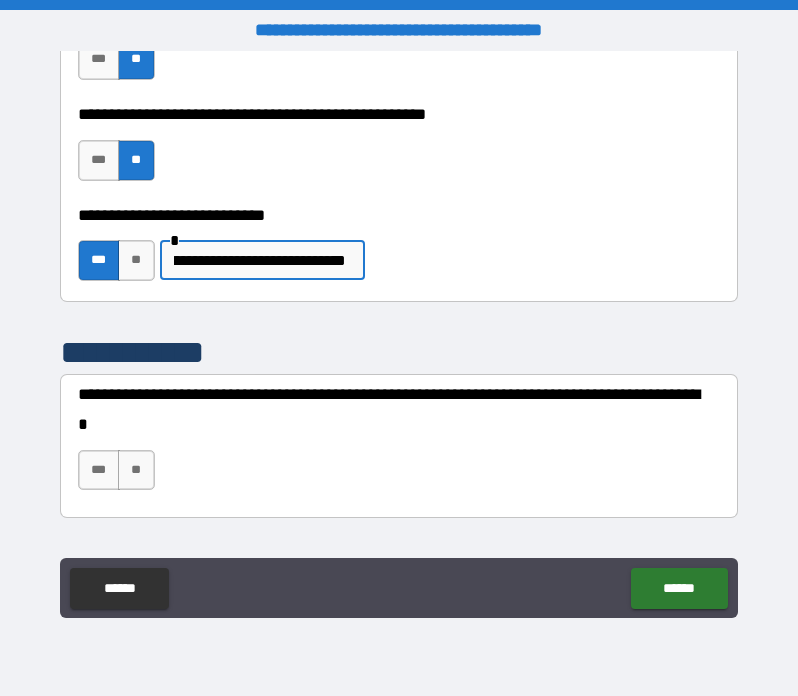 scroll, scrollTop: 0, scrollLeft: 213, axis: horizontal 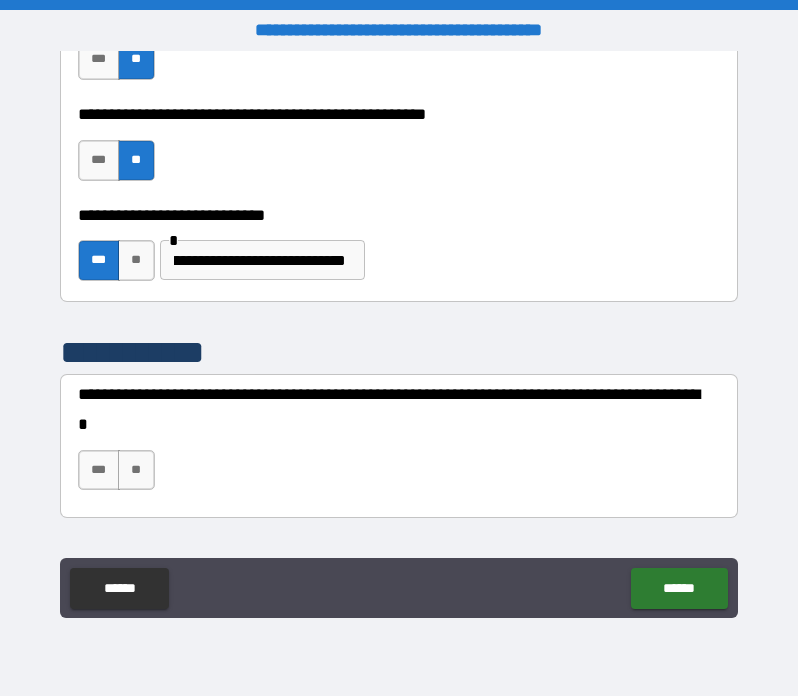 click on "**********" at bounding box center [399, 251] 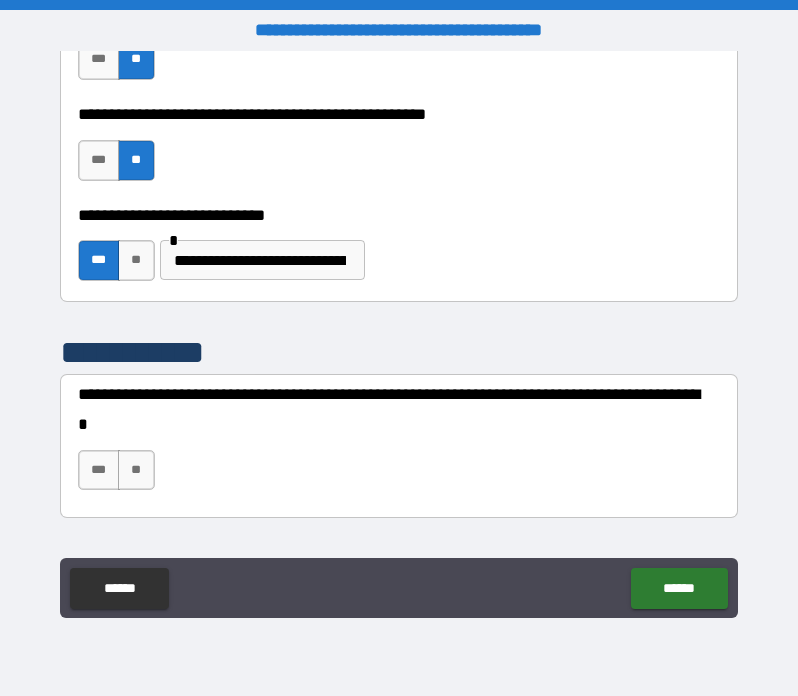 click on "**********" at bounding box center (260, 260) 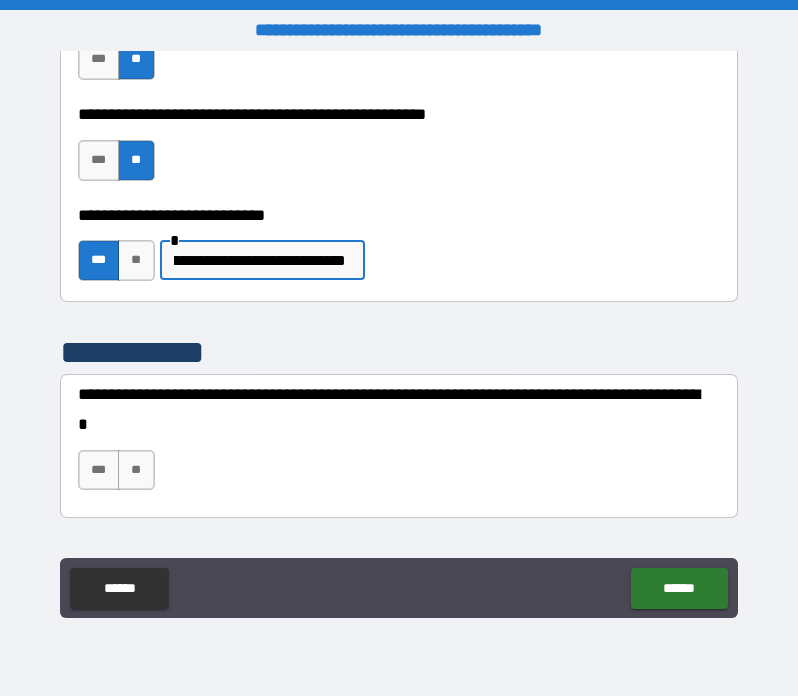 scroll, scrollTop: 0, scrollLeft: 213, axis: horizontal 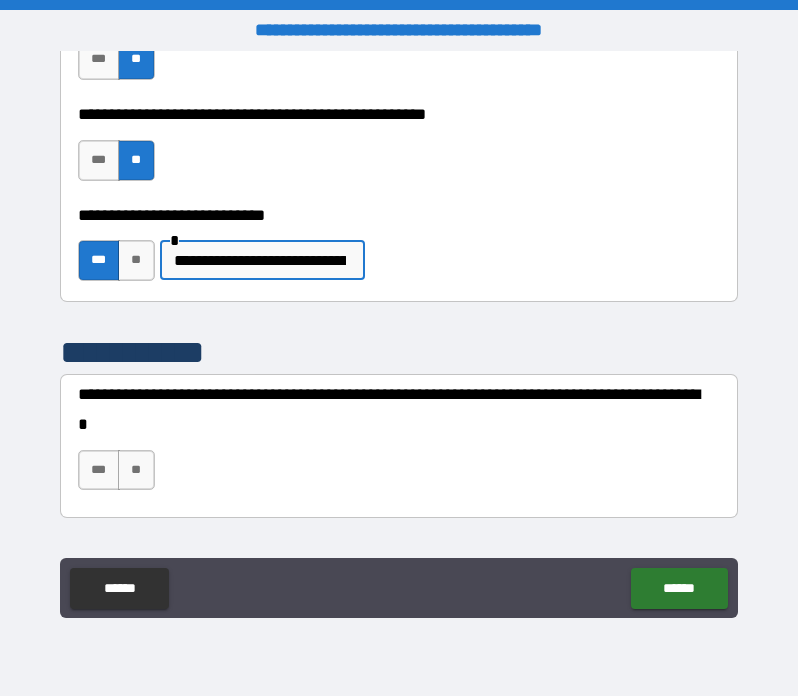 click on "**********" at bounding box center [260, 260] 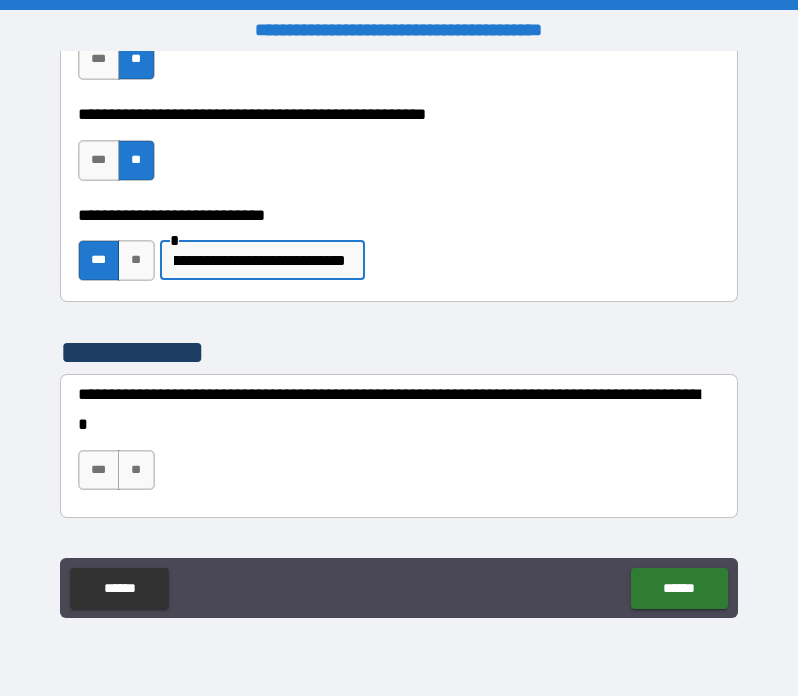 scroll, scrollTop: 0, scrollLeft: 318, axis: horizontal 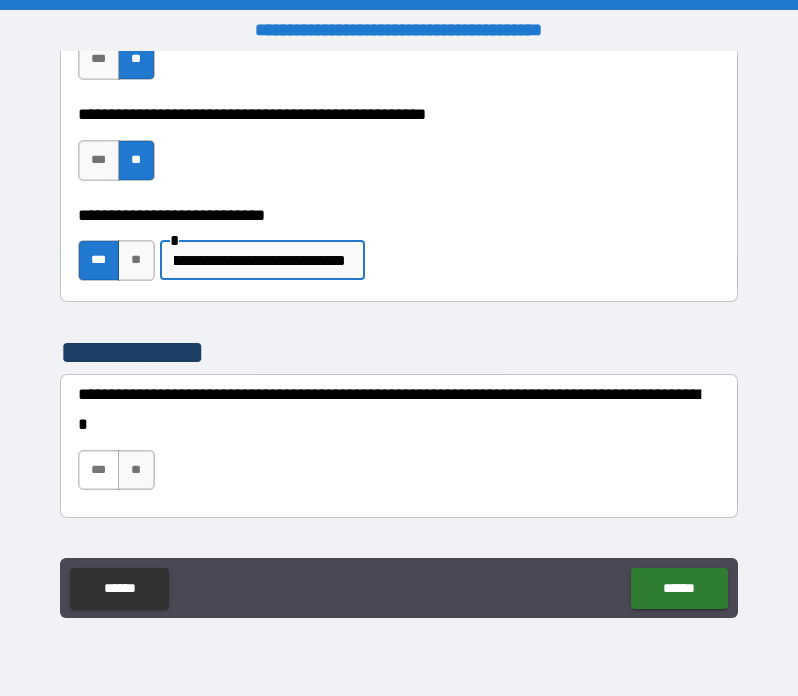 type on "**********" 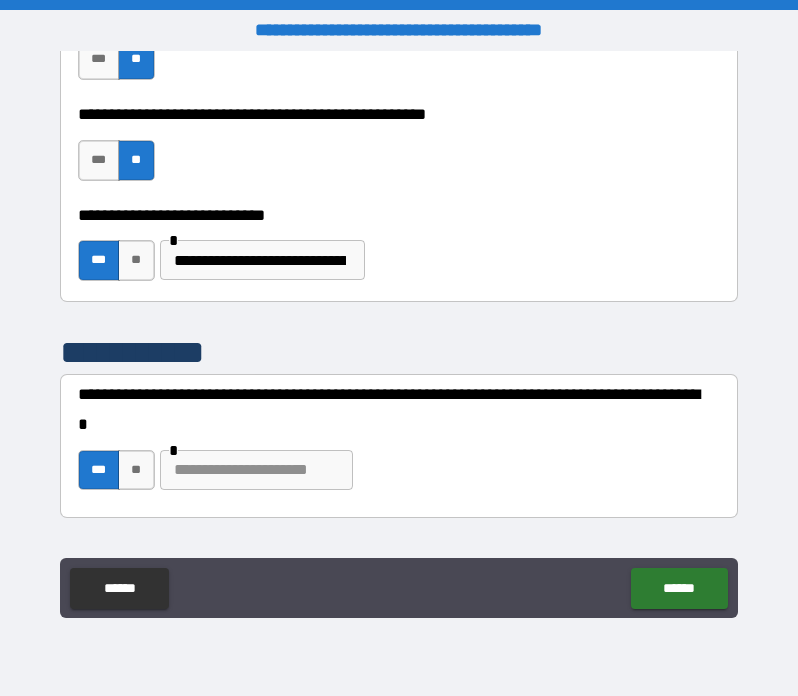 scroll, scrollTop: 773, scrollLeft: 0, axis: vertical 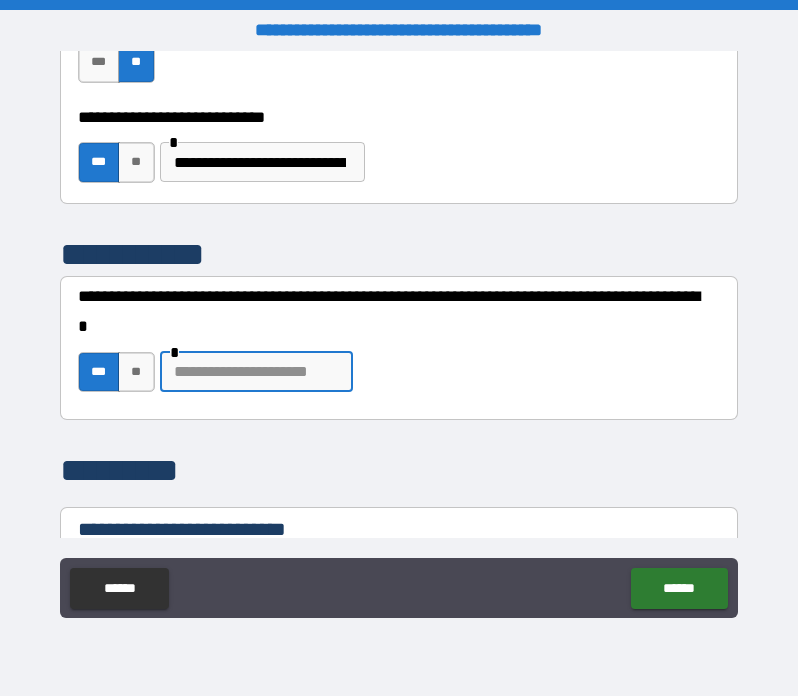 click at bounding box center (256, 372) 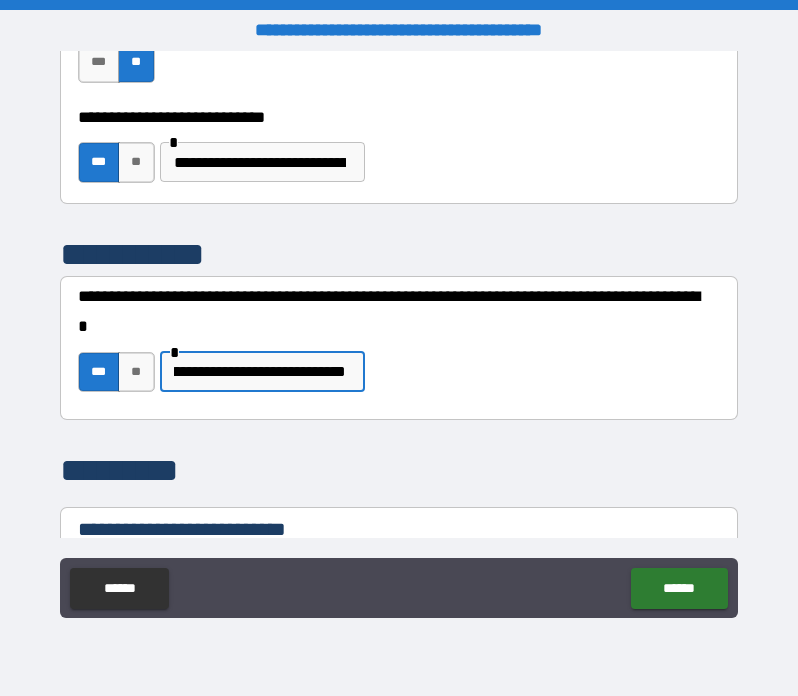 scroll, scrollTop: 0, scrollLeft: 199, axis: horizontal 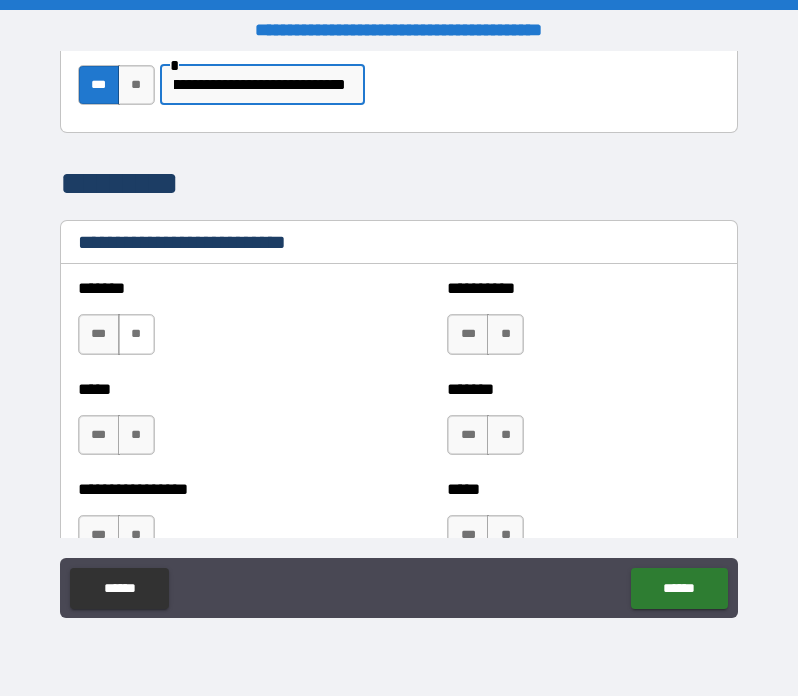 type on "**********" 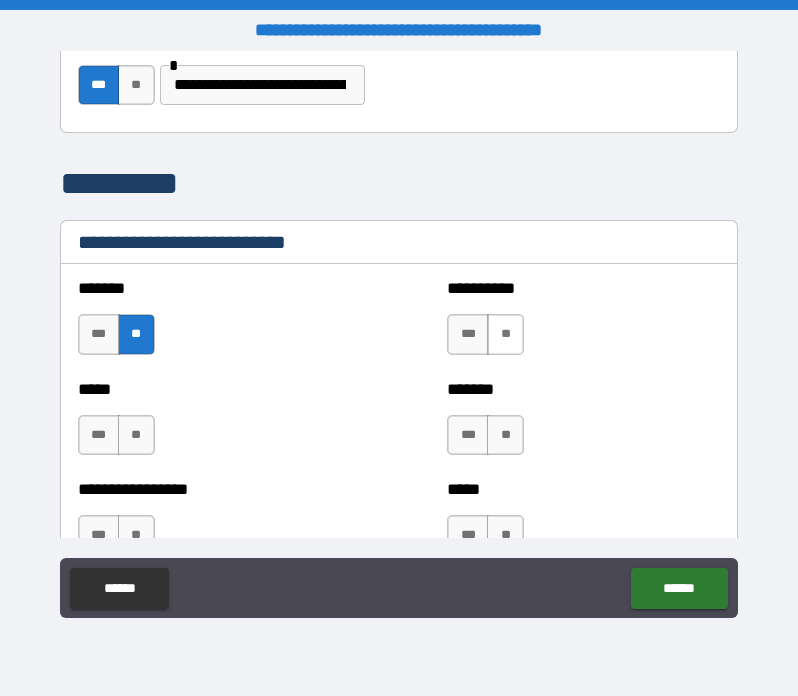 click on "**" at bounding box center (505, 334) 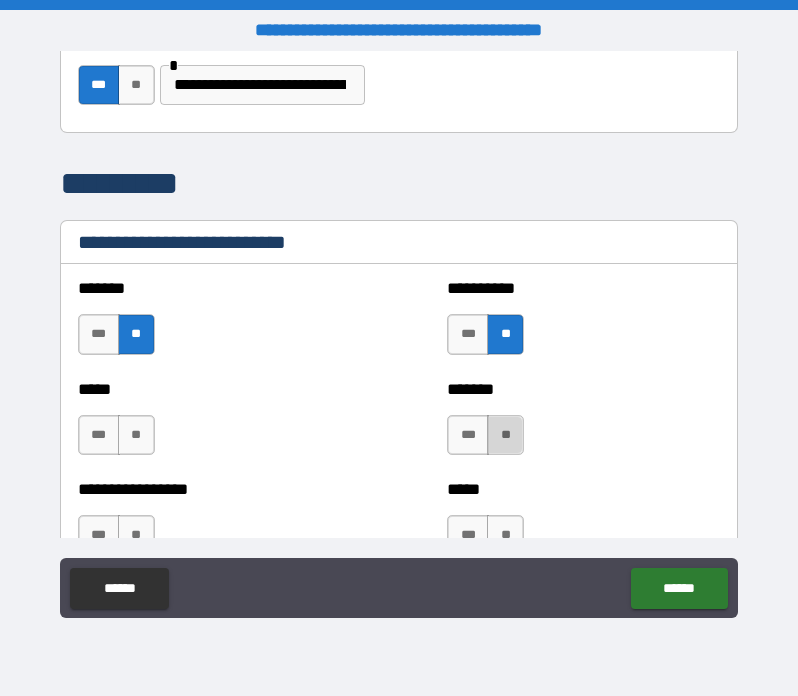 click on "**" at bounding box center (505, 435) 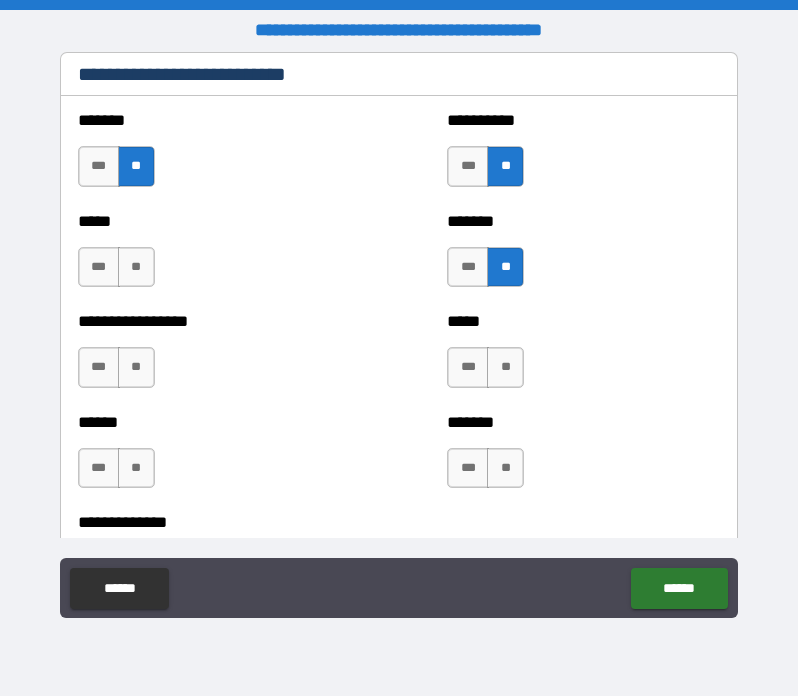 scroll, scrollTop: 1230, scrollLeft: 0, axis: vertical 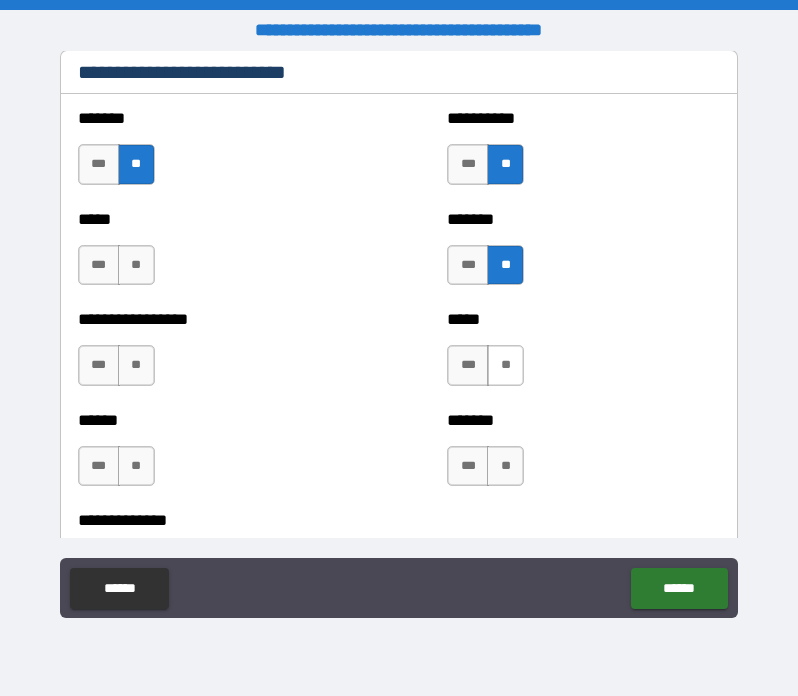 click on "**" at bounding box center [505, 365] 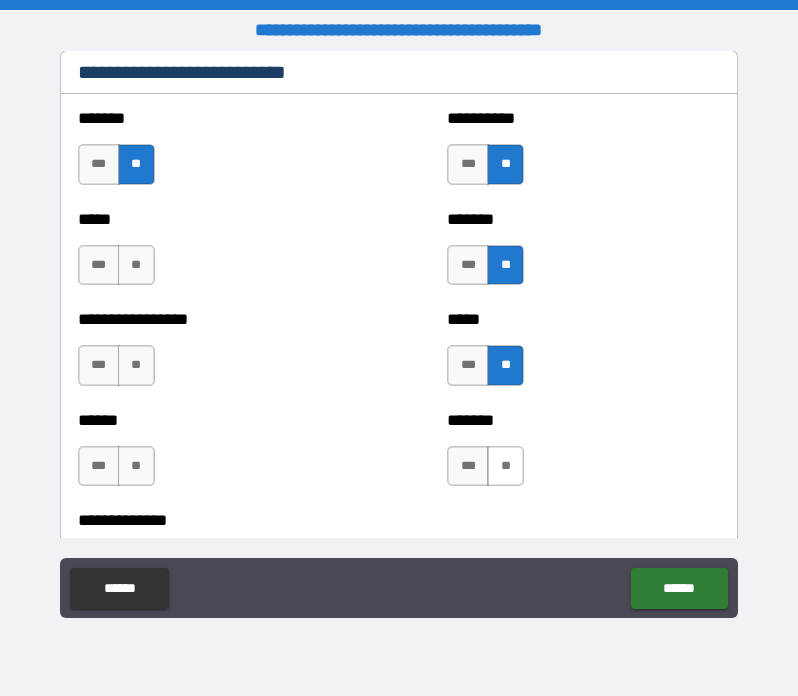 click on "**" at bounding box center [505, 466] 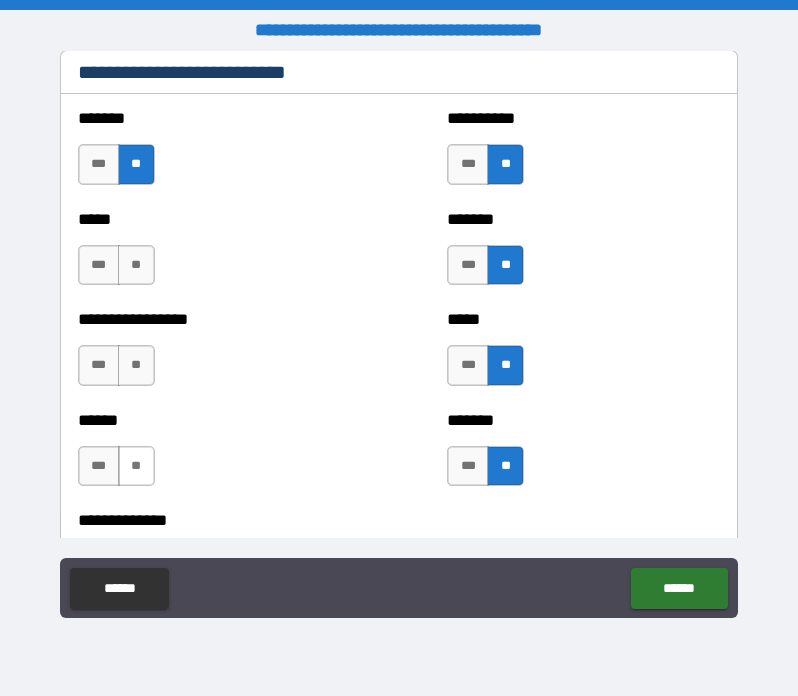 click on "**" at bounding box center [136, 466] 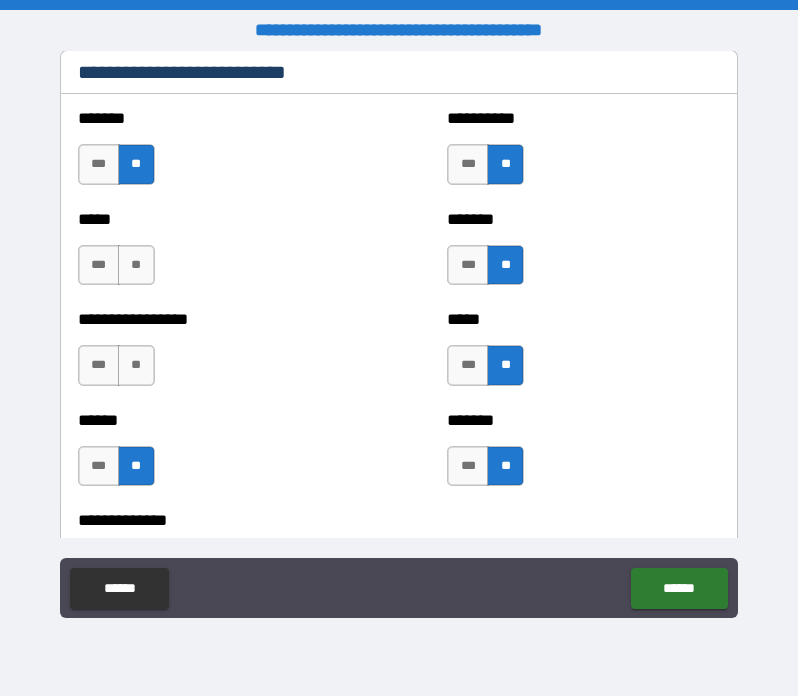 click on "**********" at bounding box center [214, 355] 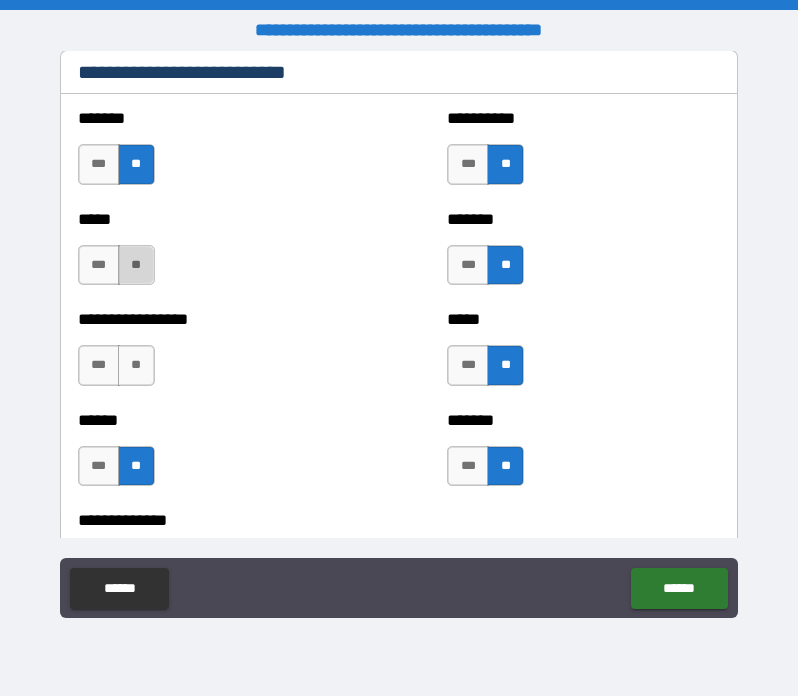click on "**" at bounding box center (136, 265) 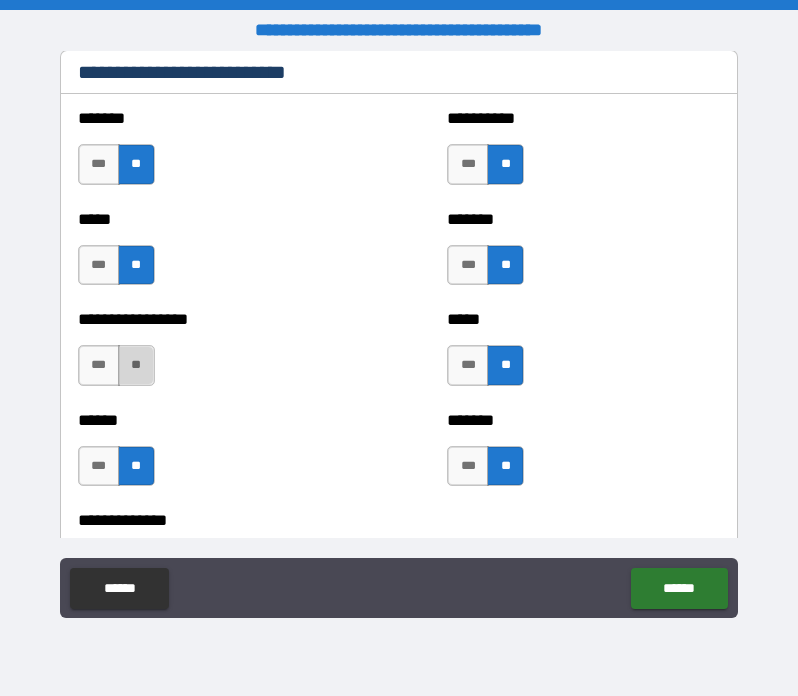 click on "**" at bounding box center (136, 365) 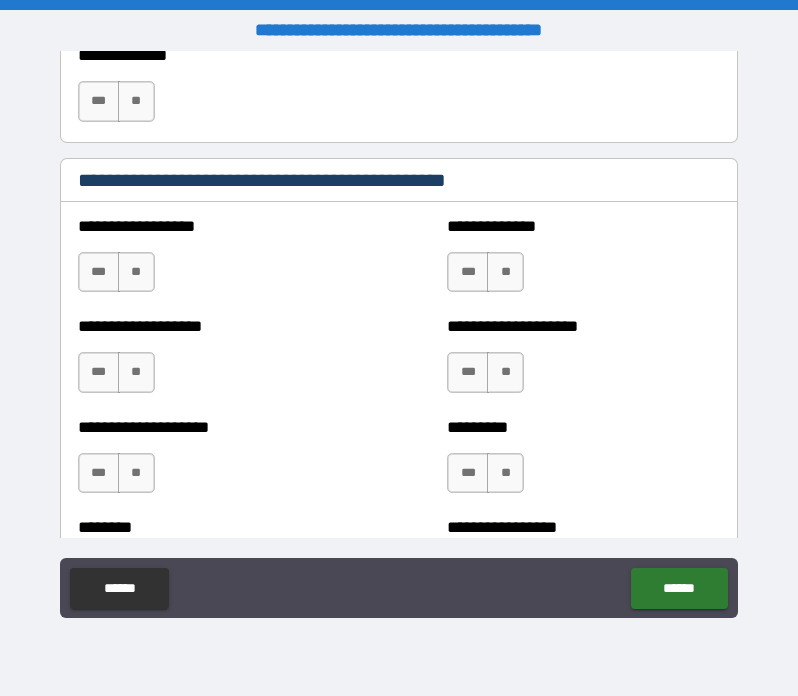 scroll, scrollTop: 1701, scrollLeft: 0, axis: vertical 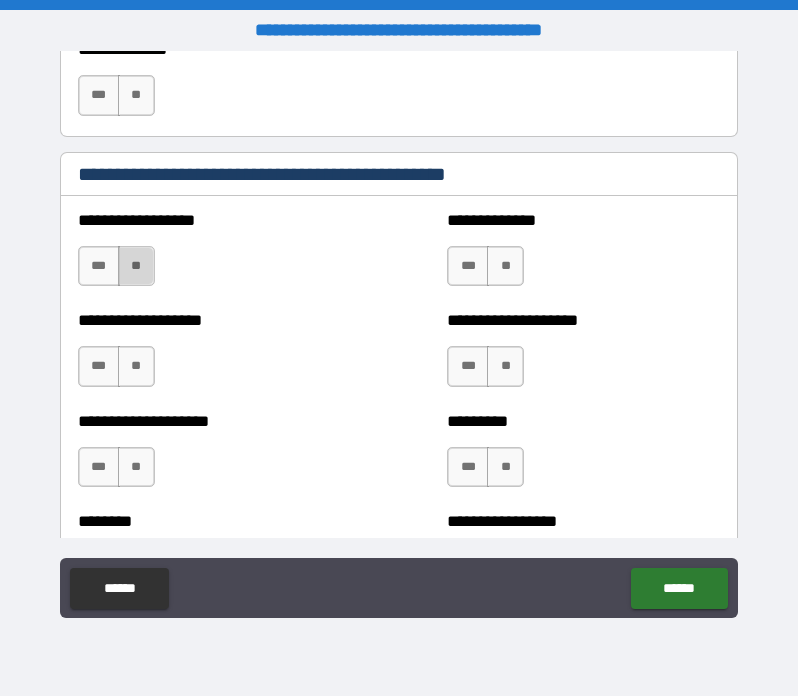click on "**" at bounding box center (136, 266) 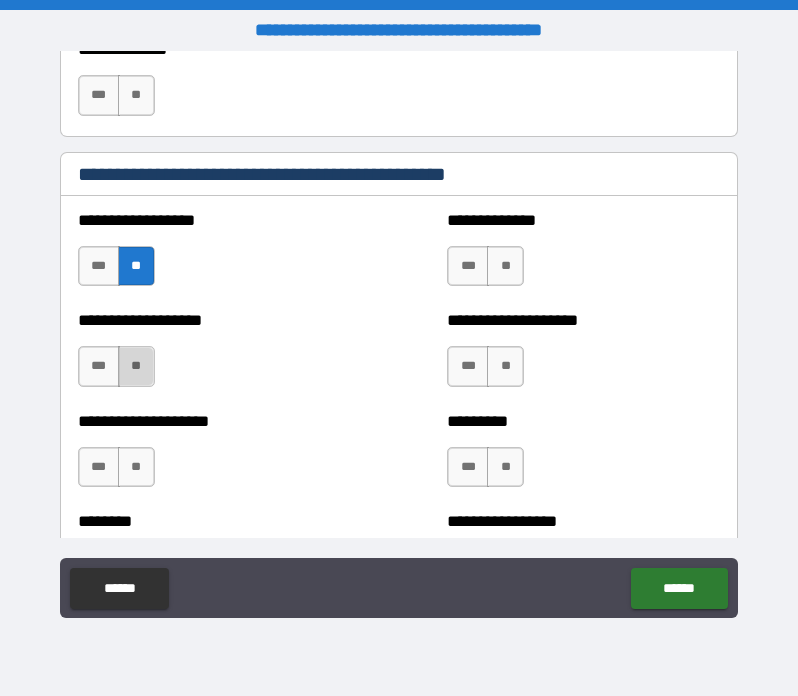 click on "**" at bounding box center (136, 366) 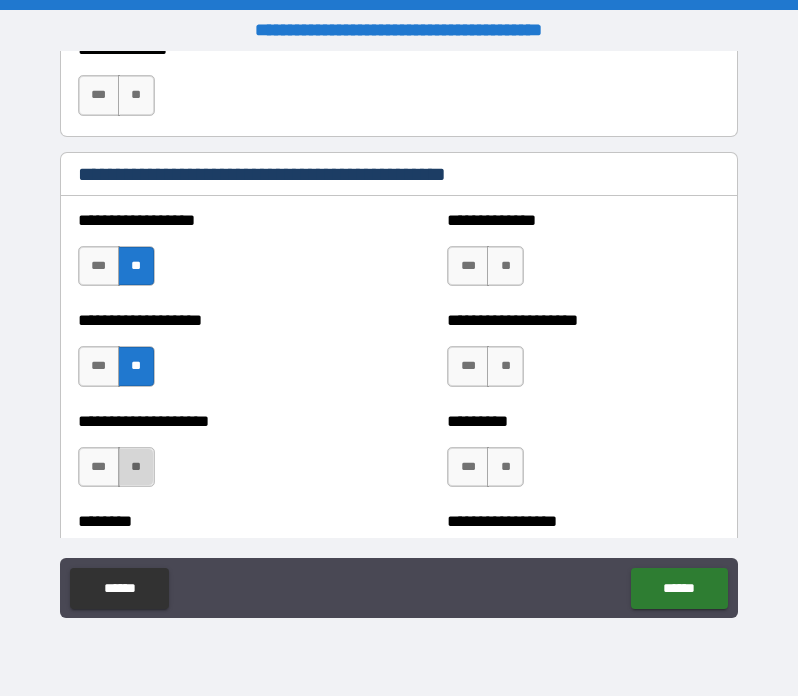 click on "**" at bounding box center [136, 467] 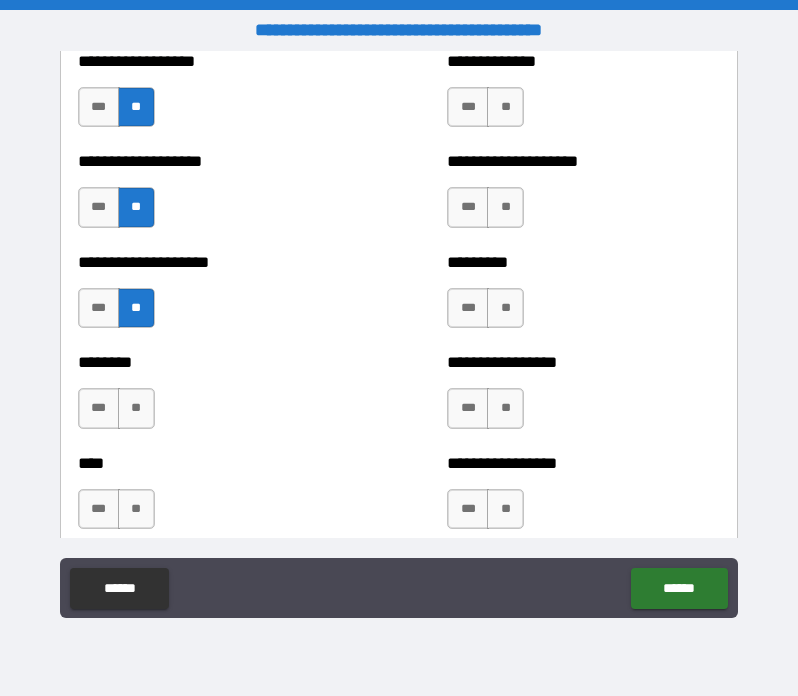scroll, scrollTop: 1868, scrollLeft: 0, axis: vertical 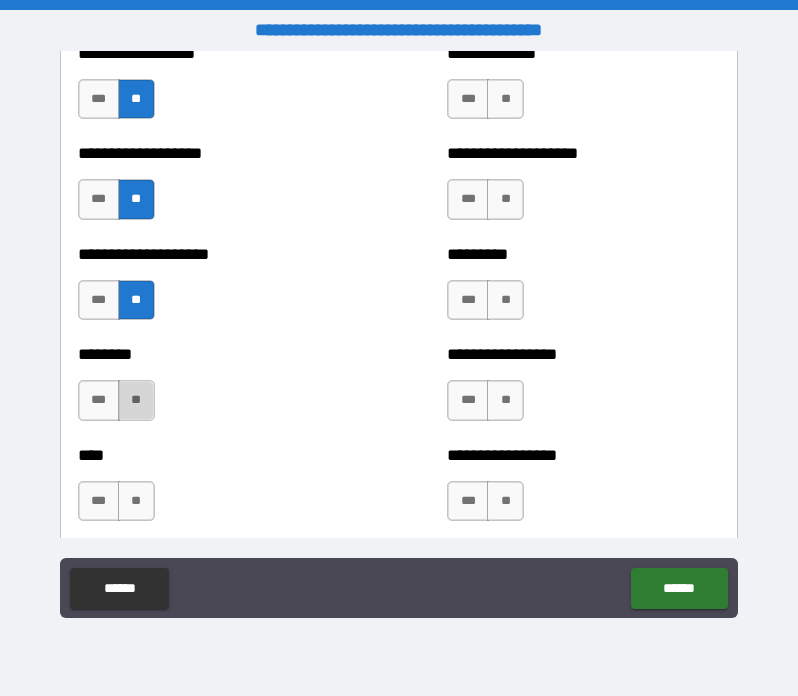 click on "**" at bounding box center (136, 400) 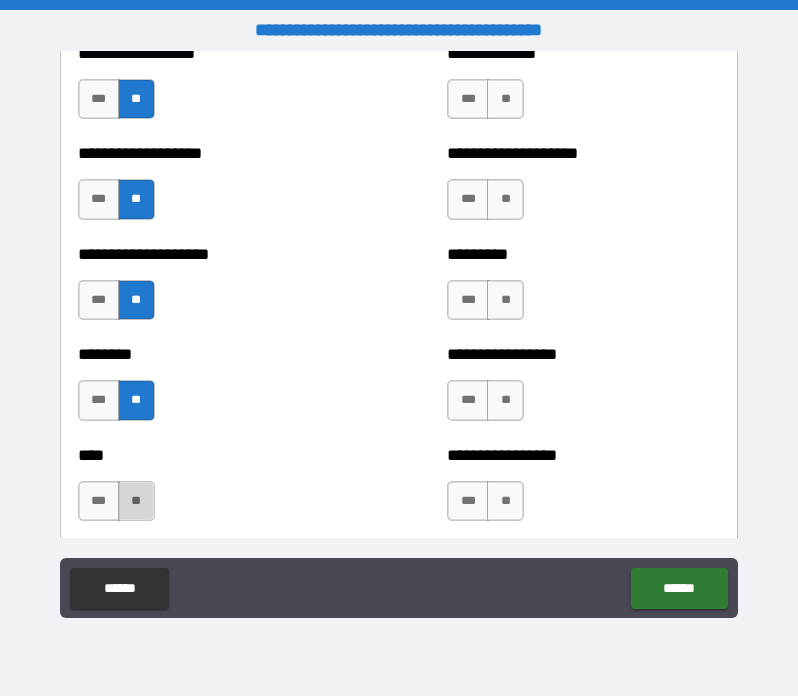 click on "**" at bounding box center (136, 501) 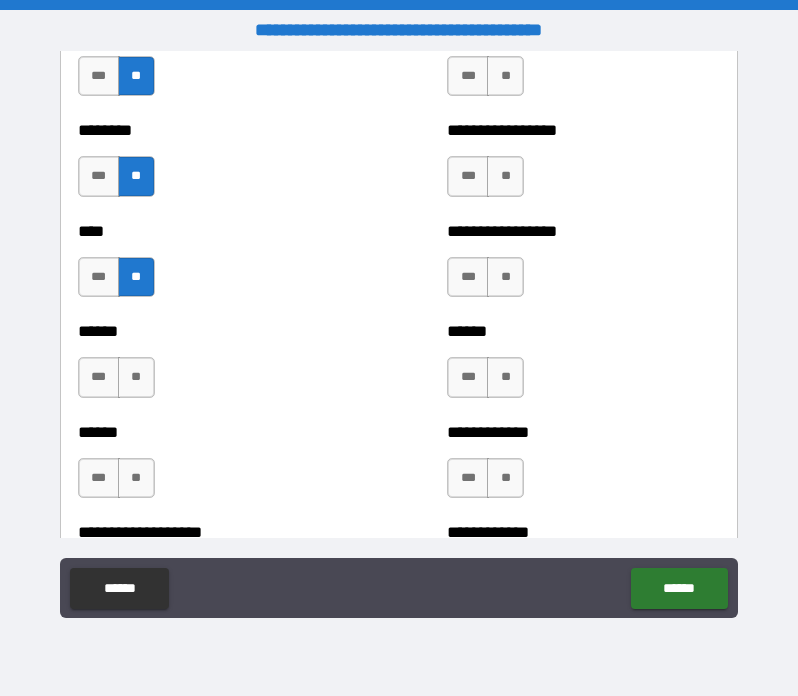 scroll, scrollTop: 2093, scrollLeft: 0, axis: vertical 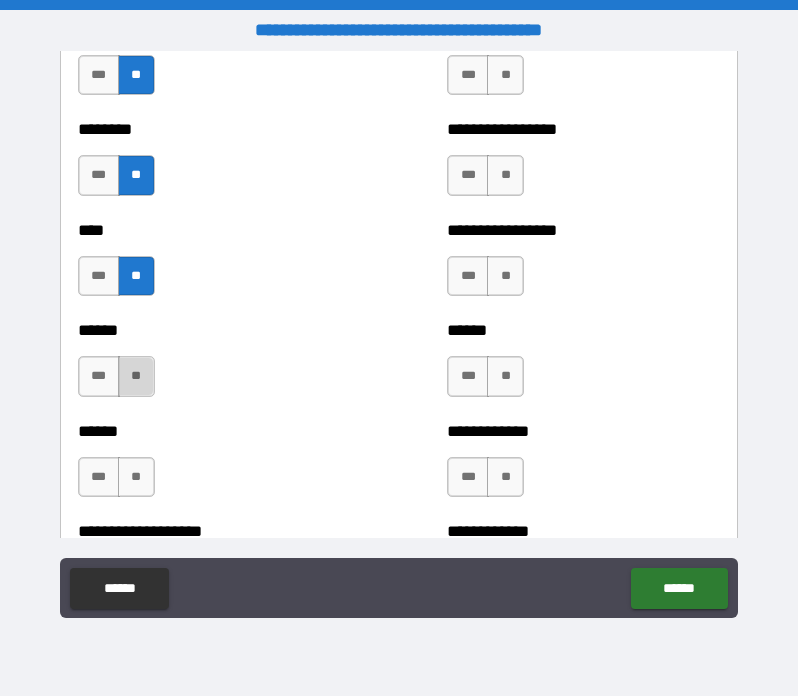 click on "**" at bounding box center [136, 376] 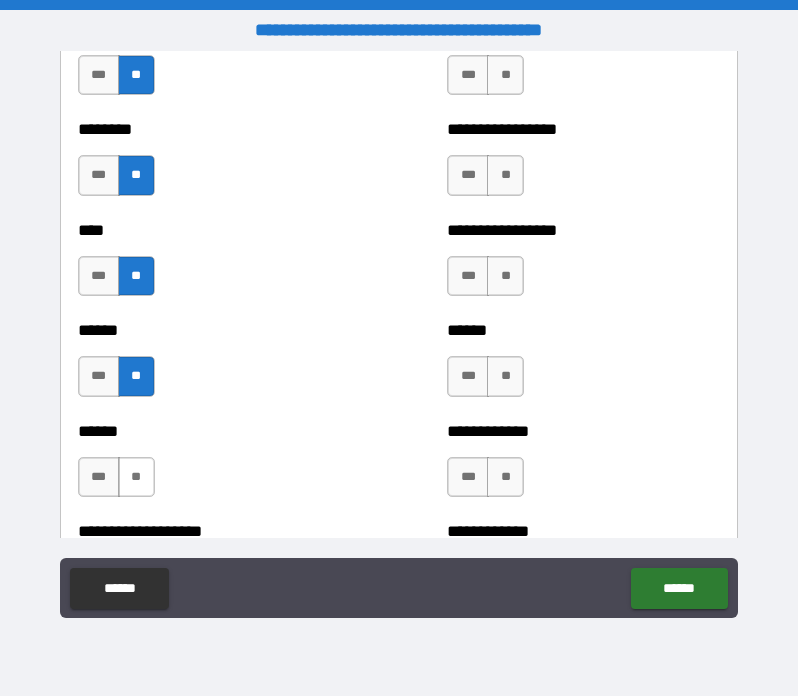 click on "**" at bounding box center (136, 477) 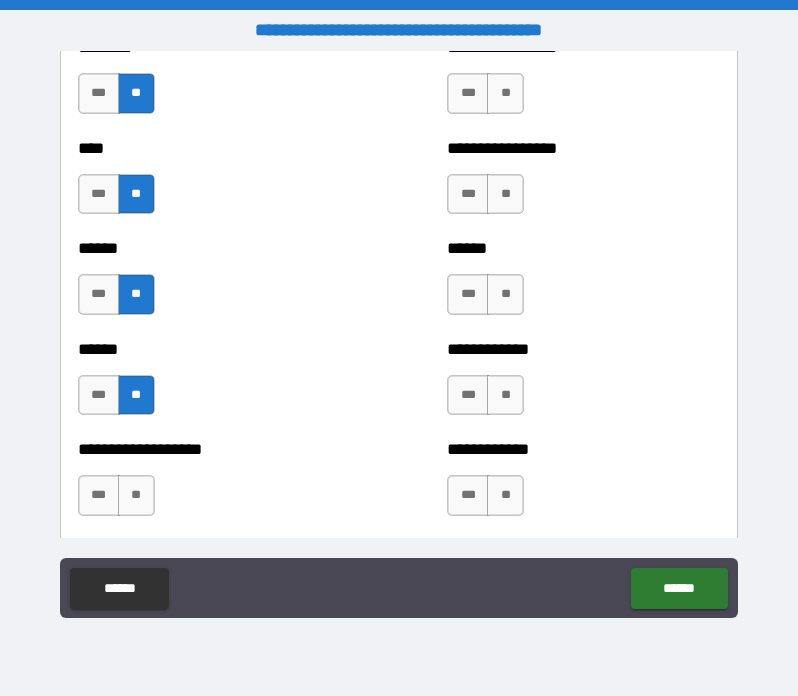 scroll, scrollTop: 2188, scrollLeft: 0, axis: vertical 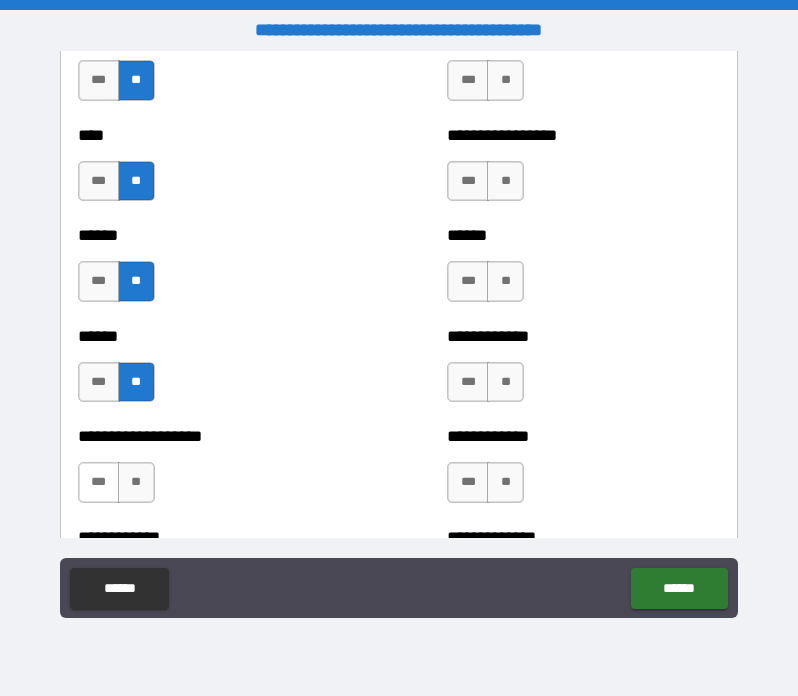click on "***" at bounding box center [99, 482] 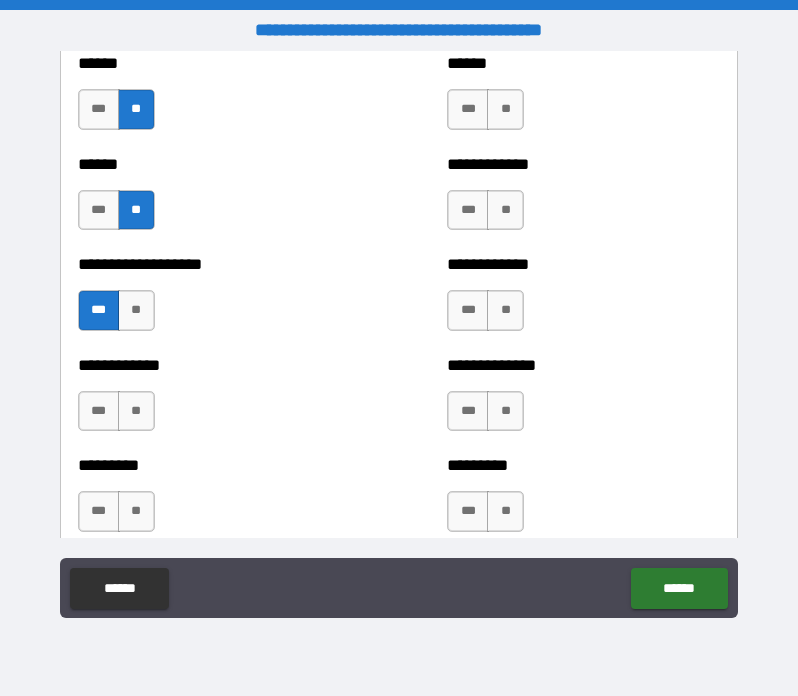 scroll, scrollTop: 2362, scrollLeft: 0, axis: vertical 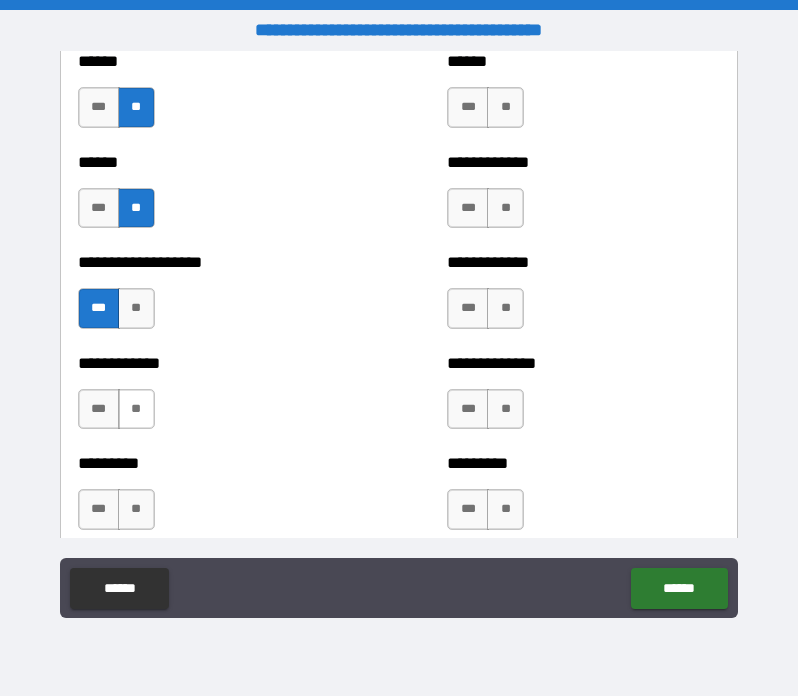 click on "**" at bounding box center [136, 409] 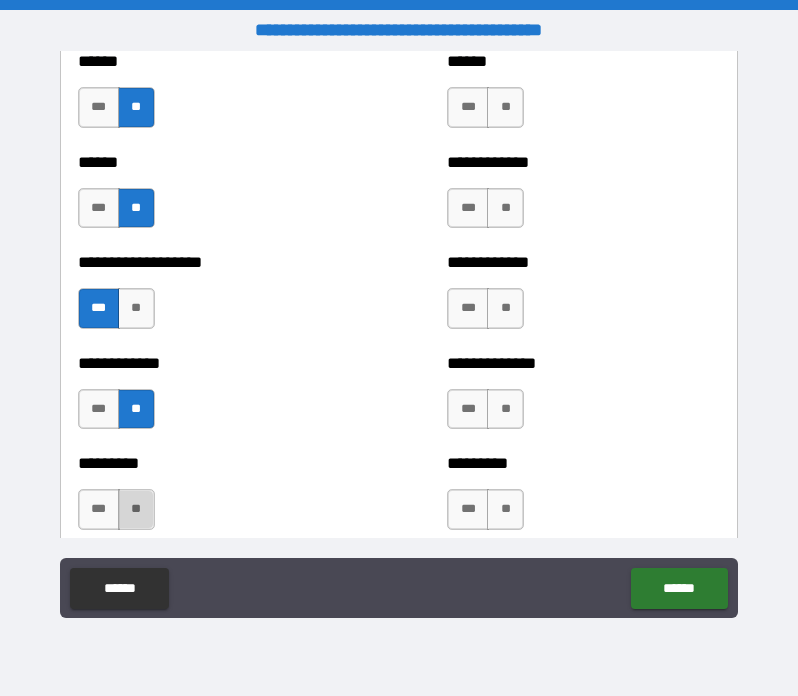 click on "**" at bounding box center [136, 509] 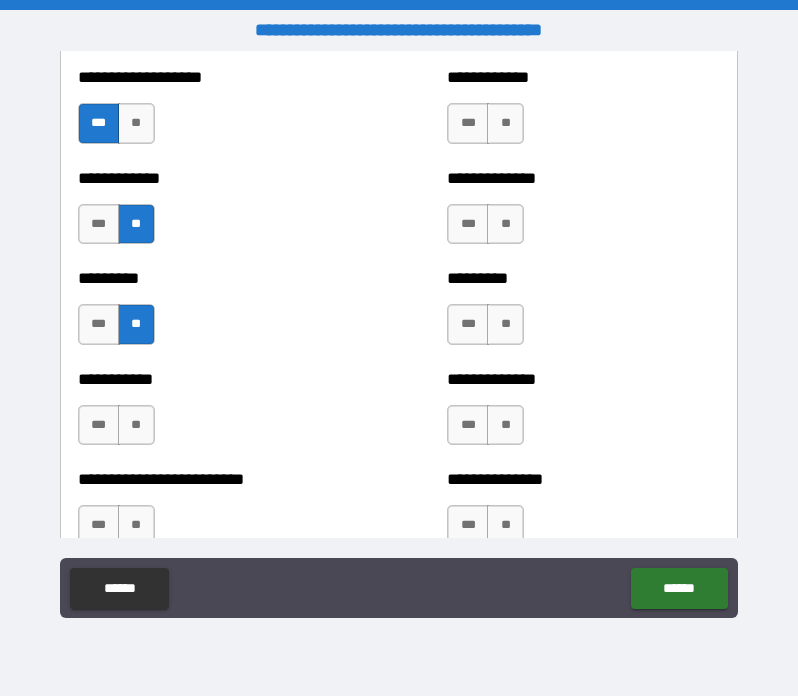 scroll, scrollTop: 2563, scrollLeft: 0, axis: vertical 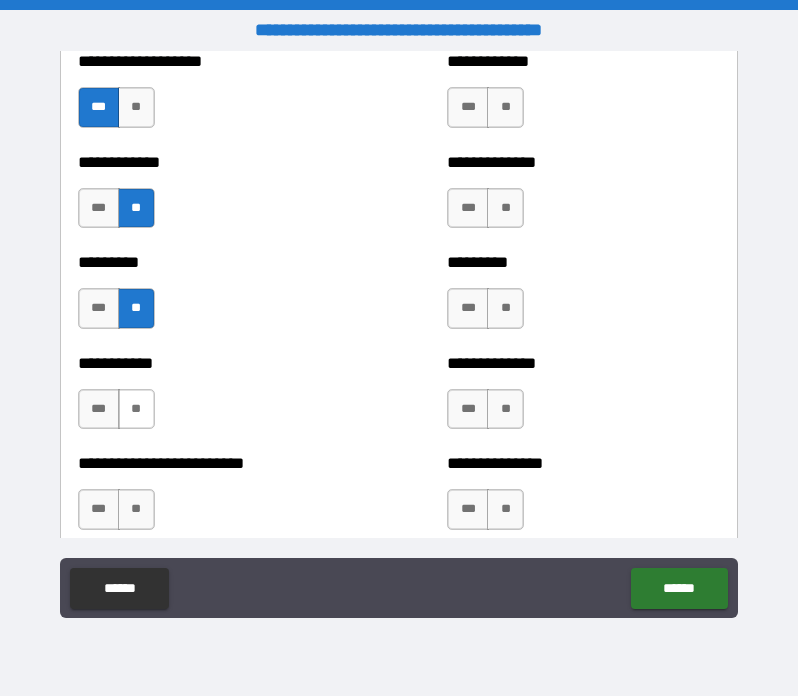 click on "**" at bounding box center [136, 409] 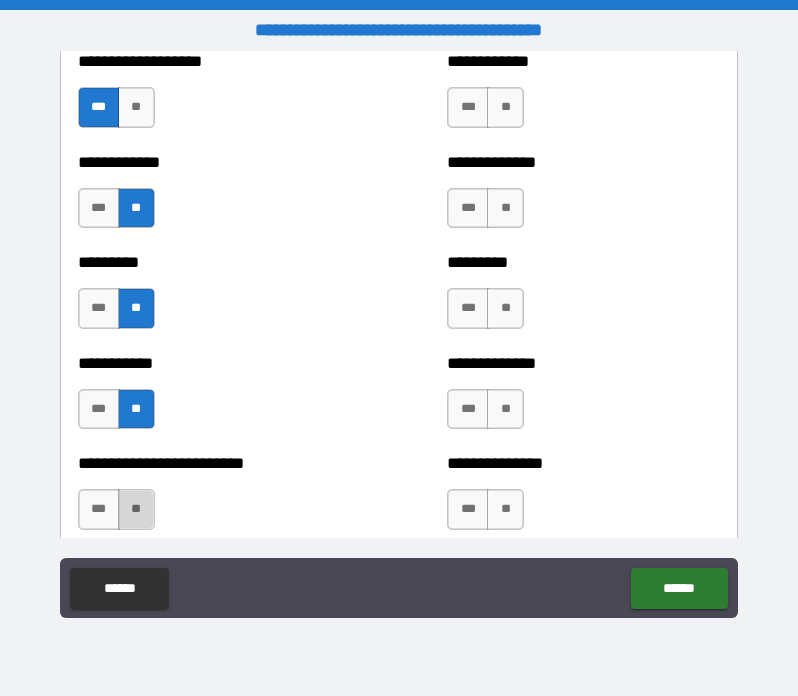 click on "**" at bounding box center (136, 509) 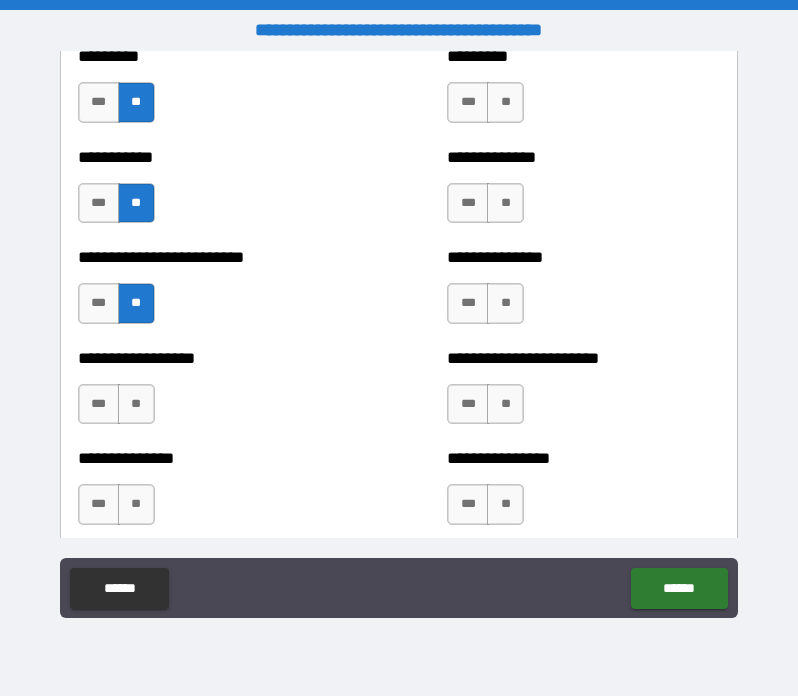 scroll, scrollTop: 2771, scrollLeft: 0, axis: vertical 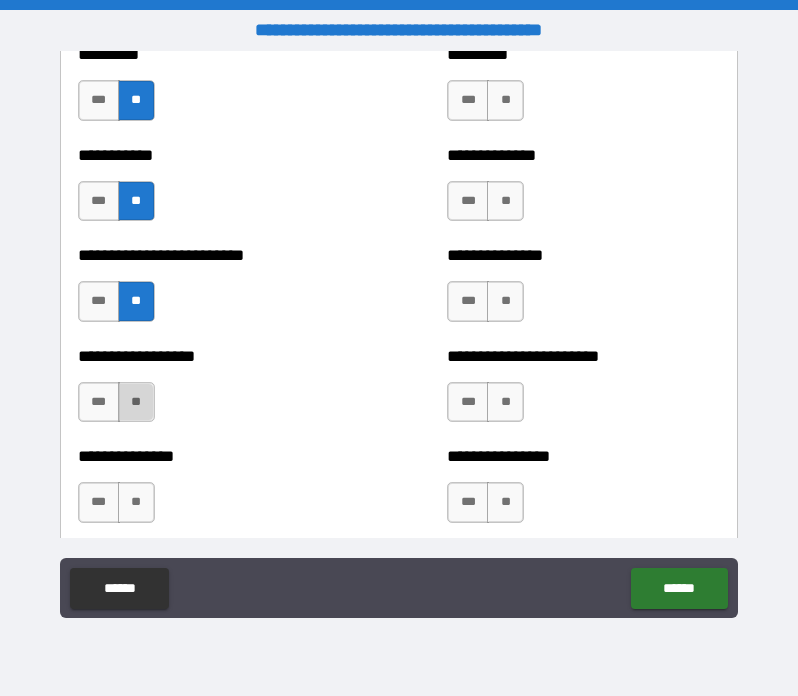 click on "**" at bounding box center (136, 402) 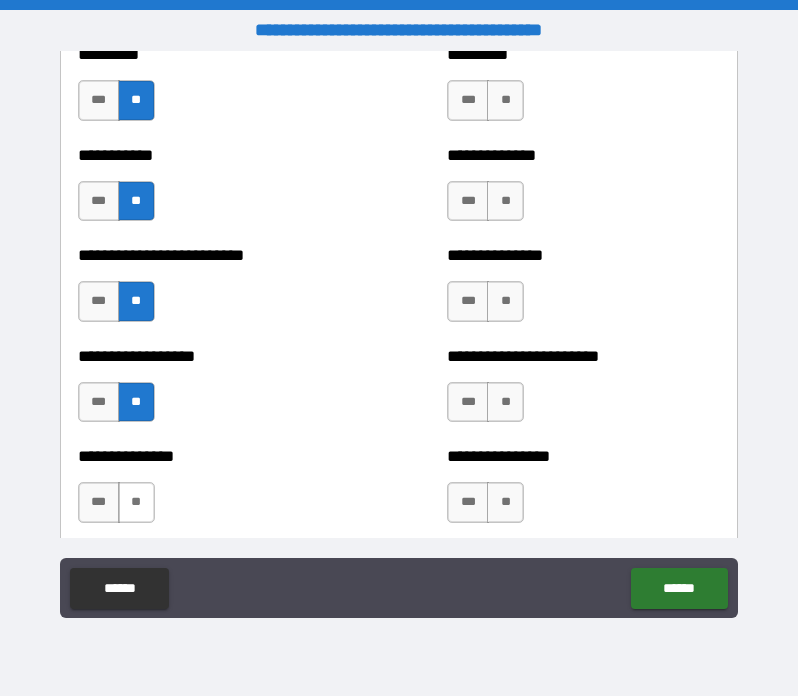 click on "**" at bounding box center (136, 502) 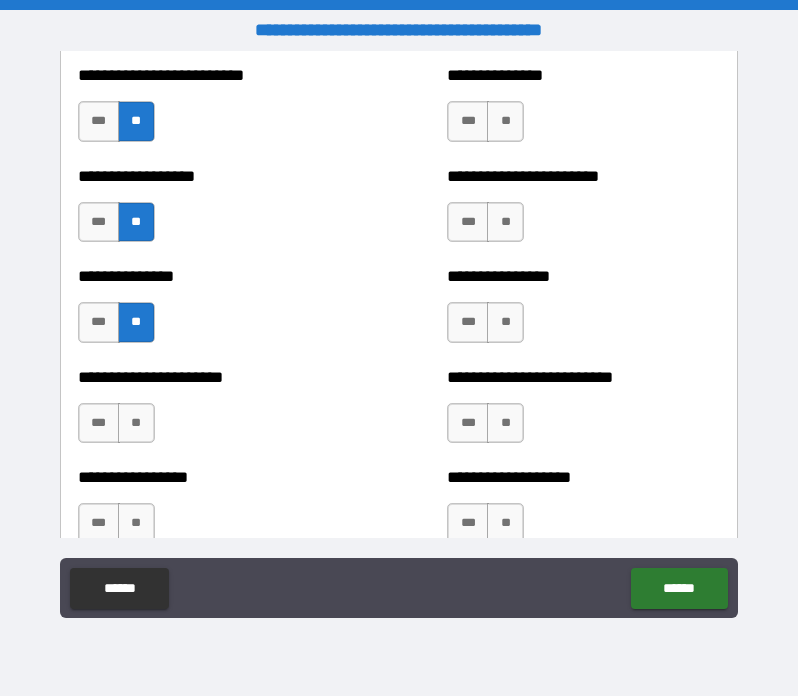 scroll, scrollTop: 2963, scrollLeft: 0, axis: vertical 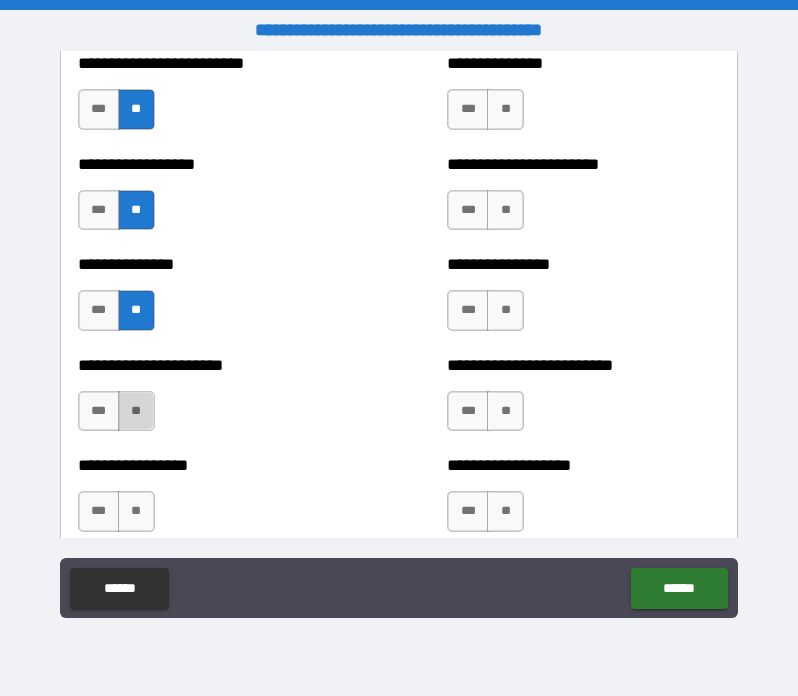 click on "**" at bounding box center (136, 411) 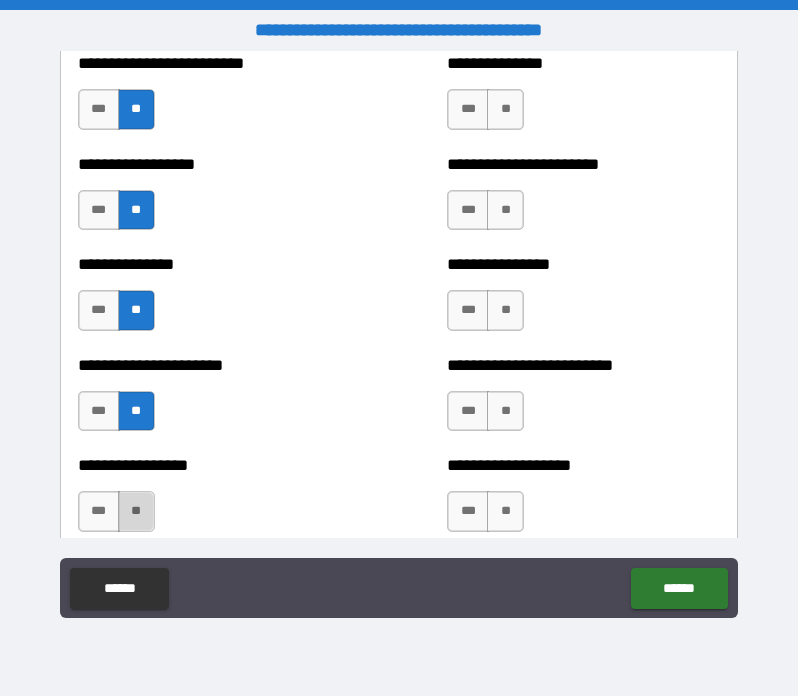click on "**" at bounding box center (136, 511) 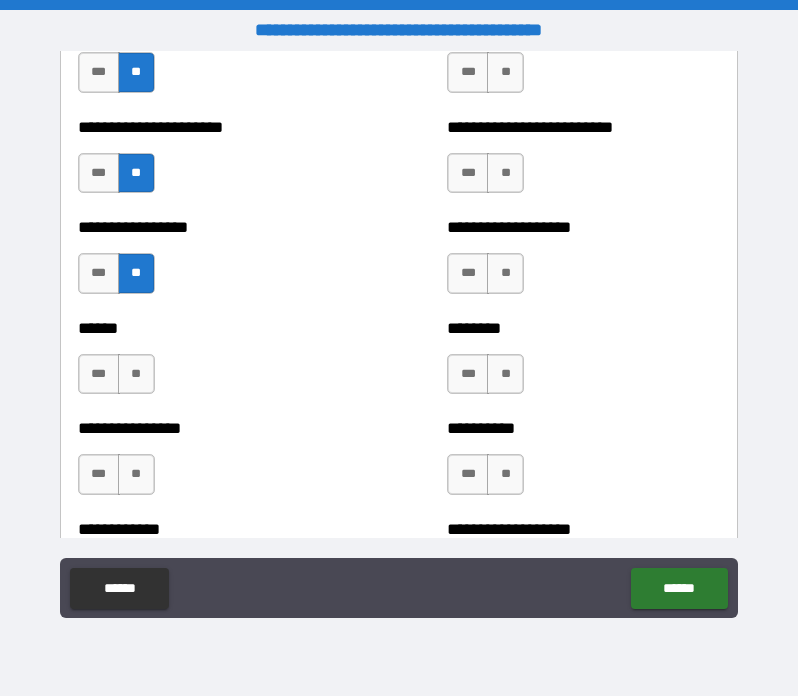 scroll, scrollTop: 3203, scrollLeft: 0, axis: vertical 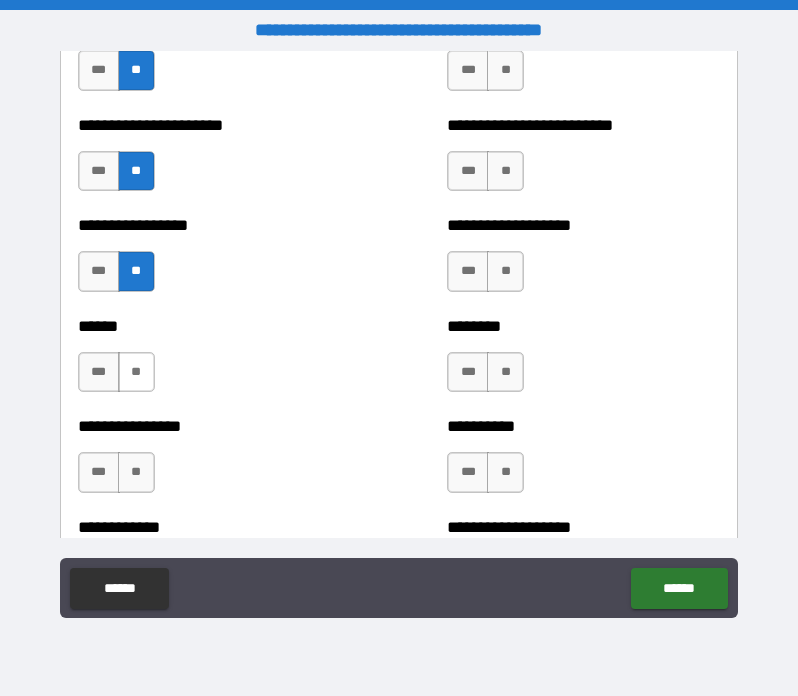 click on "**" at bounding box center (136, 372) 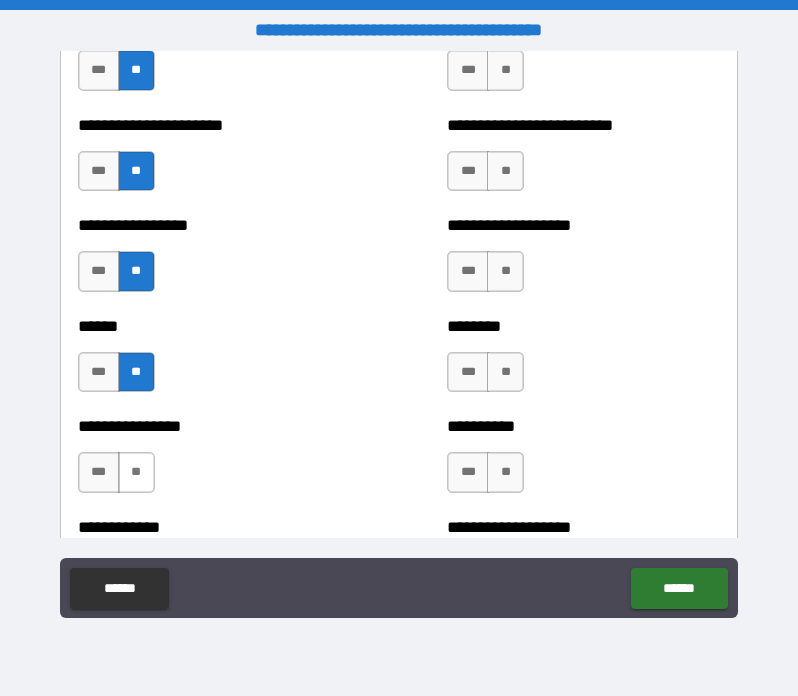 click on "**" at bounding box center [136, 472] 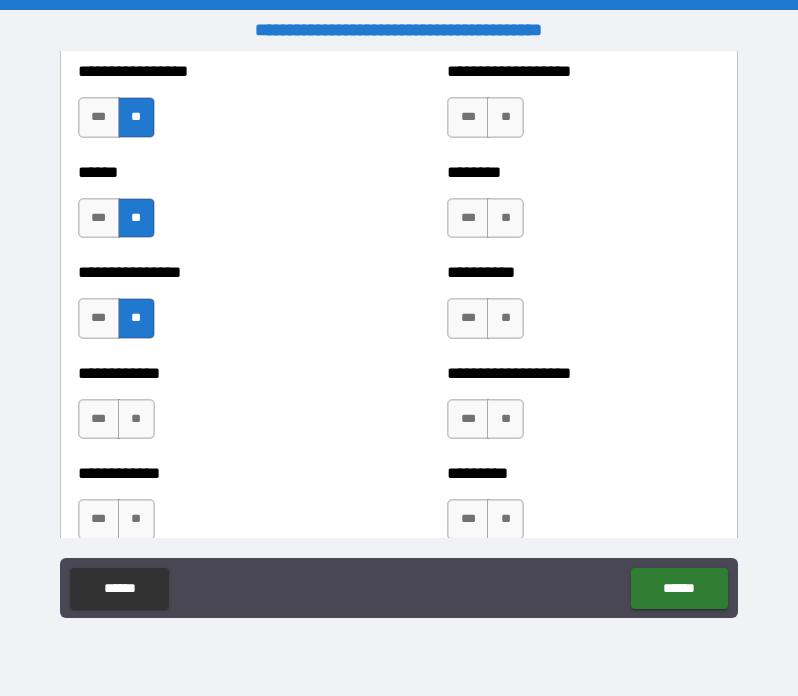 scroll, scrollTop: 3356, scrollLeft: 0, axis: vertical 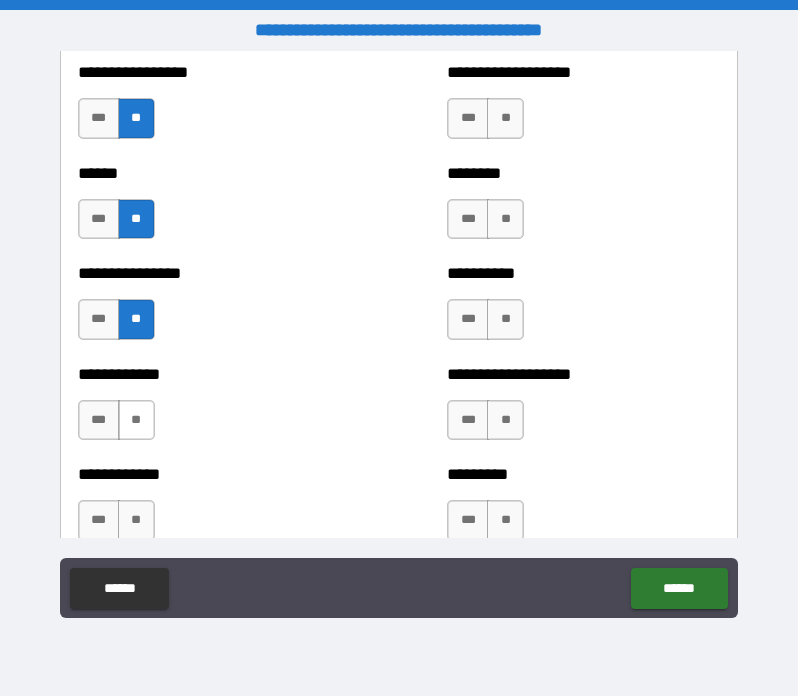 click on "**" at bounding box center (136, 420) 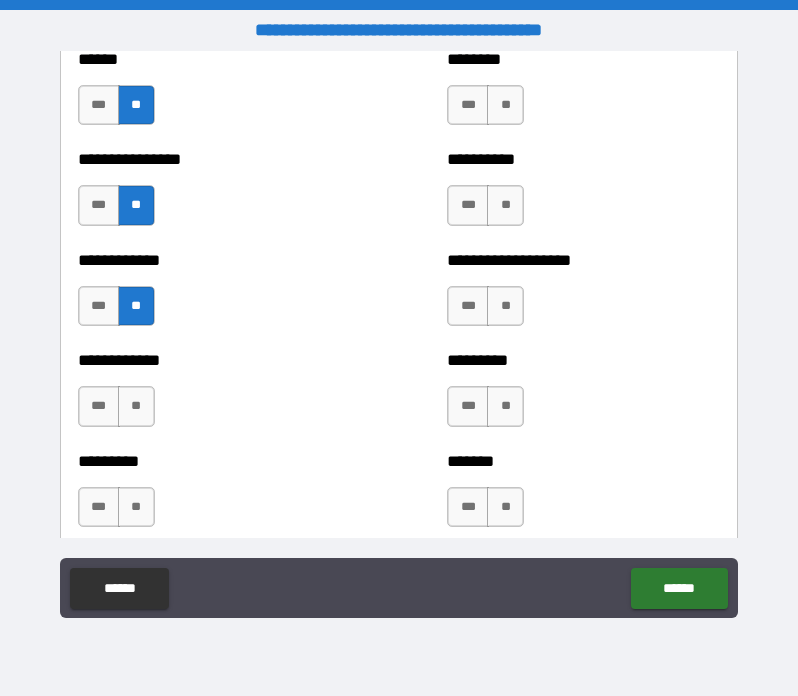 scroll, scrollTop: 3482, scrollLeft: 0, axis: vertical 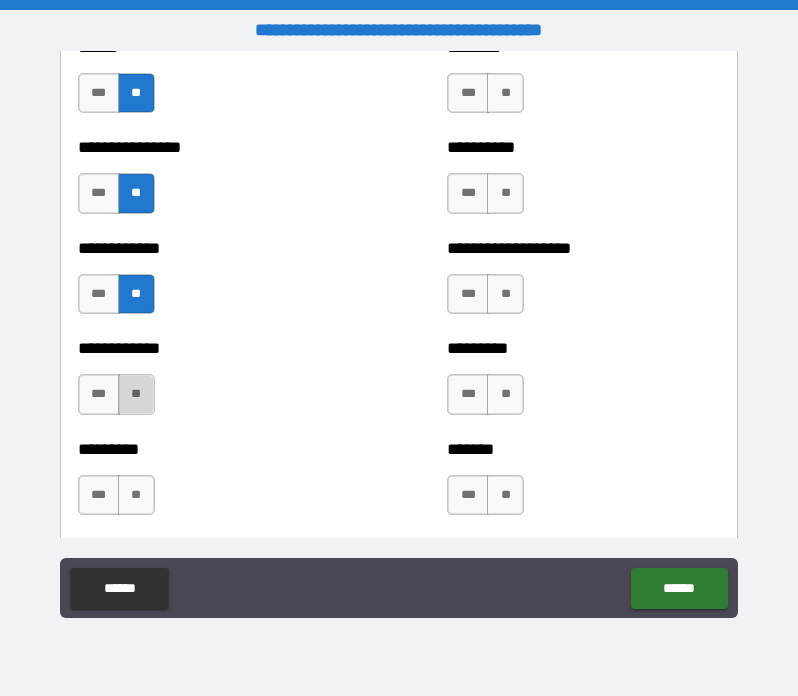 click on "**" at bounding box center (136, 394) 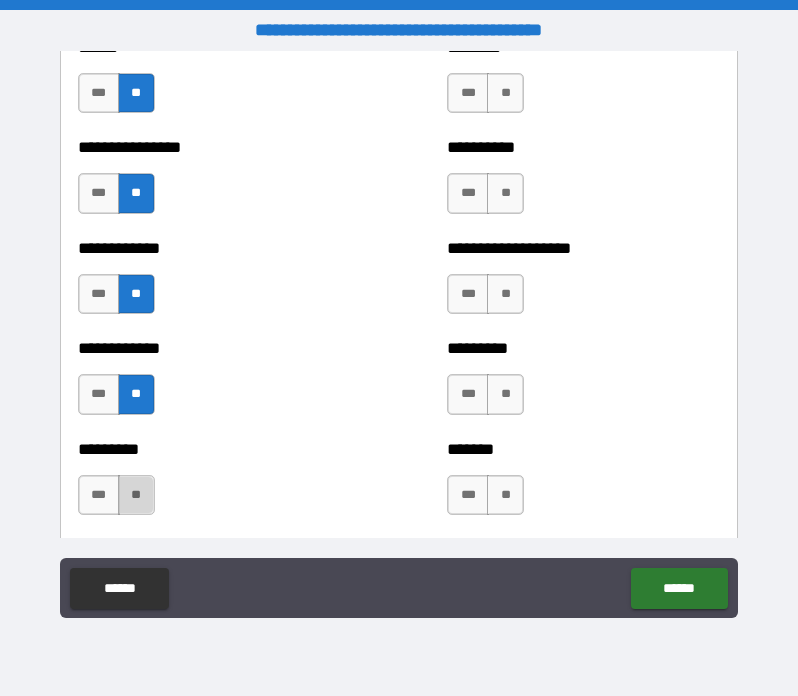 click on "**" at bounding box center (136, 495) 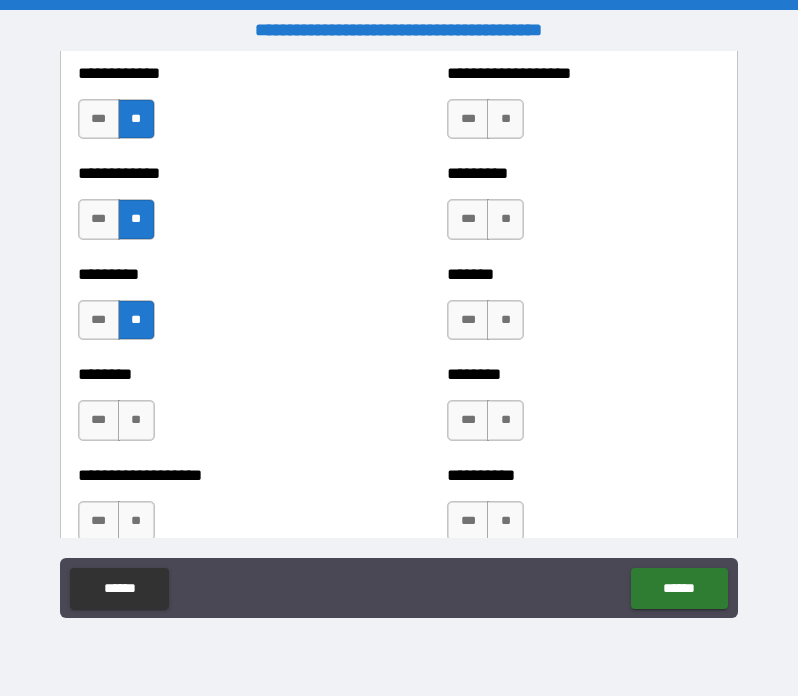 scroll, scrollTop: 3657, scrollLeft: 0, axis: vertical 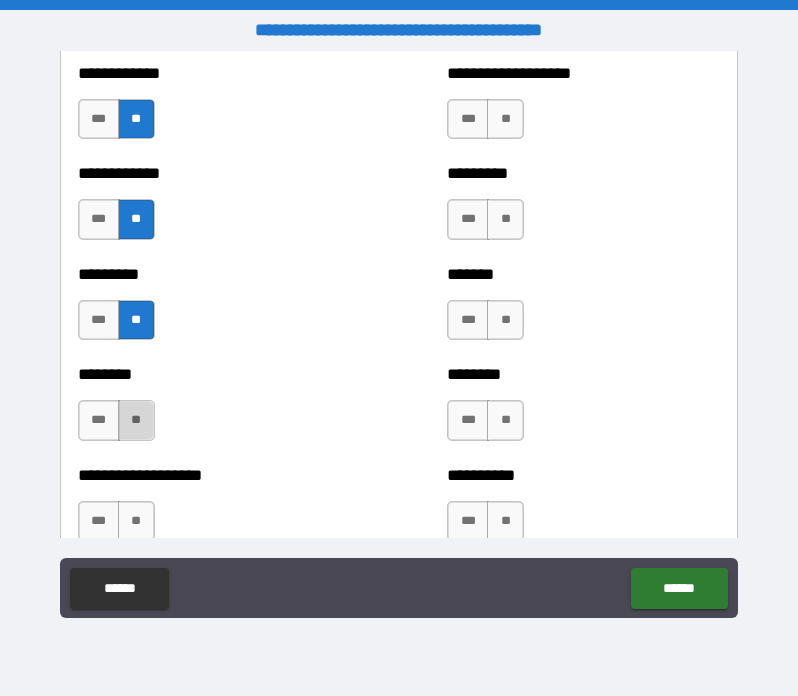 click on "**" at bounding box center (136, 420) 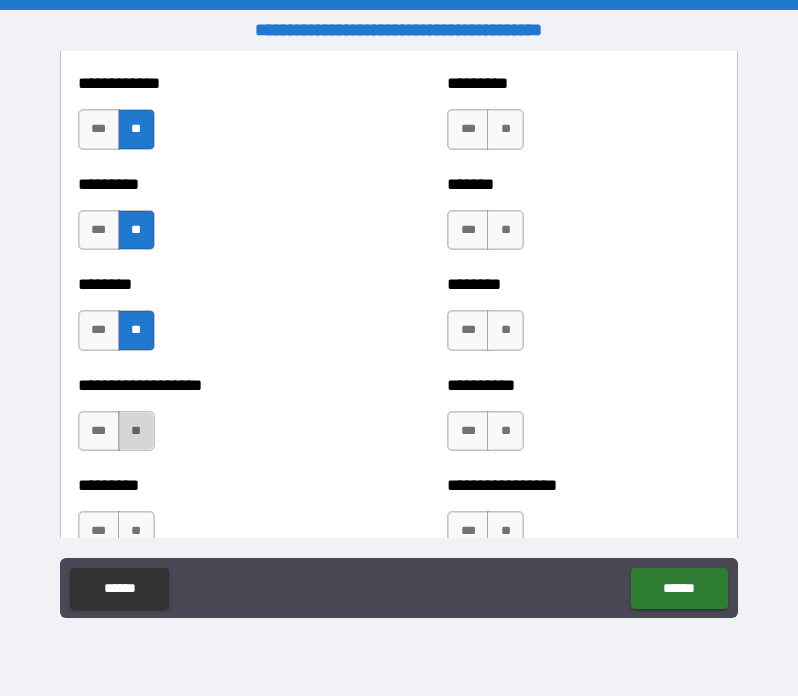 click on "**" at bounding box center (136, 431) 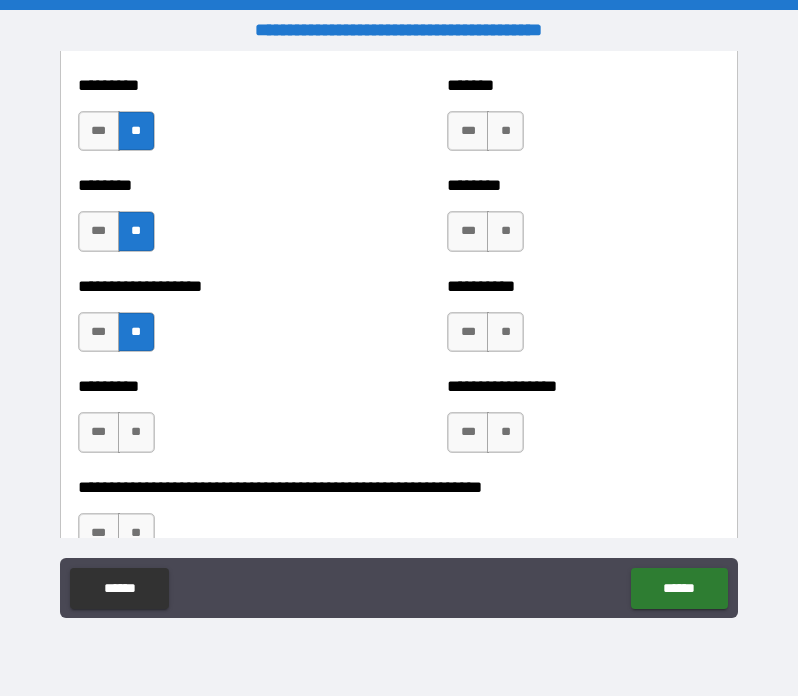 scroll, scrollTop: 3872, scrollLeft: 0, axis: vertical 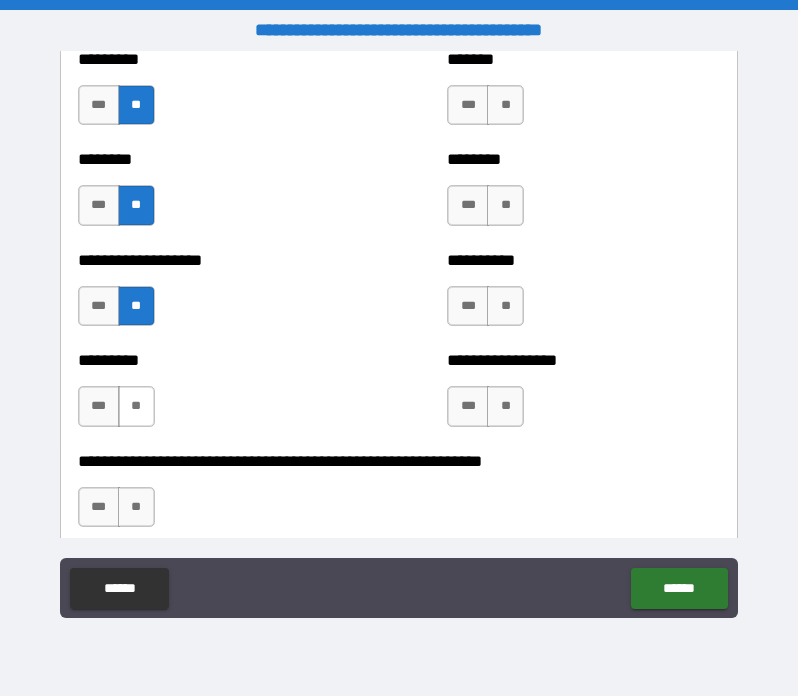 click on "**" at bounding box center [136, 406] 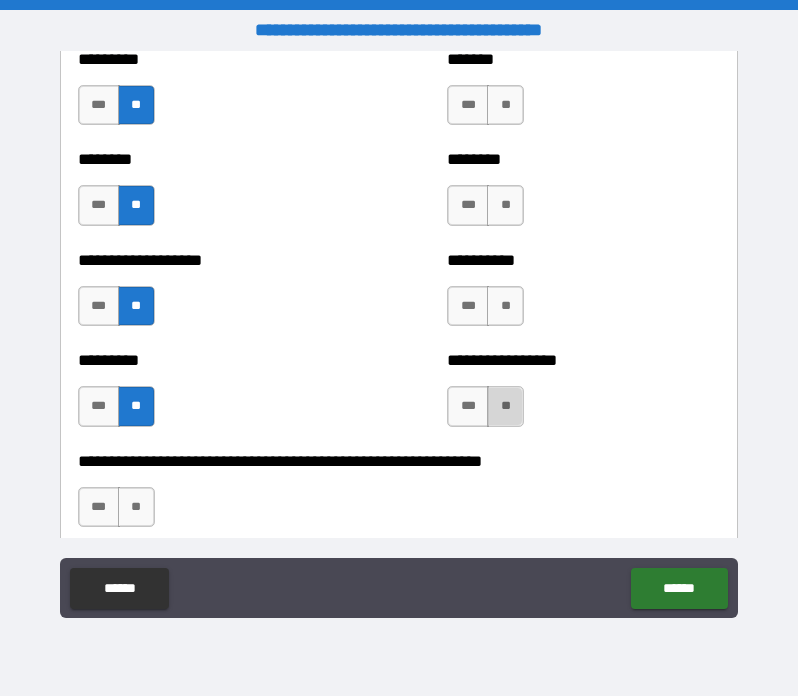 click on "**" at bounding box center (505, 406) 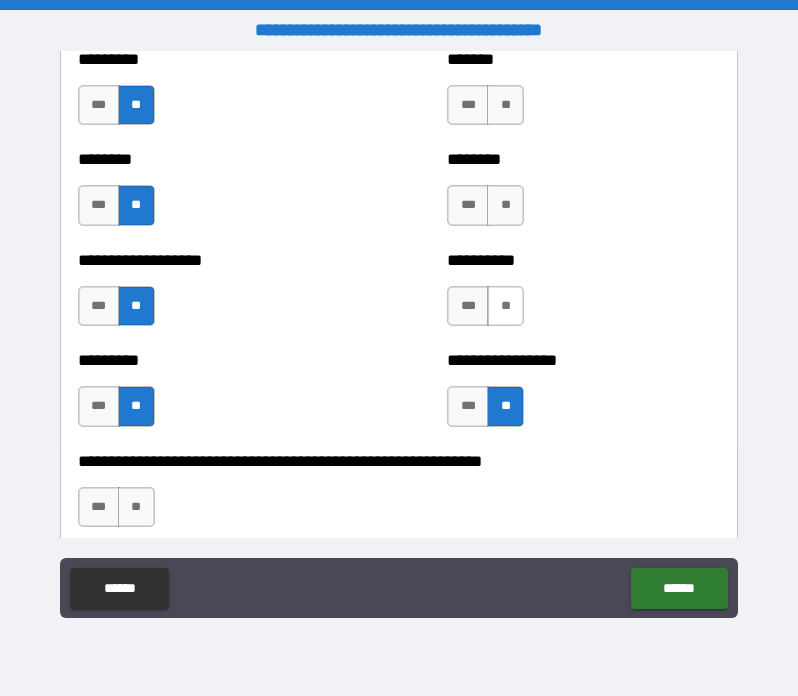 click on "**" at bounding box center (505, 306) 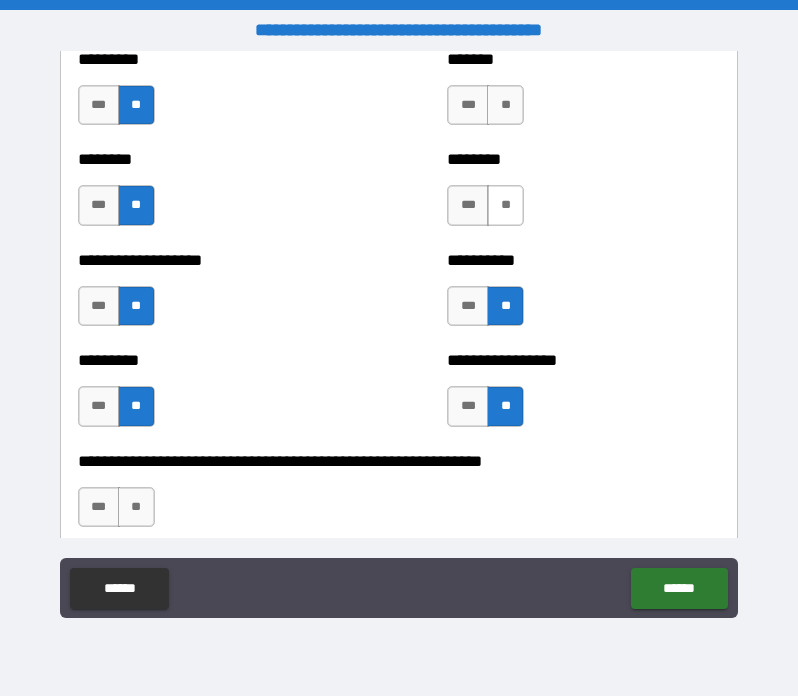 click on "**" at bounding box center [505, 205] 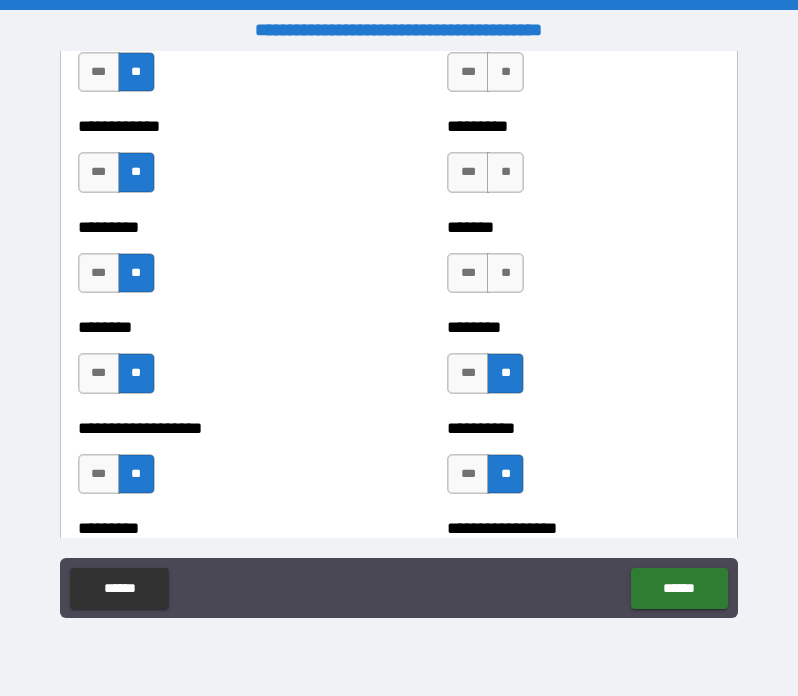 scroll, scrollTop: 3694, scrollLeft: 0, axis: vertical 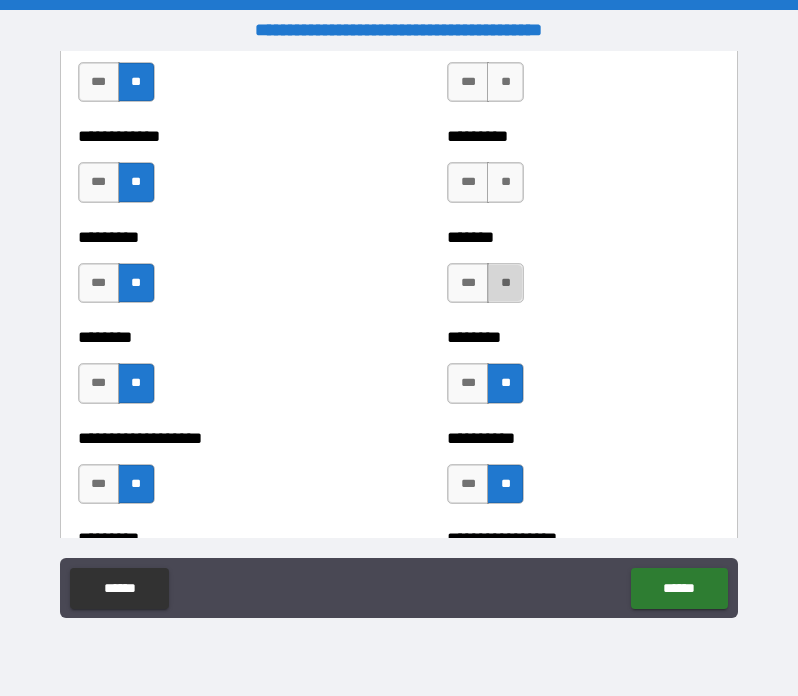 click on "**" at bounding box center (505, 283) 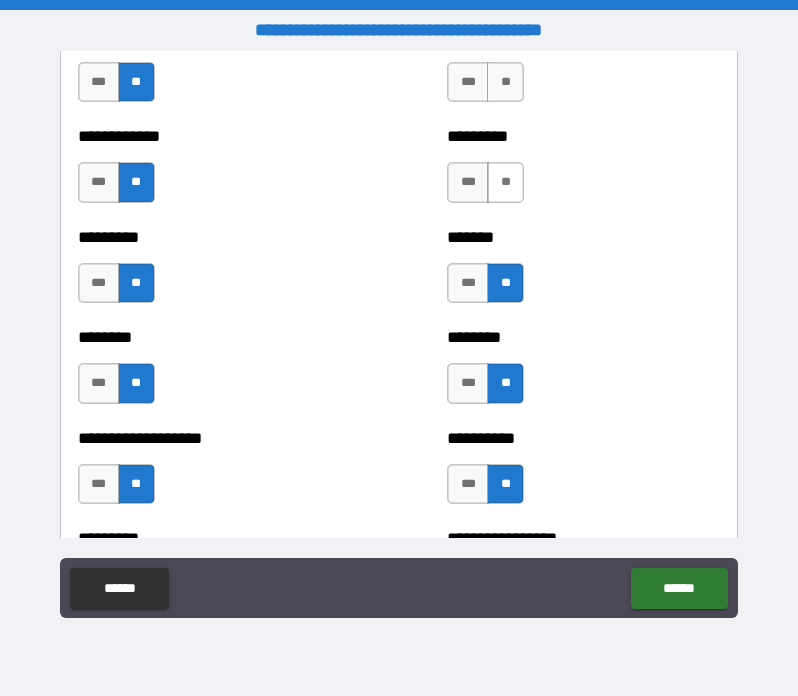 click on "**" at bounding box center (505, 182) 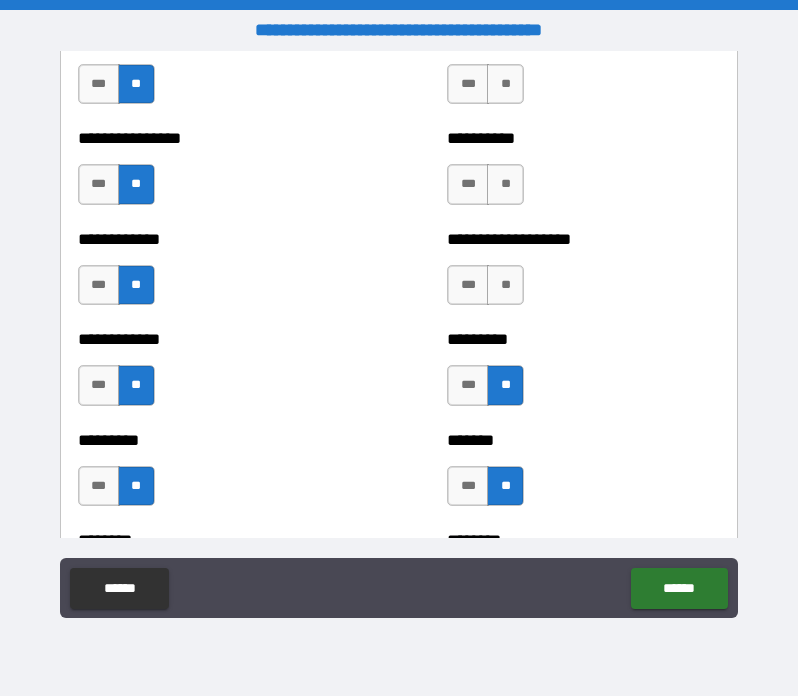 scroll, scrollTop: 3486, scrollLeft: 0, axis: vertical 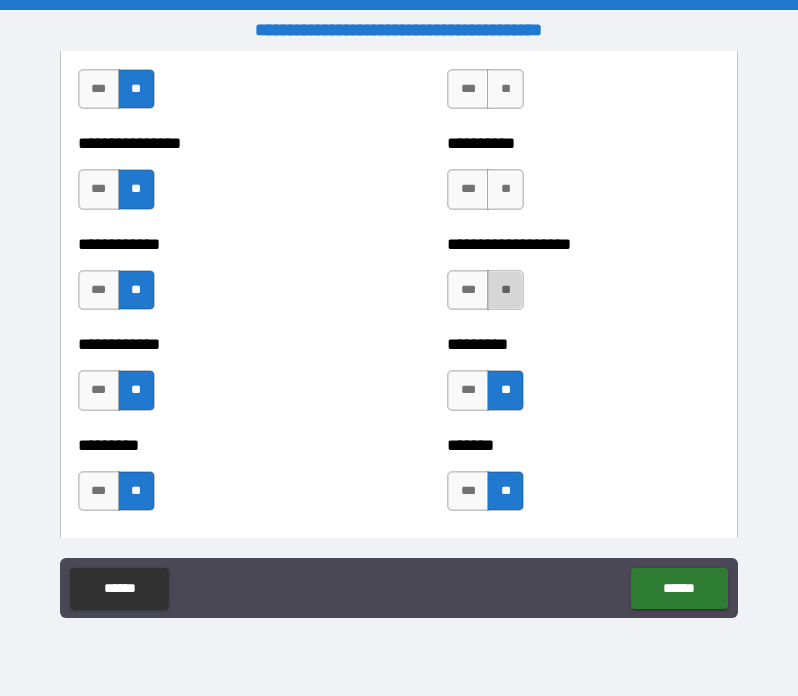 click on "**" at bounding box center (505, 290) 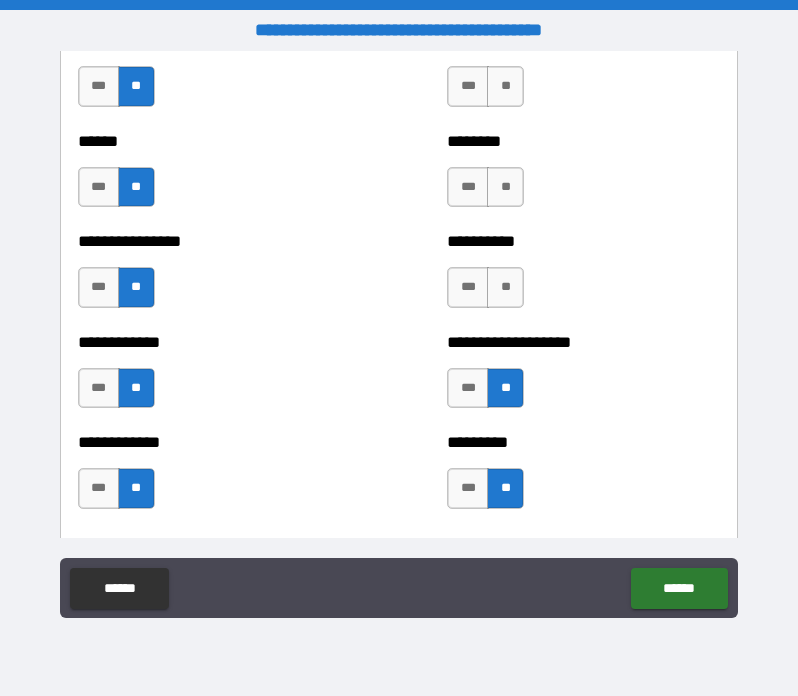scroll, scrollTop: 3371, scrollLeft: 0, axis: vertical 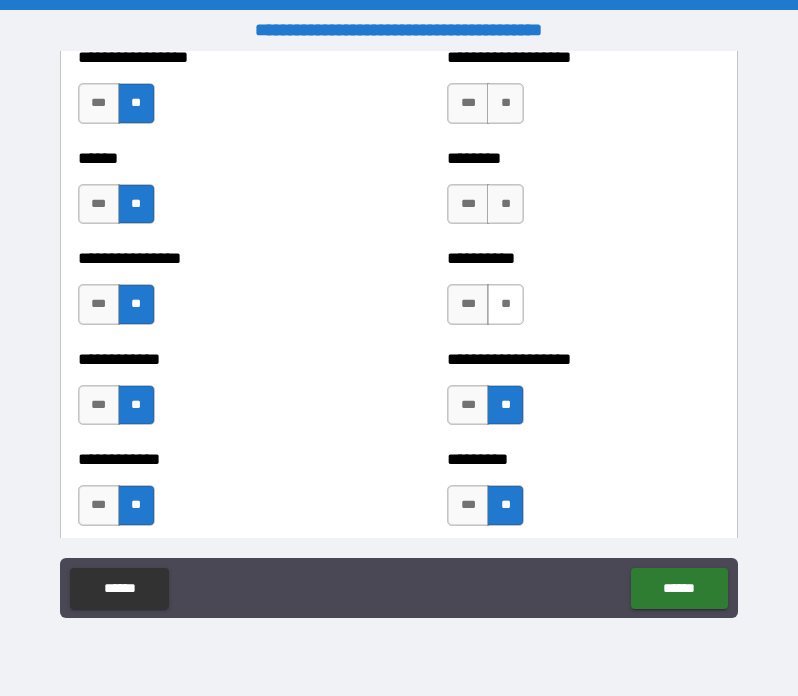 click on "**" at bounding box center [505, 304] 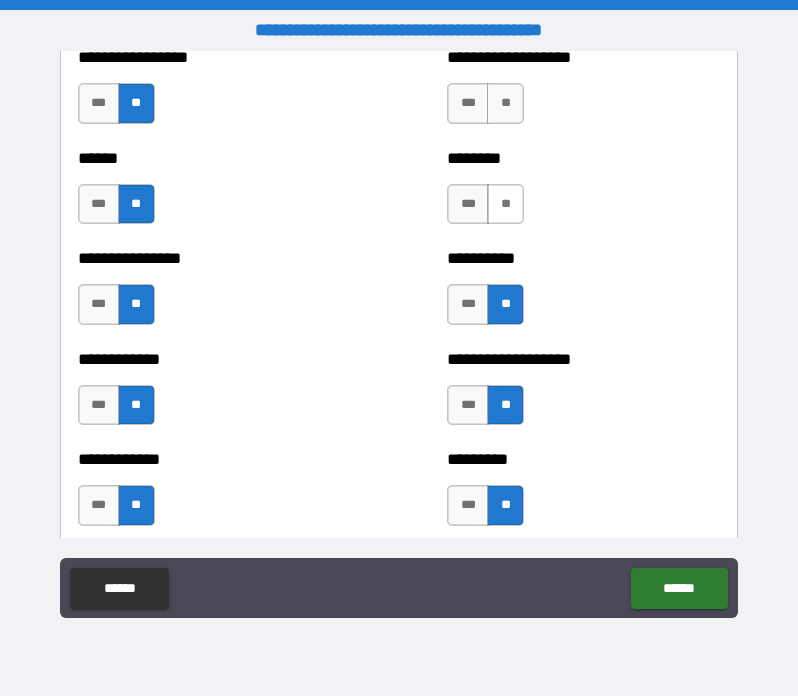 click on "**" at bounding box center (505, 204) 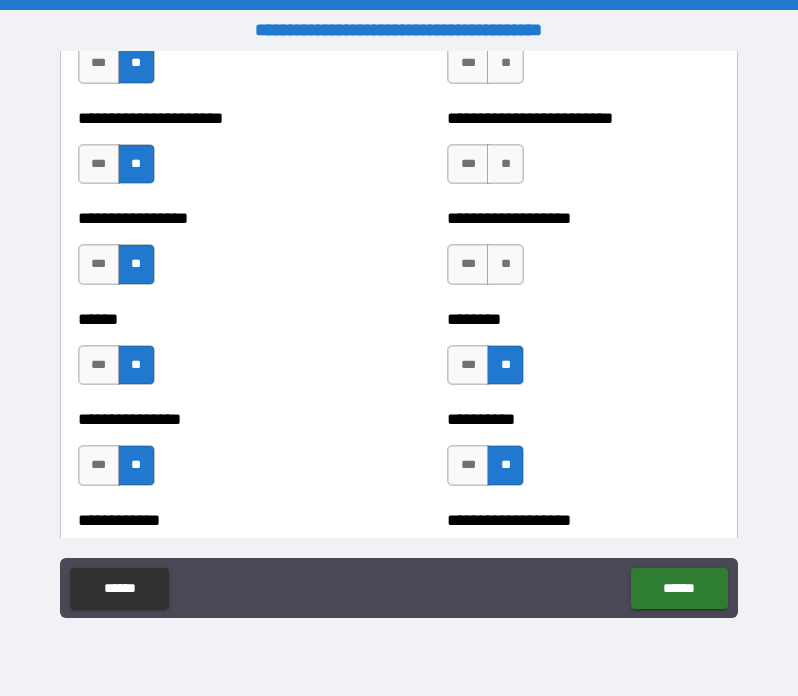 scroll, scrollTop: 3196, scrollLeft: 0, axis: vertical 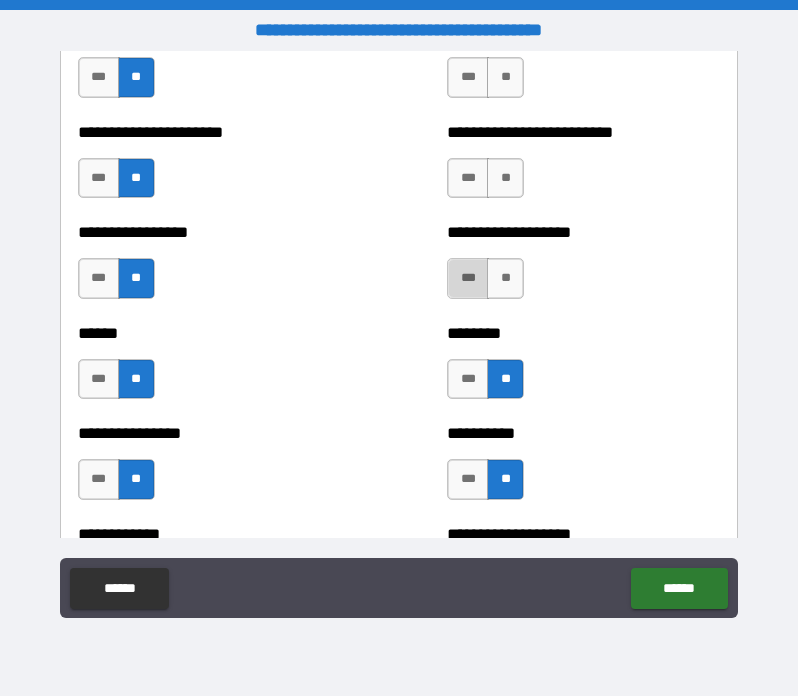 click on "***" at bounding box center (468, 278) 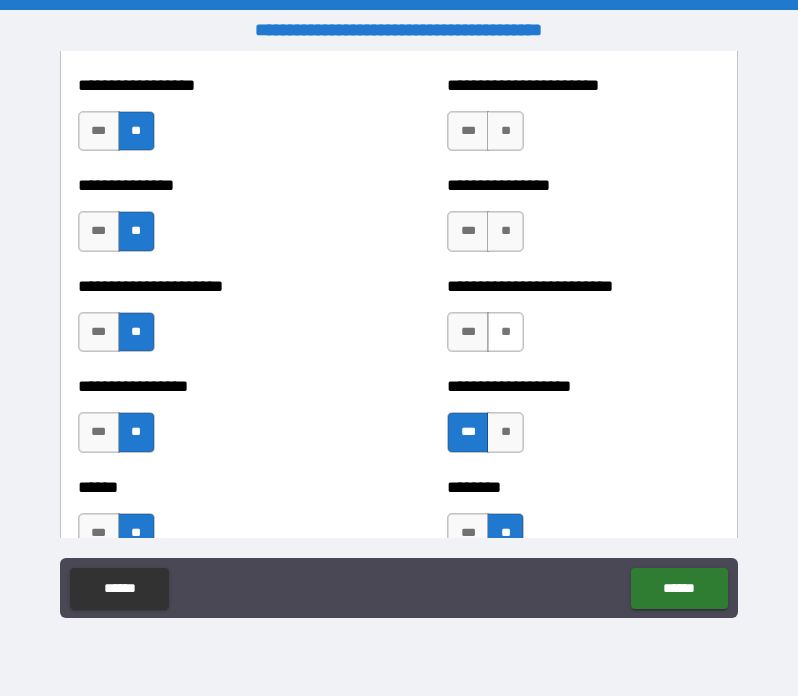 scroll, scrollTop: 3031, scrollLeft: 0, axis: vertical 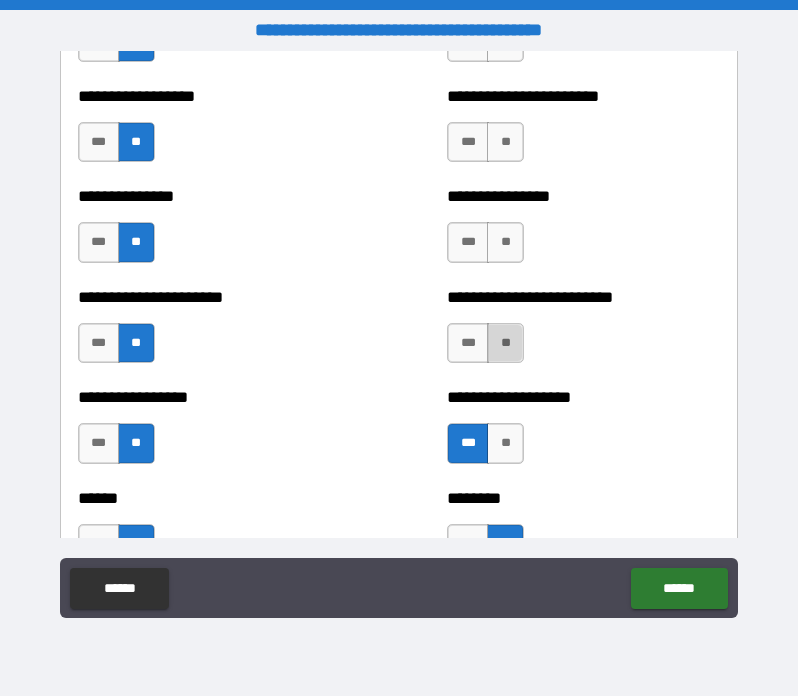 click on "**" at bounding box center [505, 343] 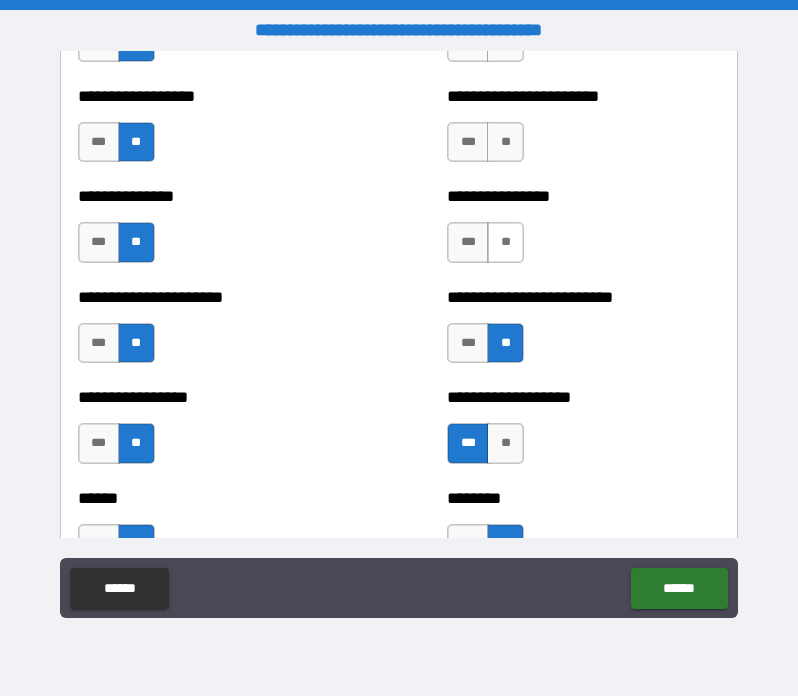 click on "**" at bounding box center (505, 242) 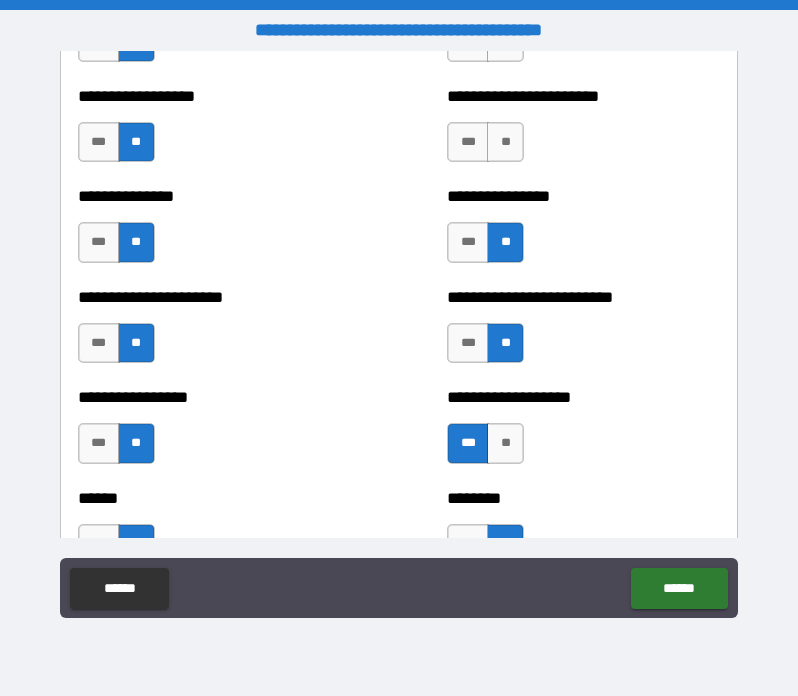 scroll, scrollTop: 2939, scrollLeft: 0, axis: vertical 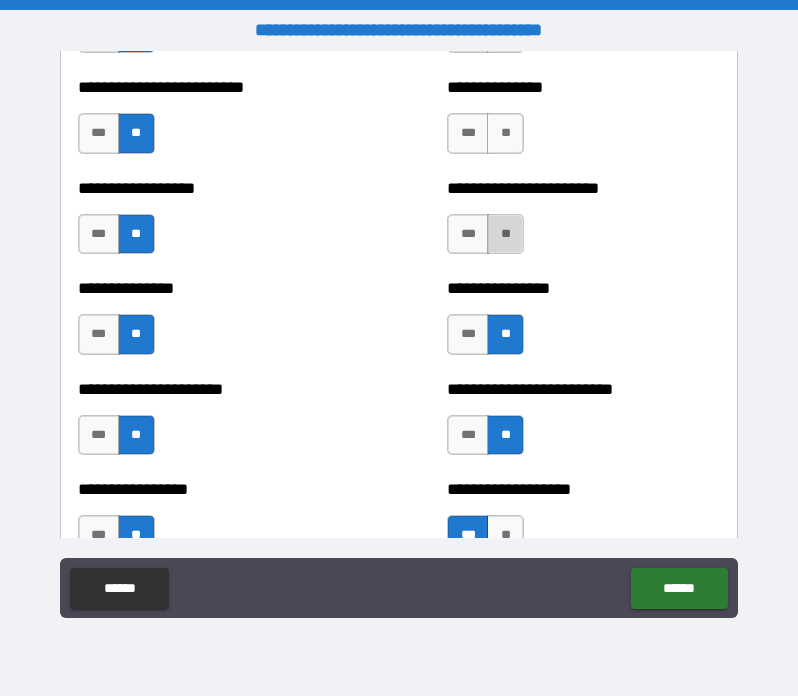 click on "**" at bounding box center (505, 234) 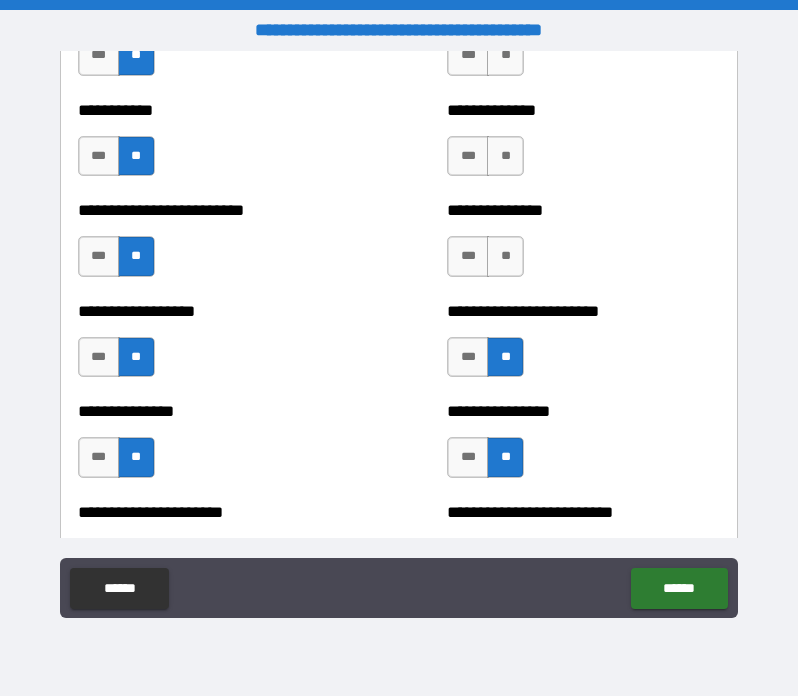 scroll, scrollTop: 2813, scrollLeft: 0, axis: vertical 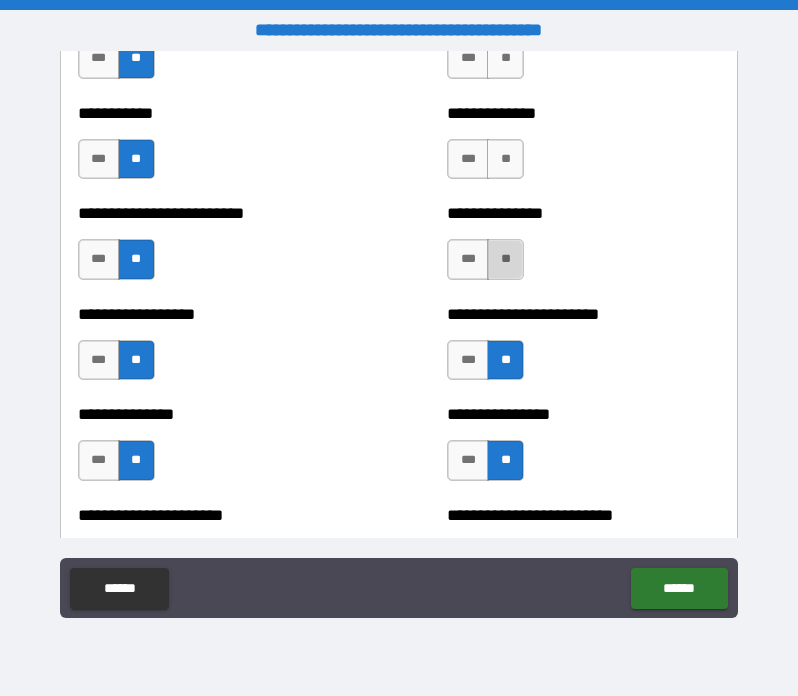 click on "**" at bounding box center [505, 259] 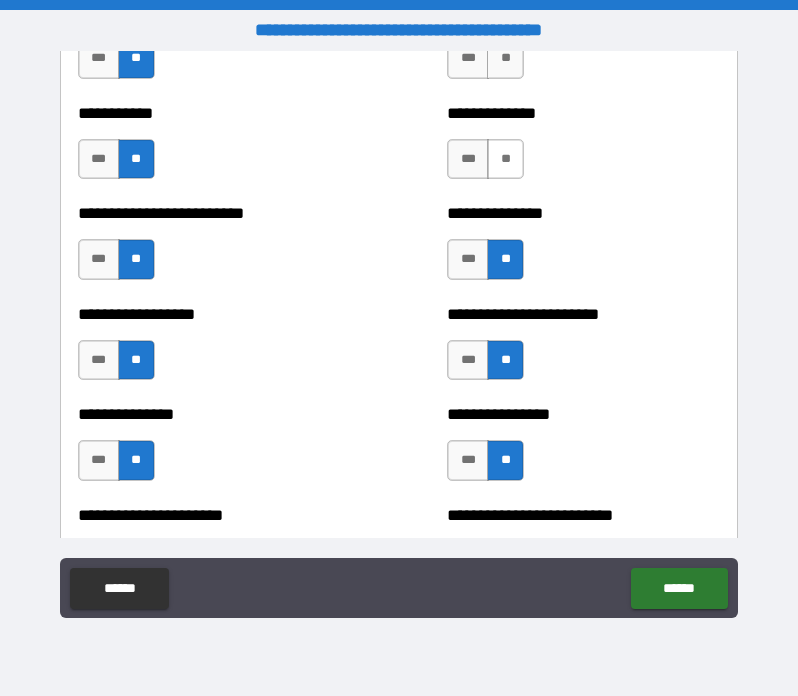 click on "**" at bounding box center [505, 159] 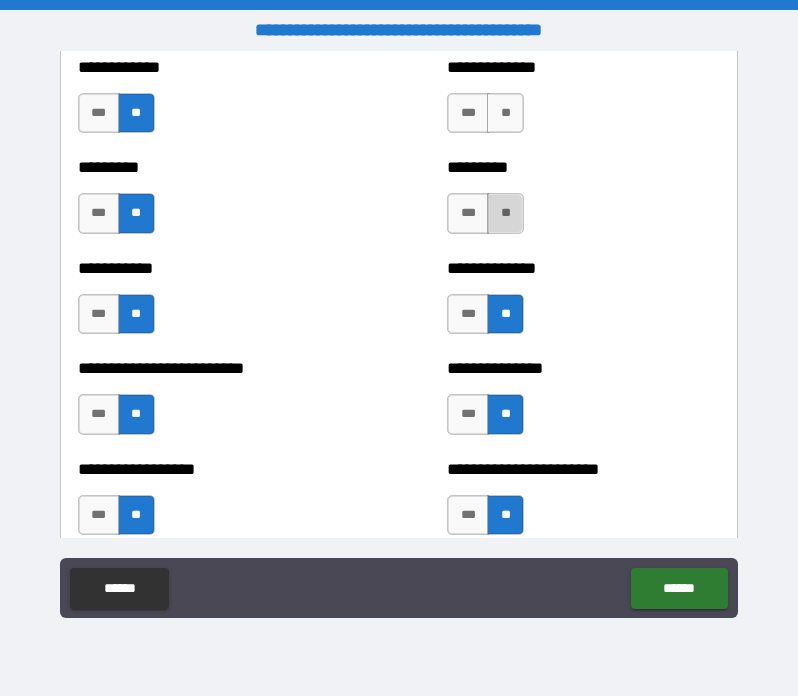 click on "**" at bounding box center [505, 213] 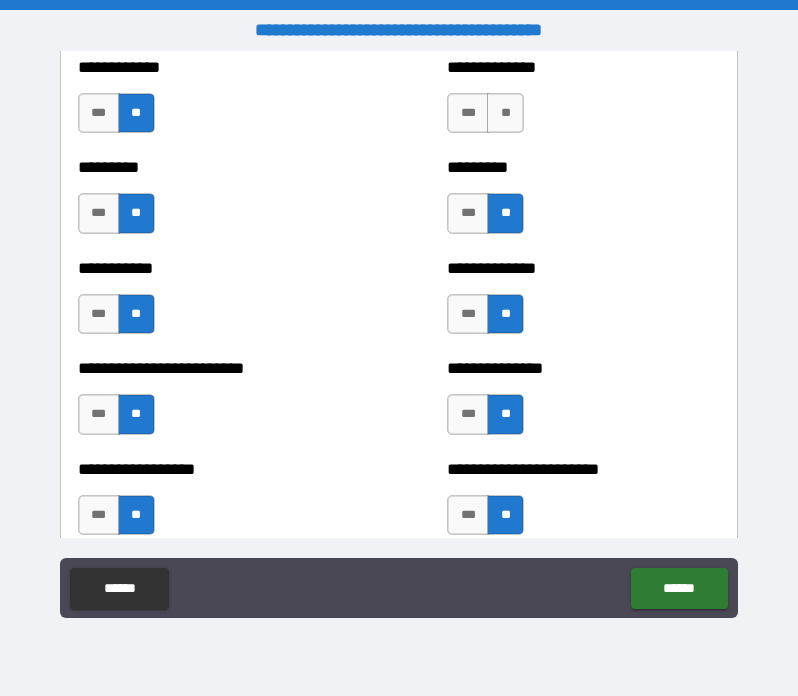 scroll, scrollTop: 2507, scrollLeft: 0, axis: vertical 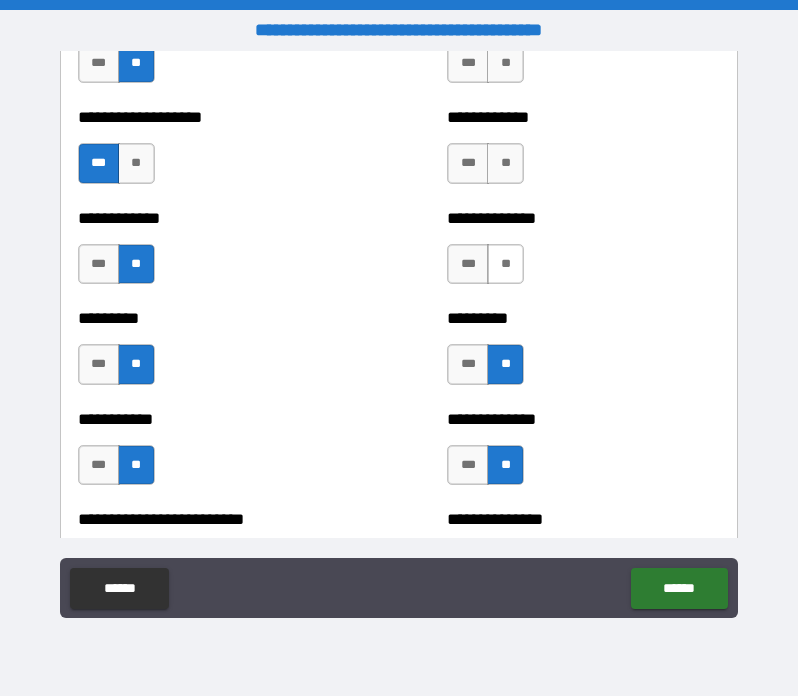 click on "**" at bounding box center [505, 264] 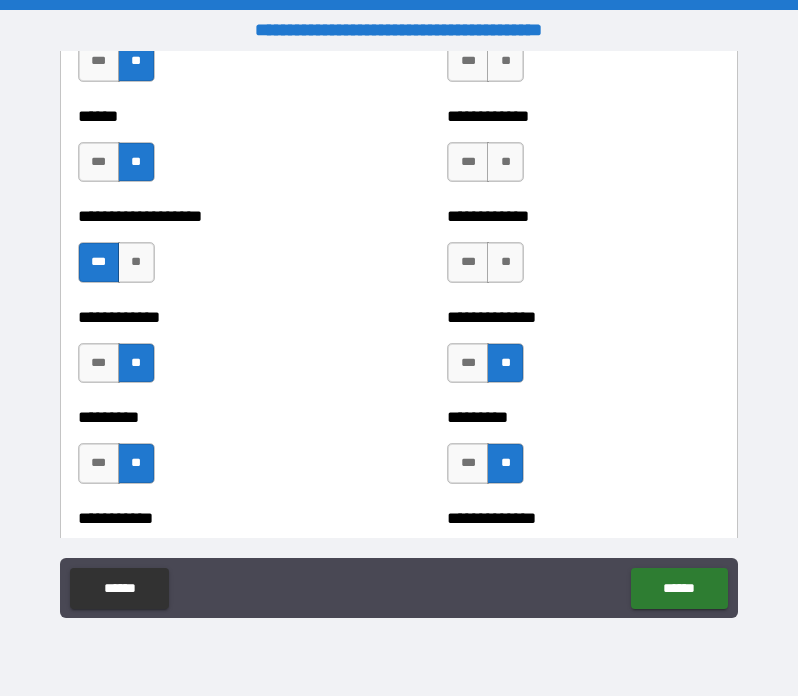 scroll, scrollTop: 2387, scrollLeft: 0, axis: vertical 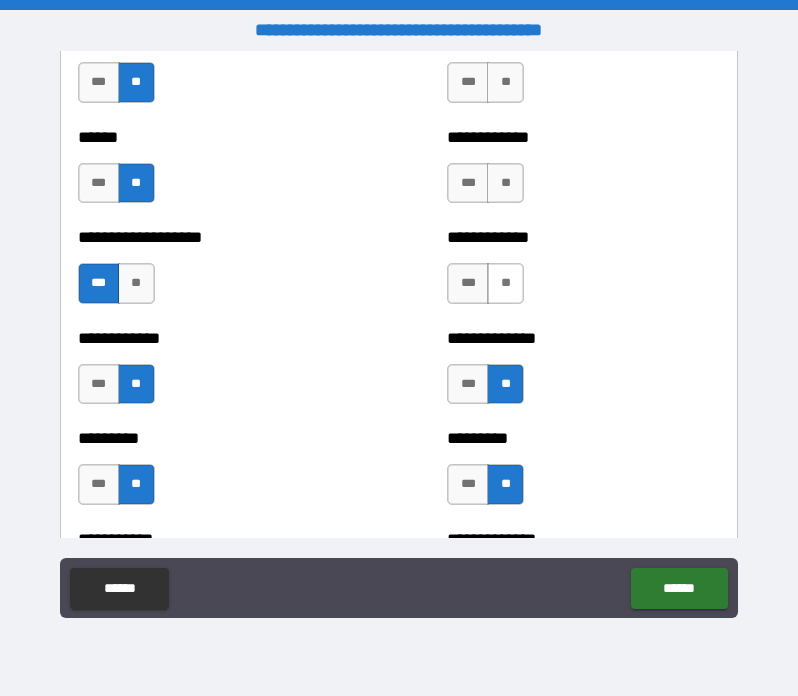 click on "**" at bounding box center [505, 283] 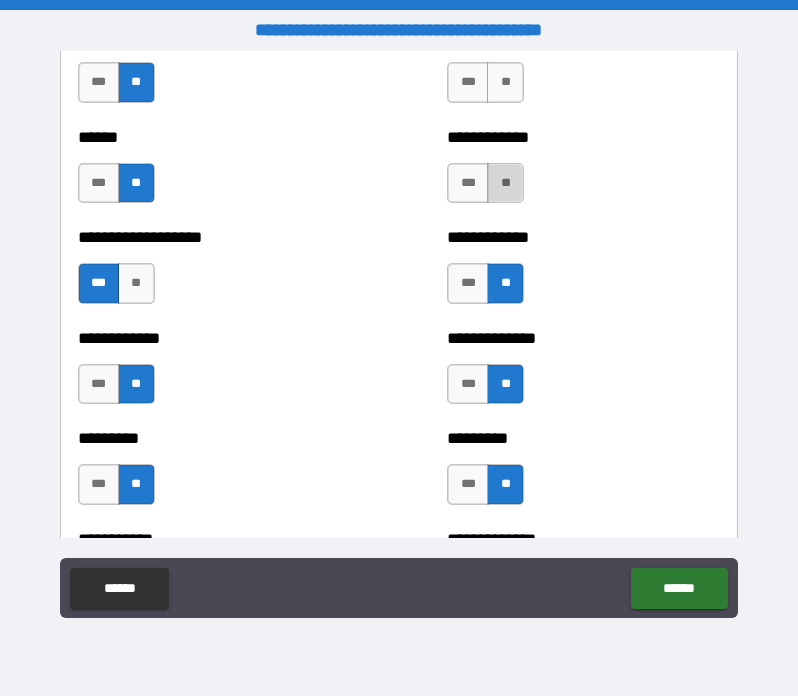 click on "**" at bounding box center (505, 183) 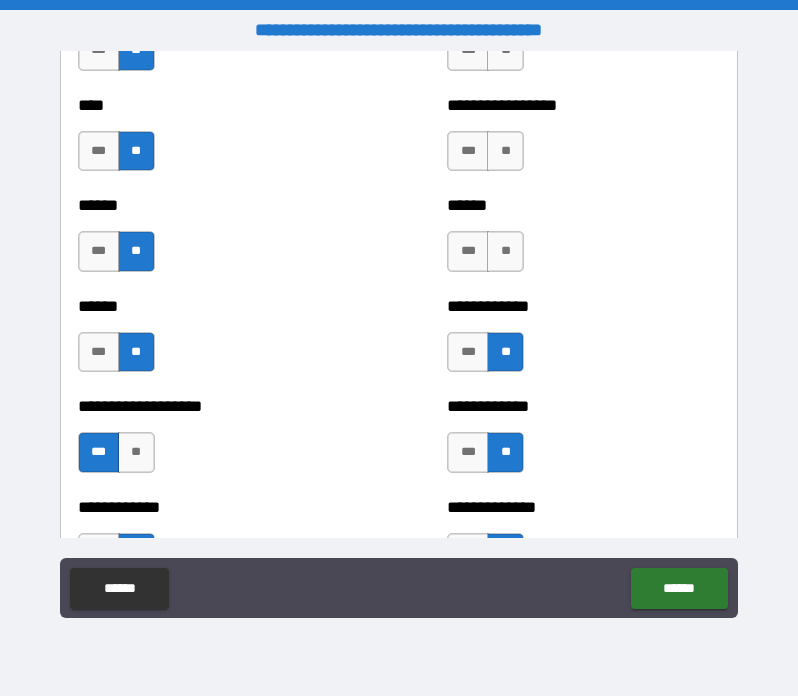 scroll, scrollTop: 2215, scrollLeft: 0, axis: vertical 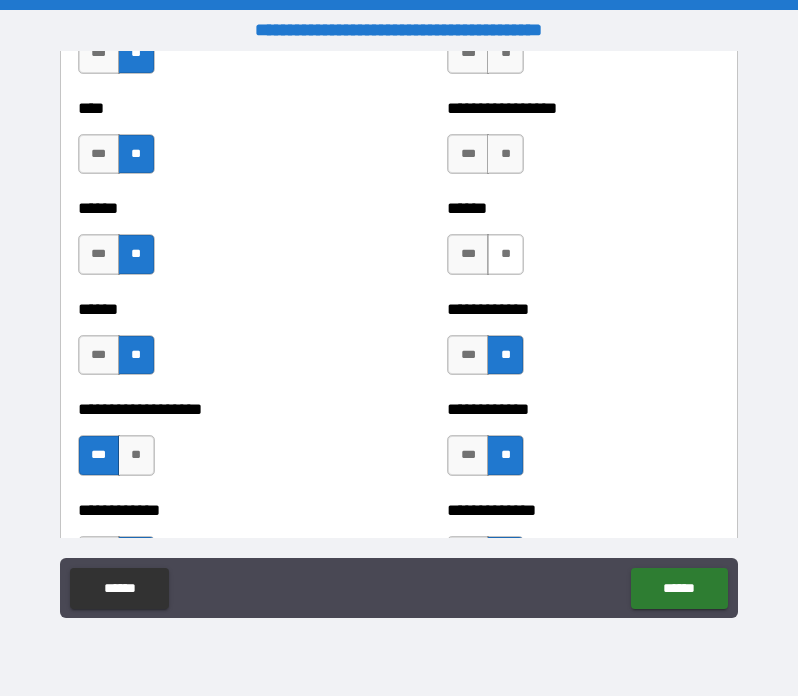 click on "**" at bounding box center (505, 254) 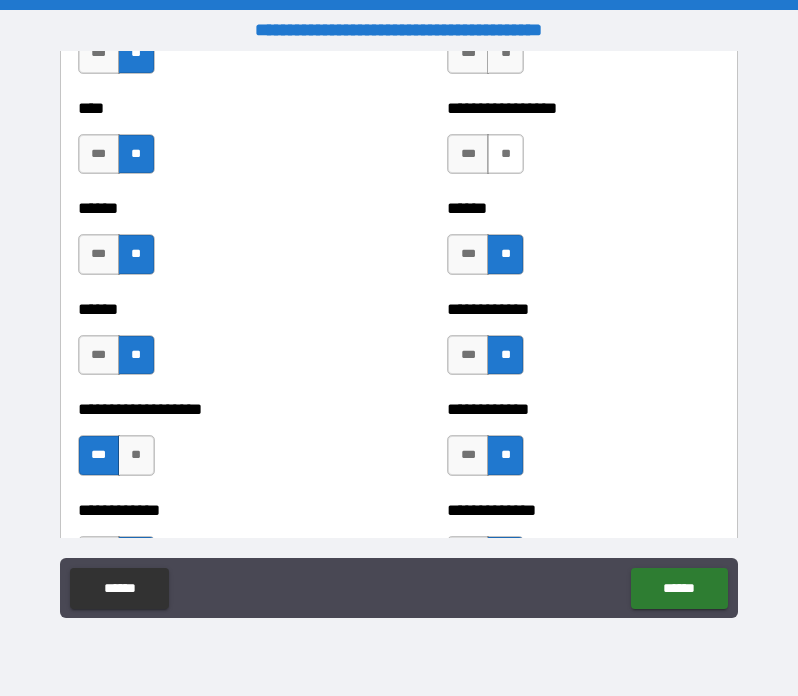 click on "**" at bounding box center (505, 154) 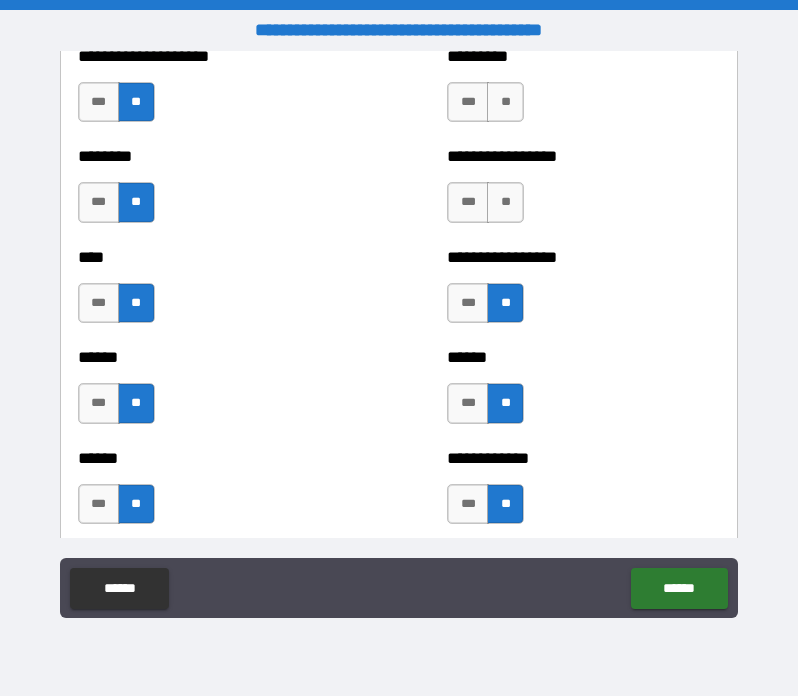 scroll, scrollTop: 2052, scrollLeft: 0, axis: vertical 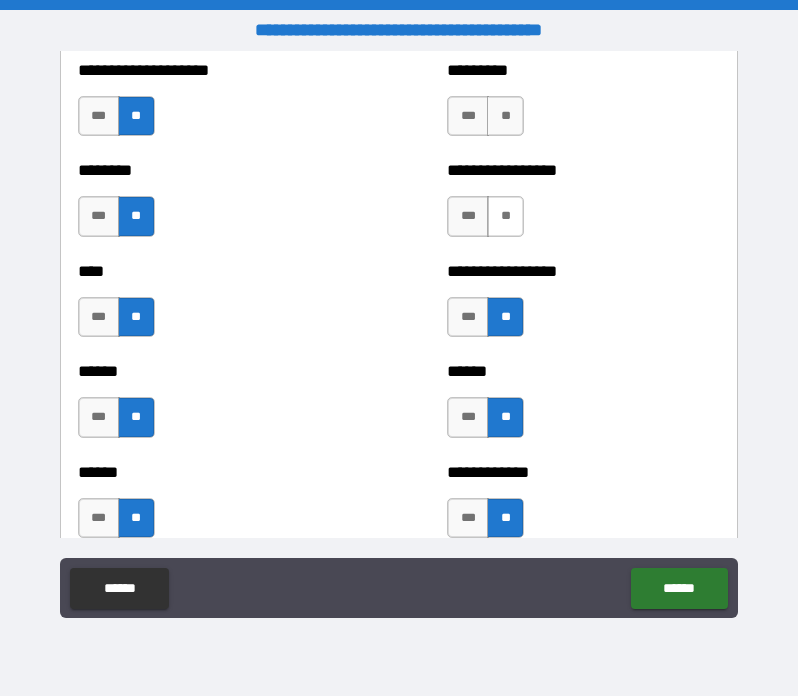 click on "**" at bounding box center [505, 216] 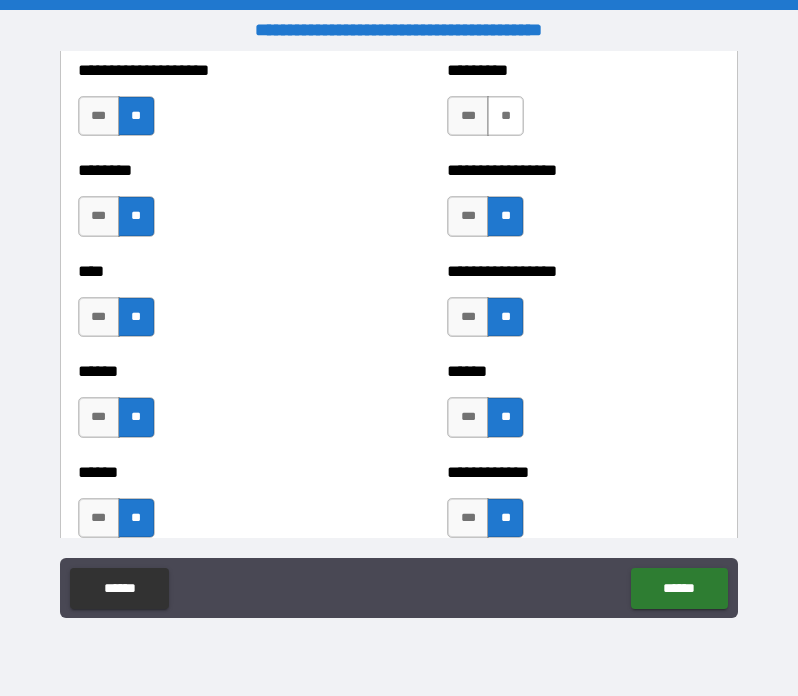 click on "**" at bounding box center (505, 116) 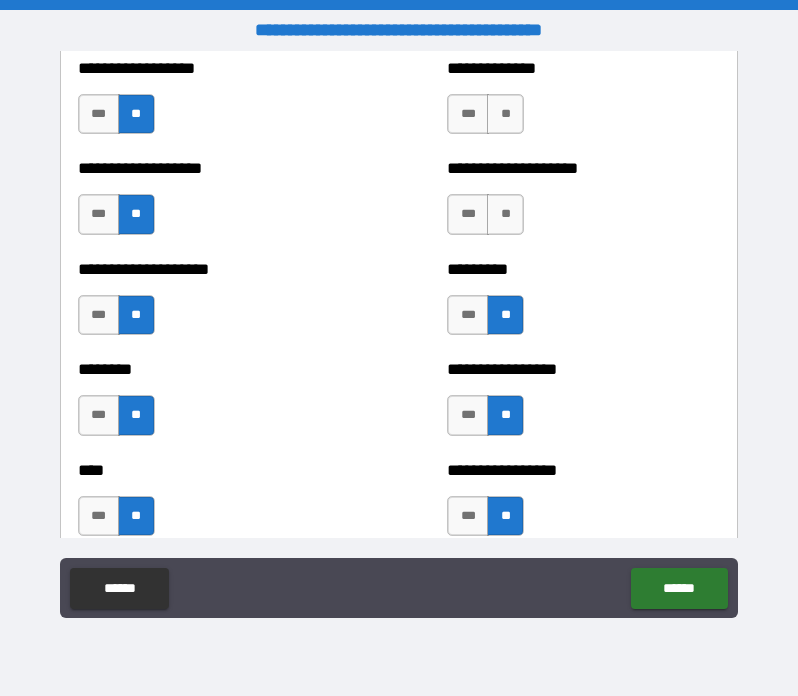 scroll, scrollTop: 1847, scrollLeft: 0, axis: vertical 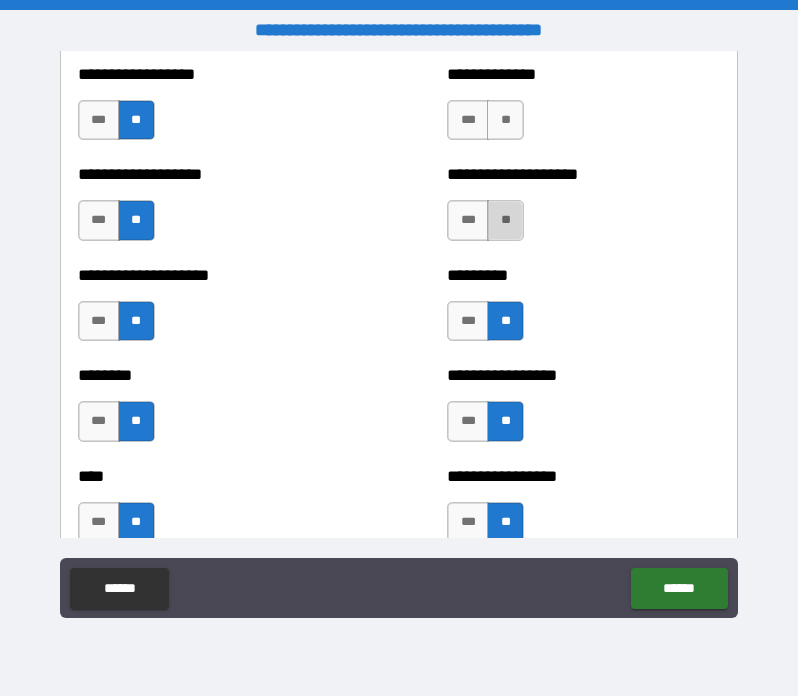 click on "**" at bounding box center (505, 220) 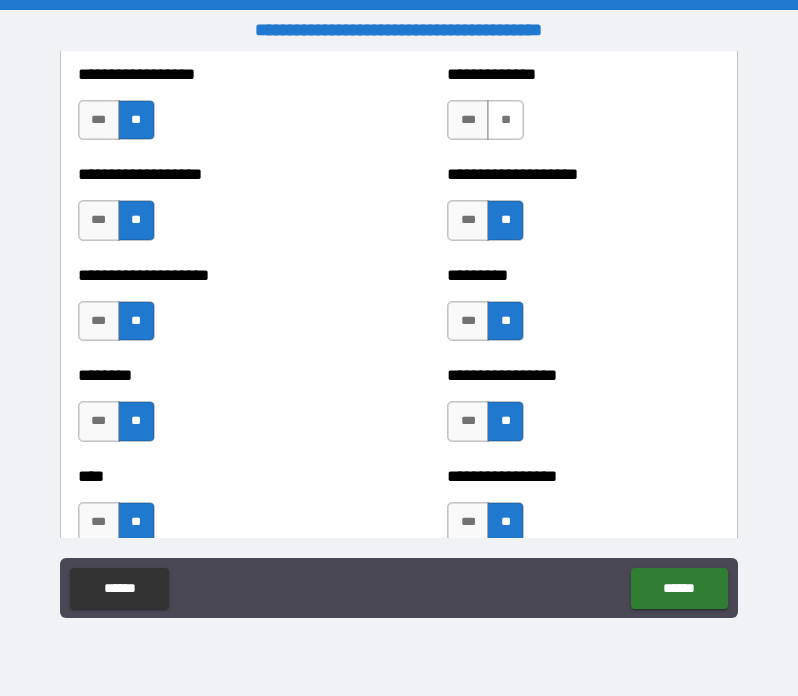 click on "**" at bounding box center [505, 120] 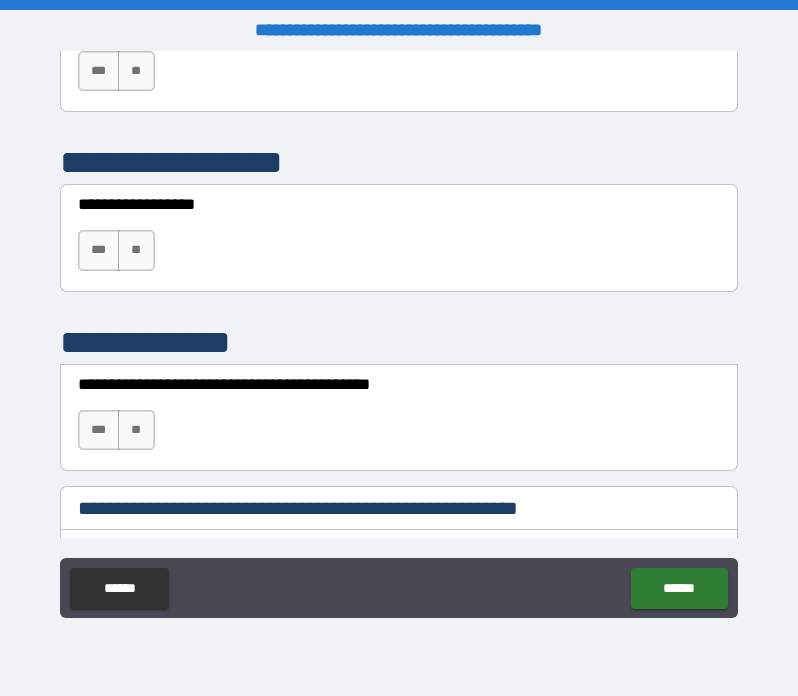 scroll, scrollTop: 4307, scrollLeft: 0, axis: vertical 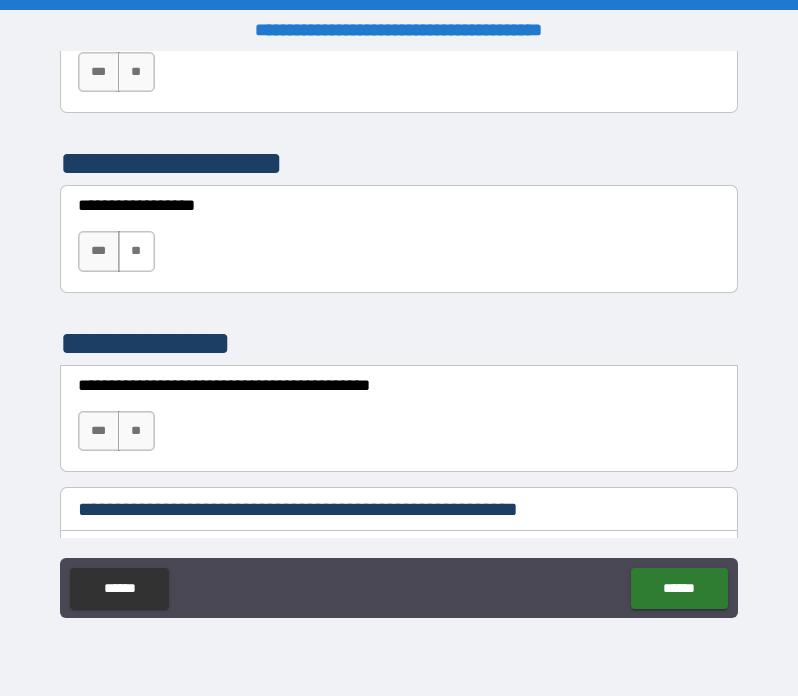 click on "**" at bounding box center [136, 251] 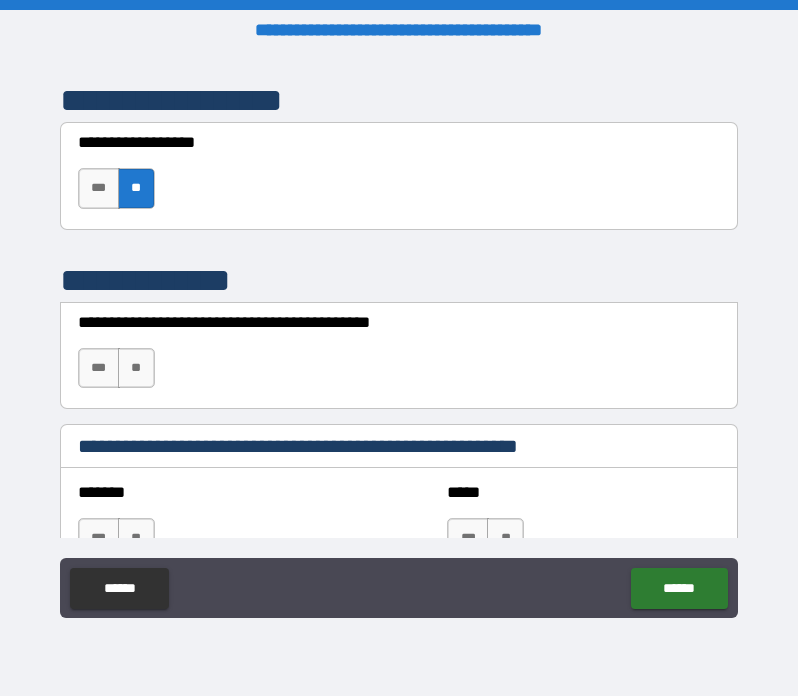 scroll, scrollTop: 4371, scrollLeft: 0, axis: vertical 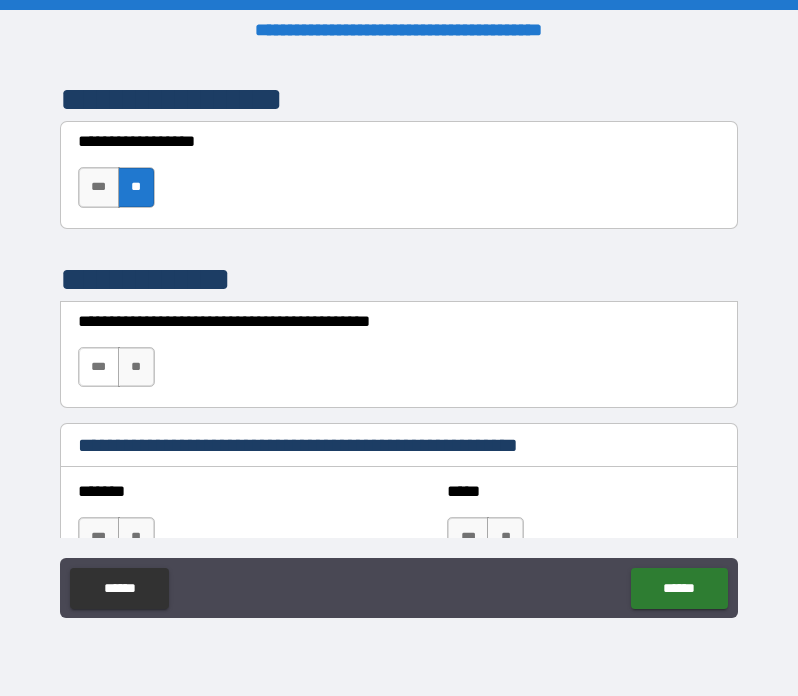 click on "***" at bounding box center [99, 367] 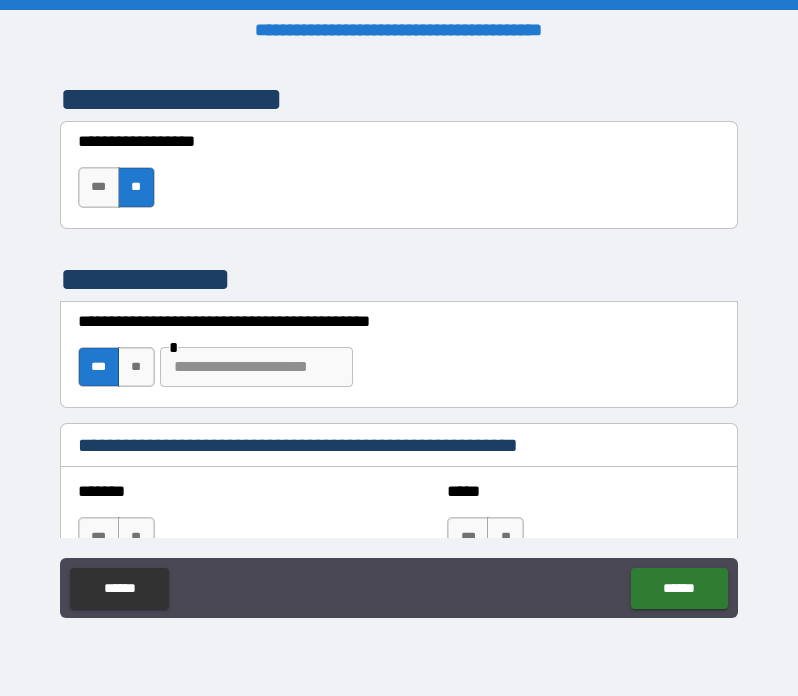 click at bounding box center [256, 367] 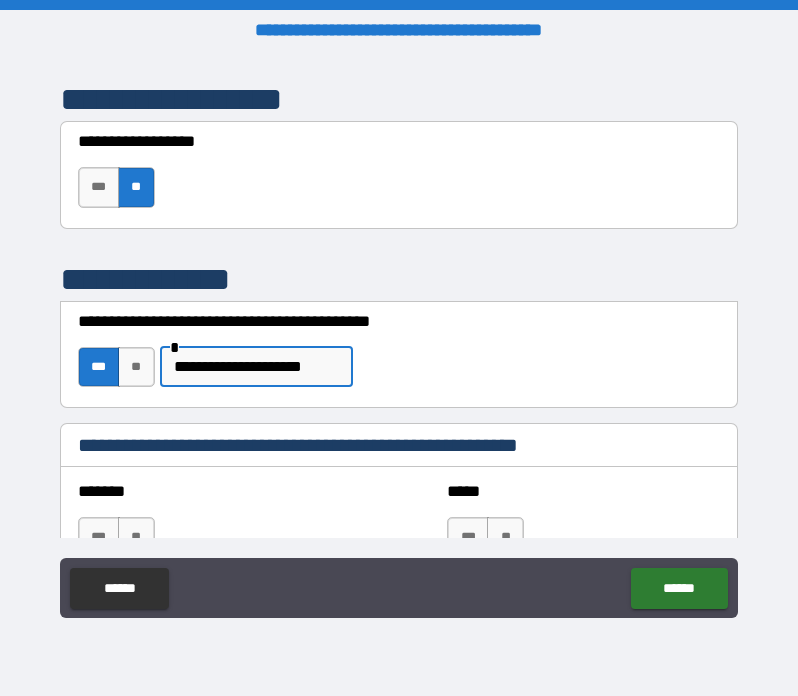 type on "**********" 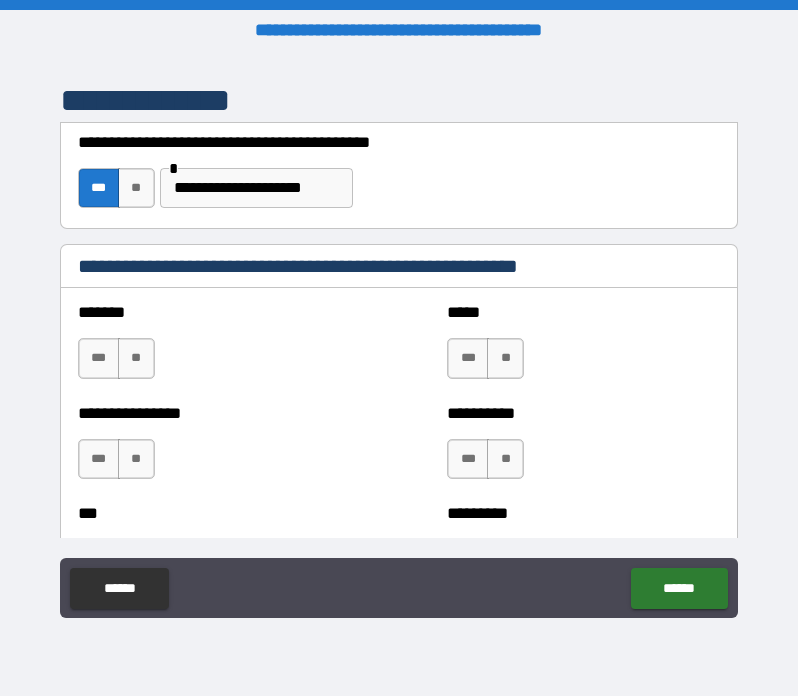 scroll, scrollTop: 4552, scrollLeft: 0, axis: vertical 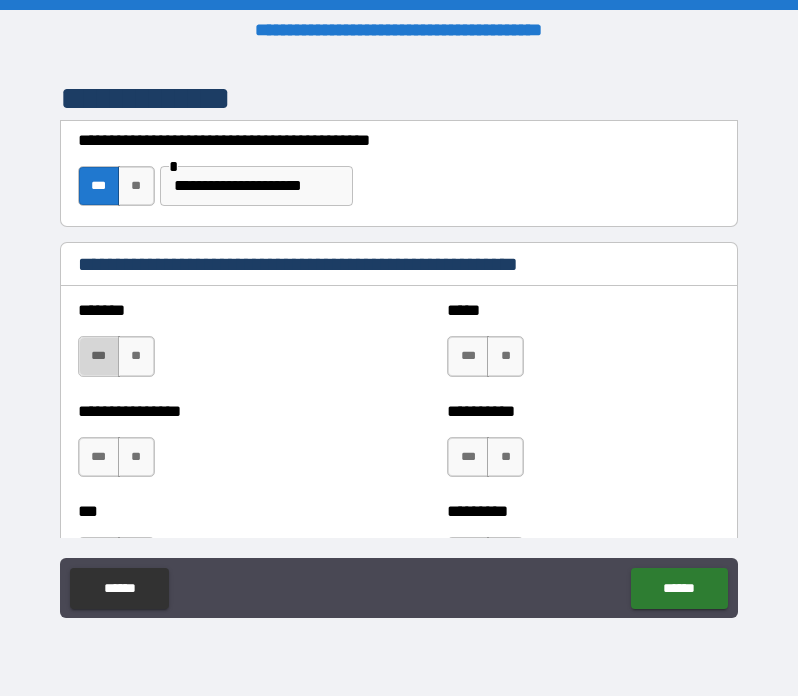 click on "***" at bounding box center [99, 356] 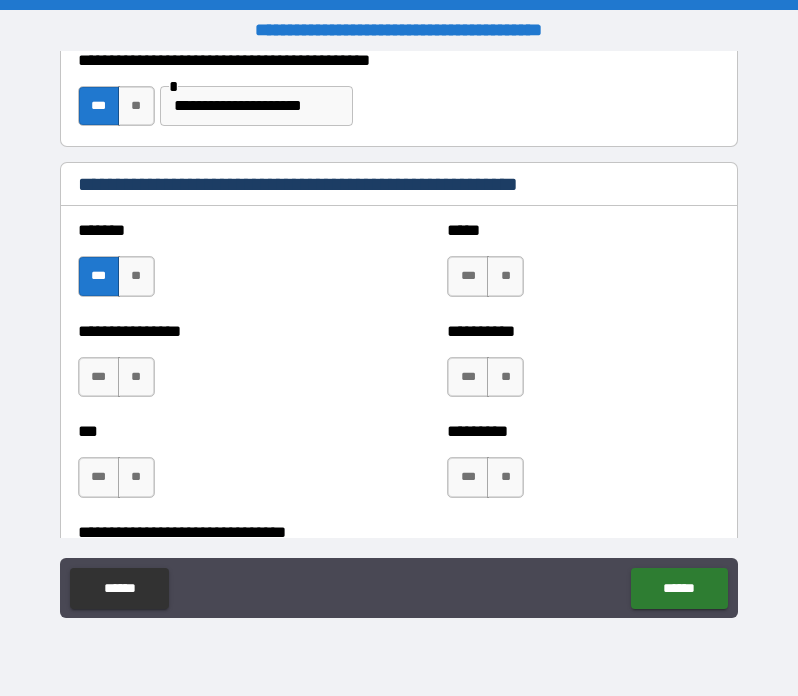 scroll, scrollTop: 4656, scrollLeft: 0, axis: vertical 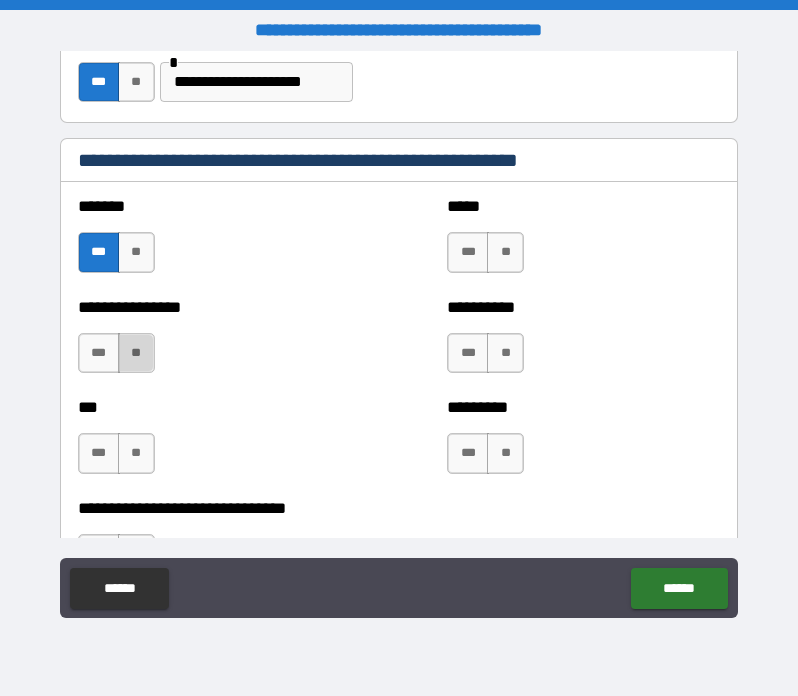 click on "**" at bounding box center [136, 353] 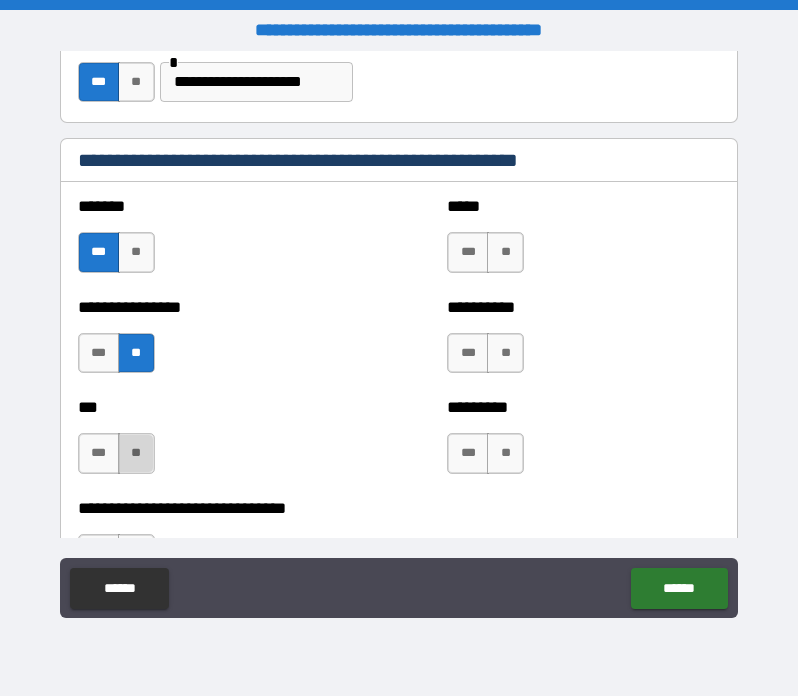 click on "**" at bounding box center (136, 453) 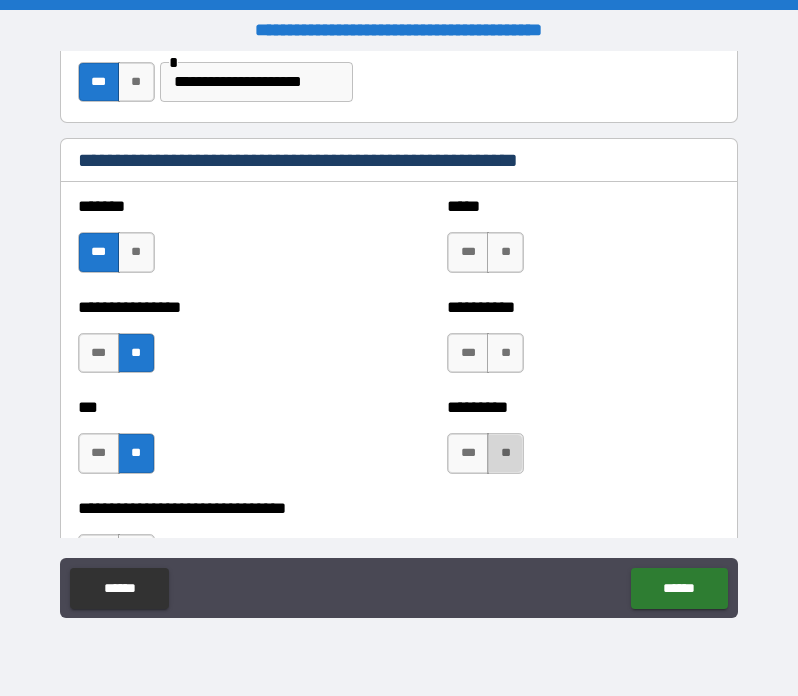 click on "**" at bounding box center [505, 453] 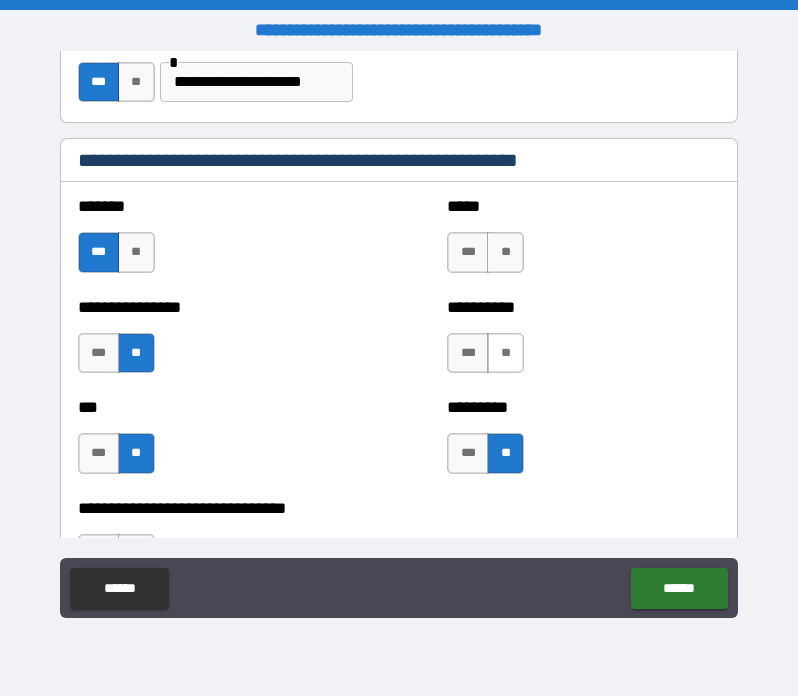 click on "**" at bounding box center (505, 353) 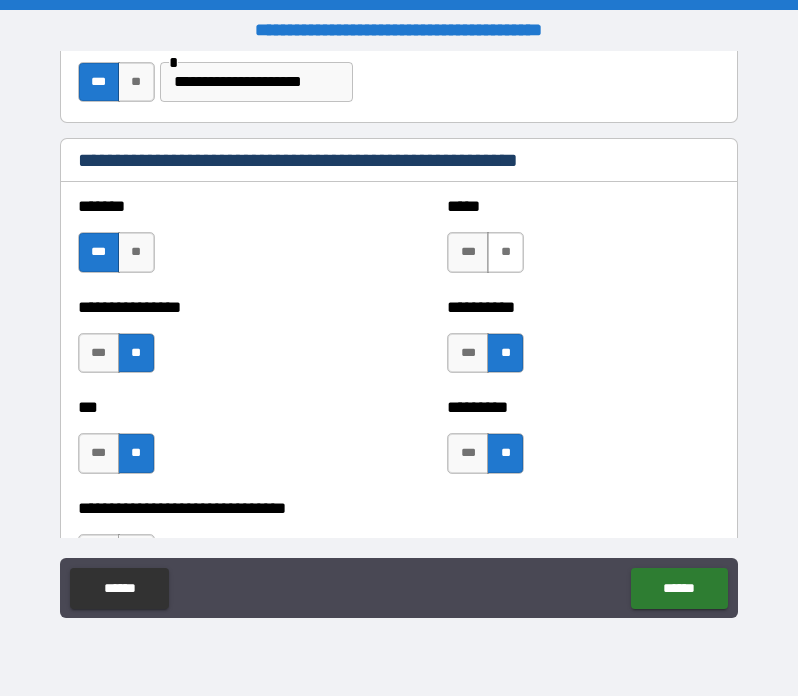 click on "**" at bounding box center [505, 252] 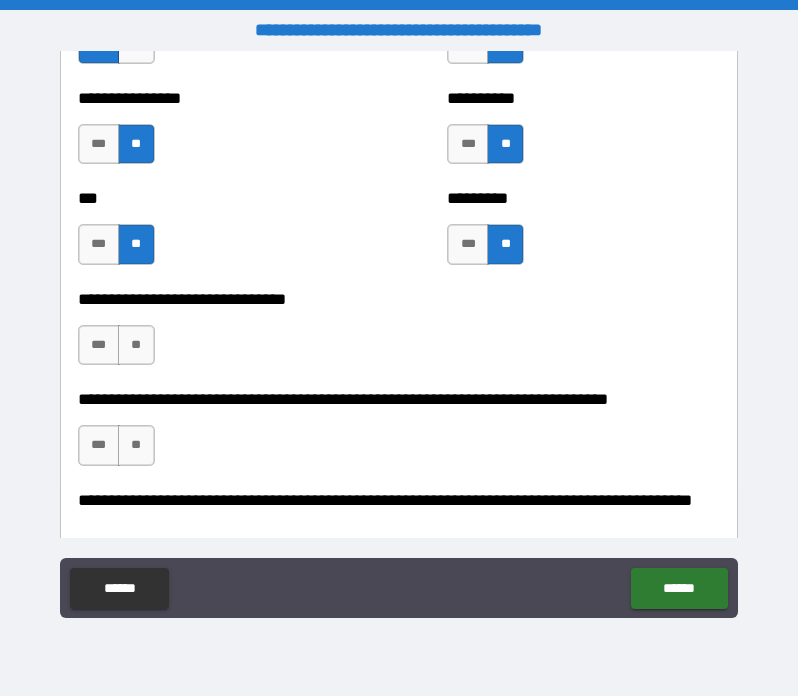 scroll, scrollTop: 4872, scrollLeft: 0, axis: vertical 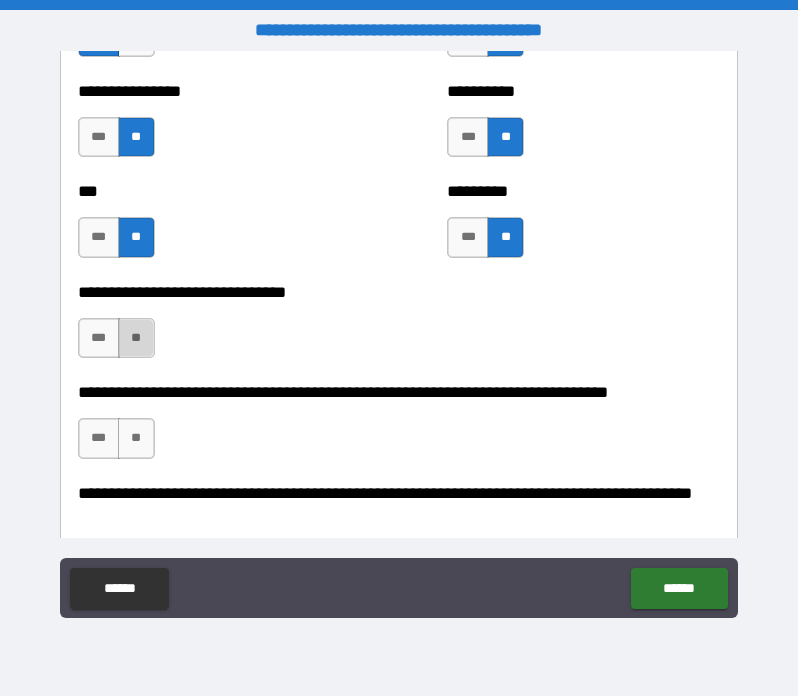 click on "**" at bounding box center [136, 338] 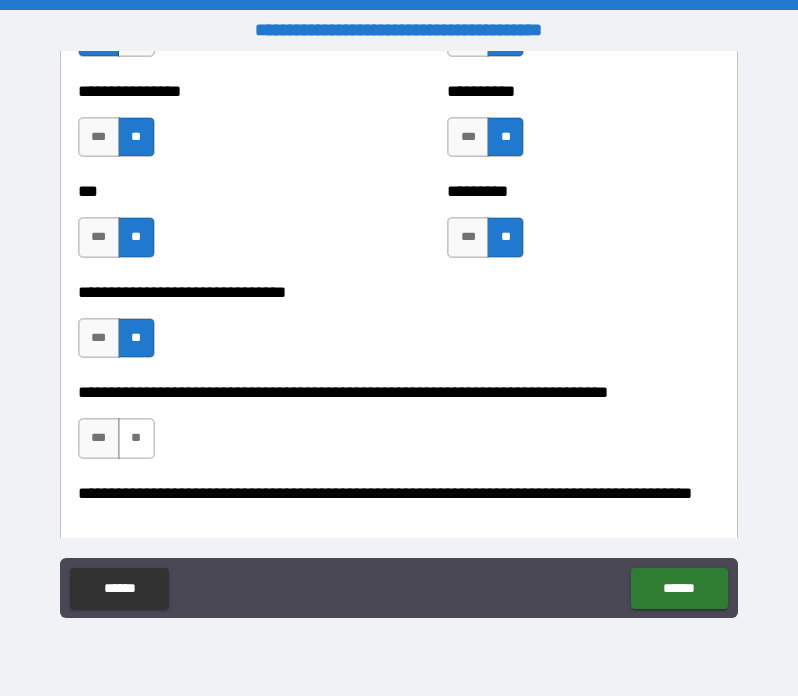 click on "**" at bounding box center (136, 438) 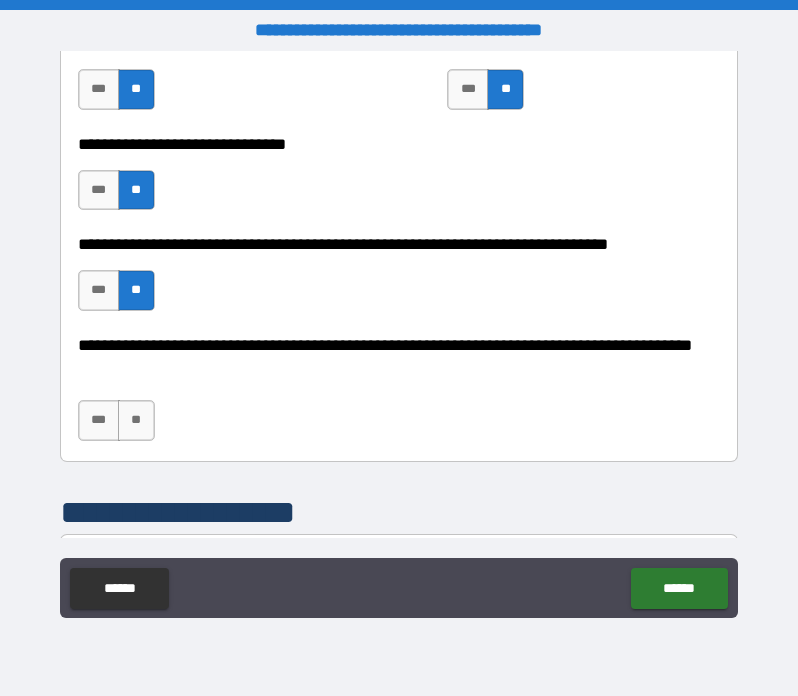 scroll, scrollTop: 5021, scrollLeft: 0, axis: vertical 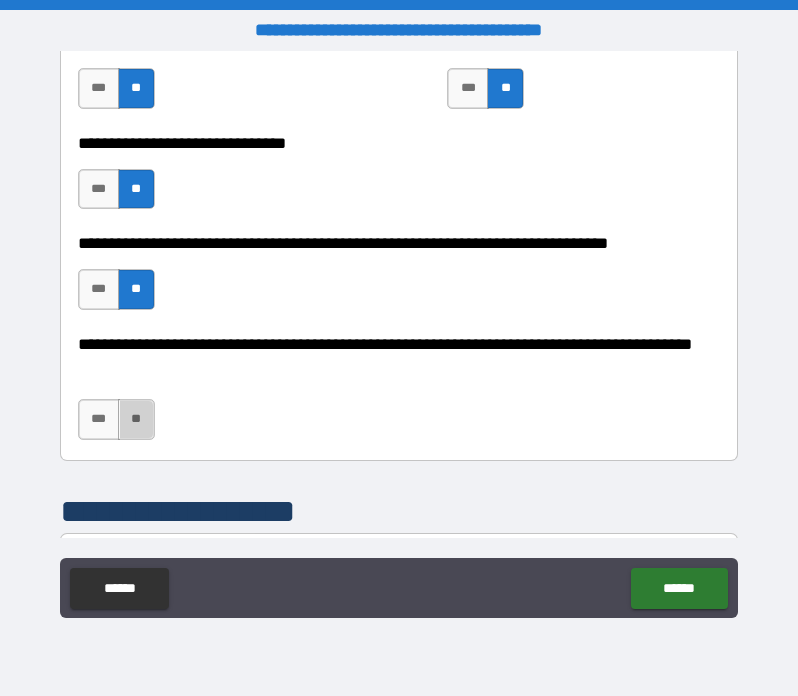 click on "**" at bounding box center [136, 419] 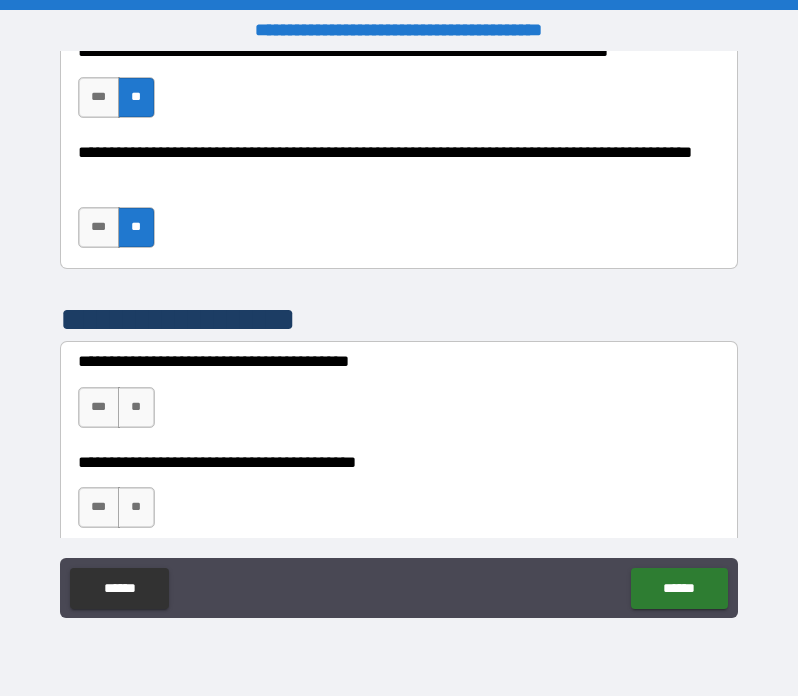scroll, scrollTop: 5220, scrollLeft: 0, axis: vertical 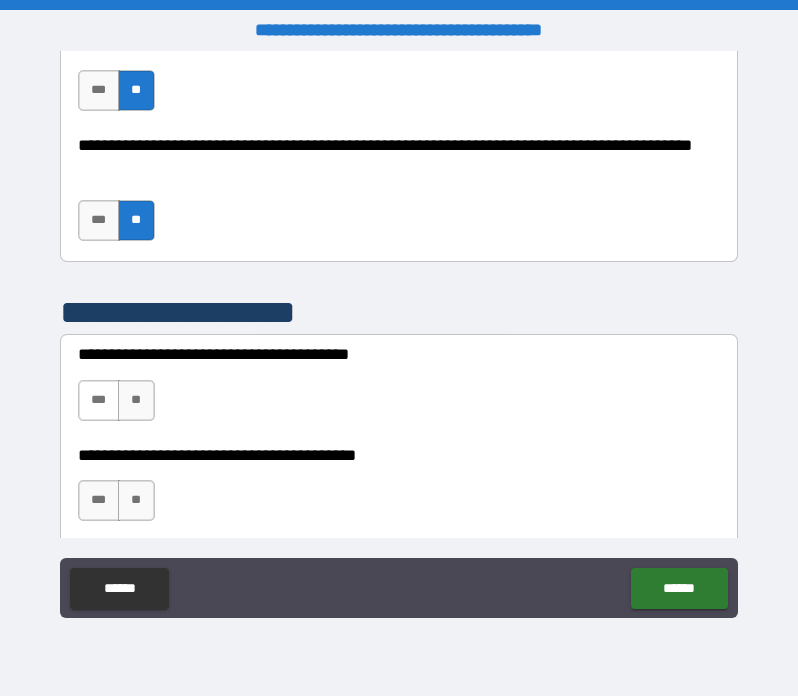 click on "***" at bounding box center (99, 400) 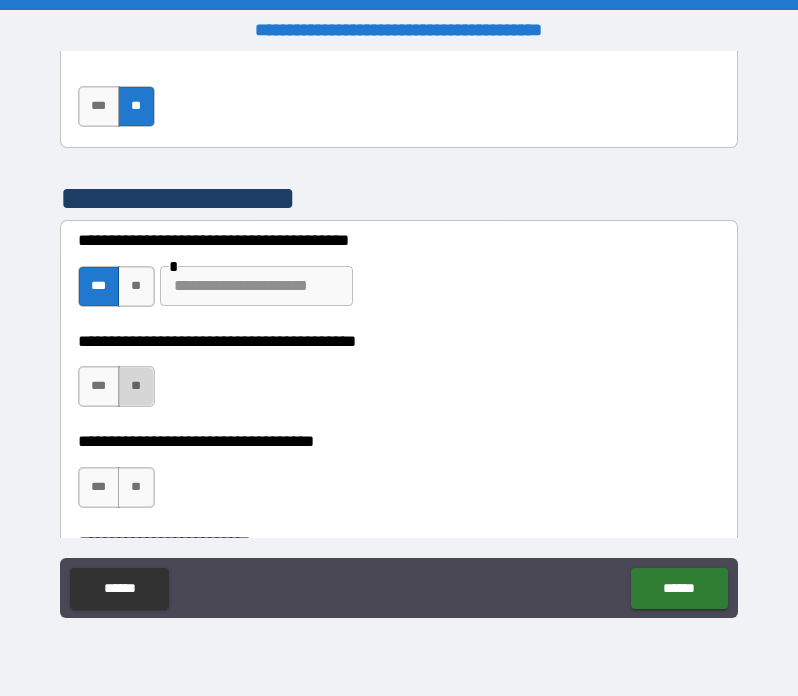 click on "**" at bounding box center (136, 386) 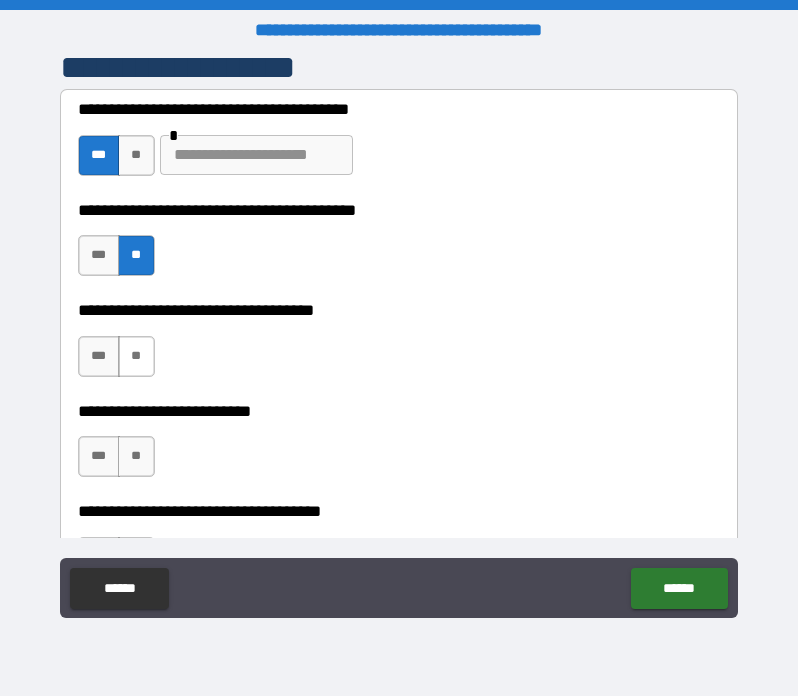 click on "**" at bounding box center [136, 356] 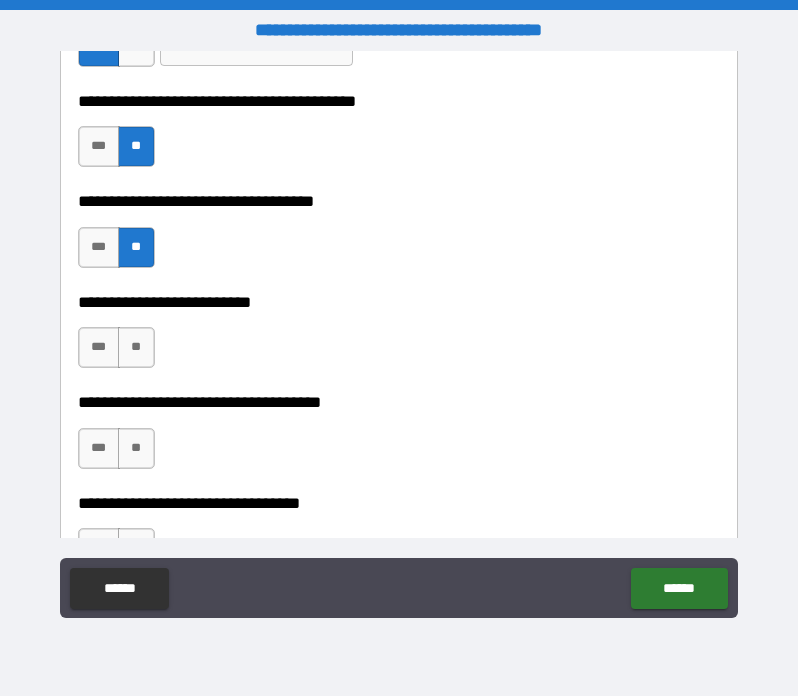 scroll, scrollTop: 5583, scrollLeft: 0, axis: vertical 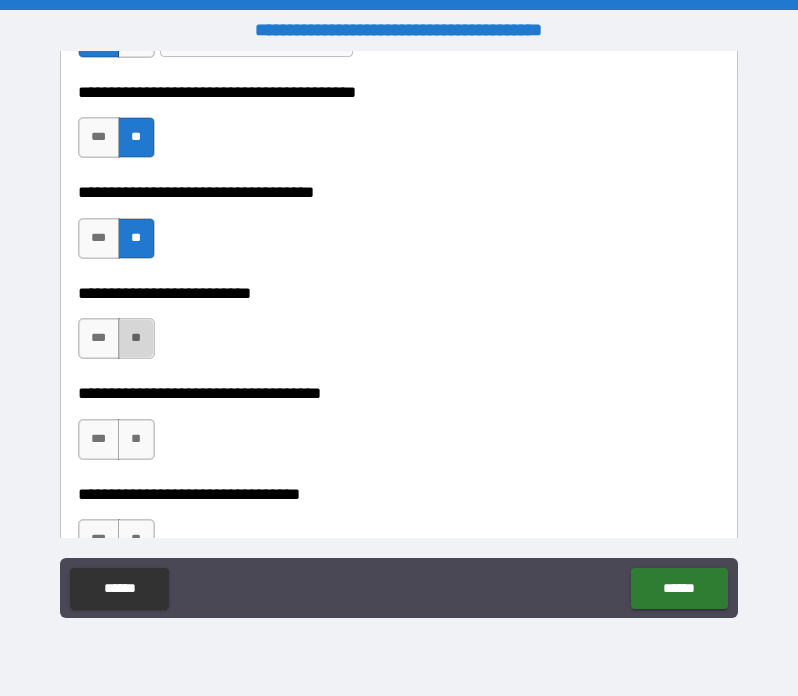 click on "**" at bounding box center (136, 338) 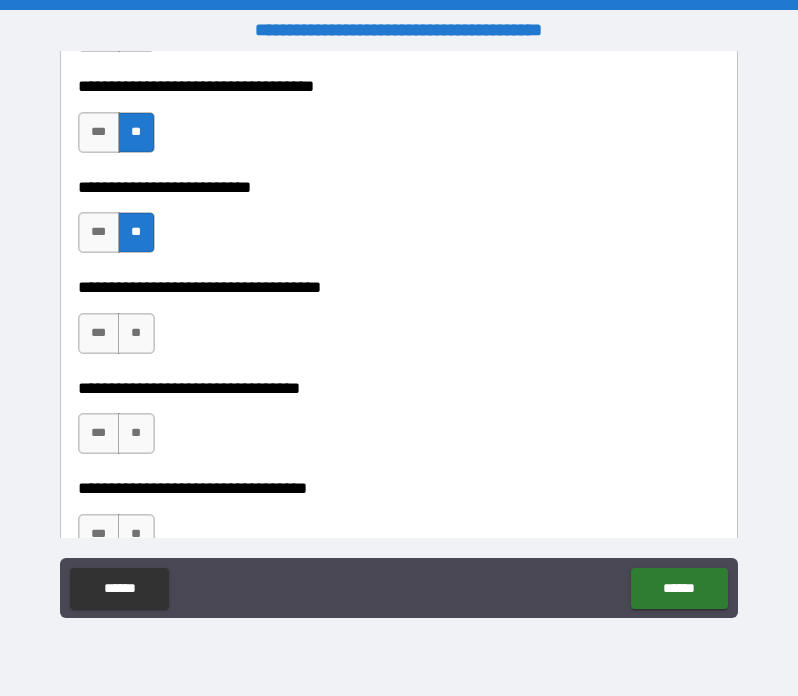 scroll, scrollTop: 5700, scrollLeft: 0, axis: vertical 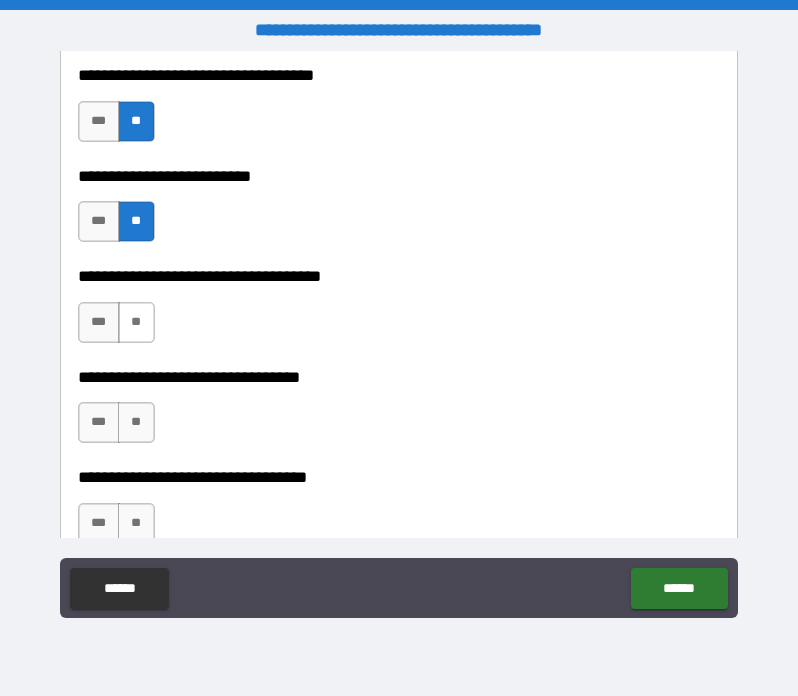 click on "**" at bounding box center (136, 322) 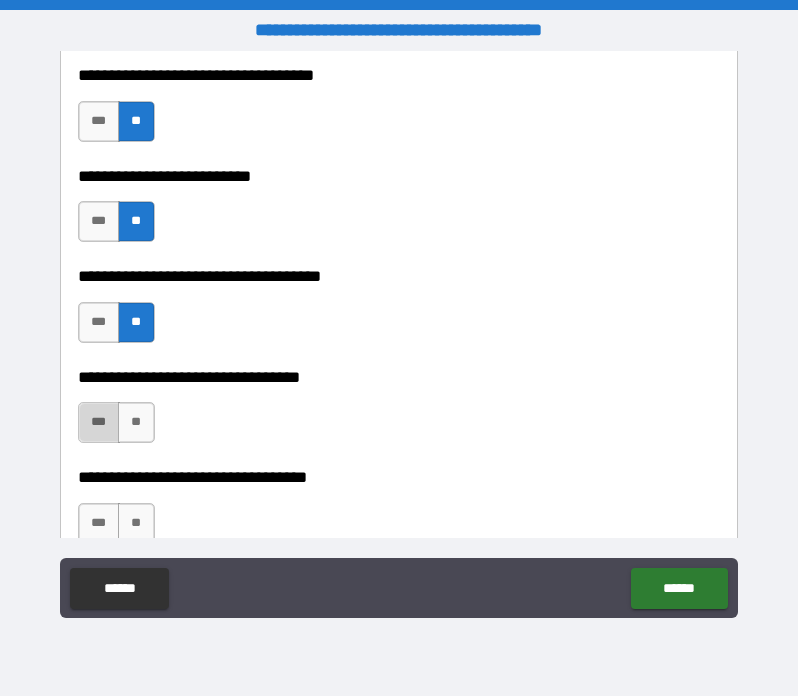 click on "***" at bounding box center (99, 422) 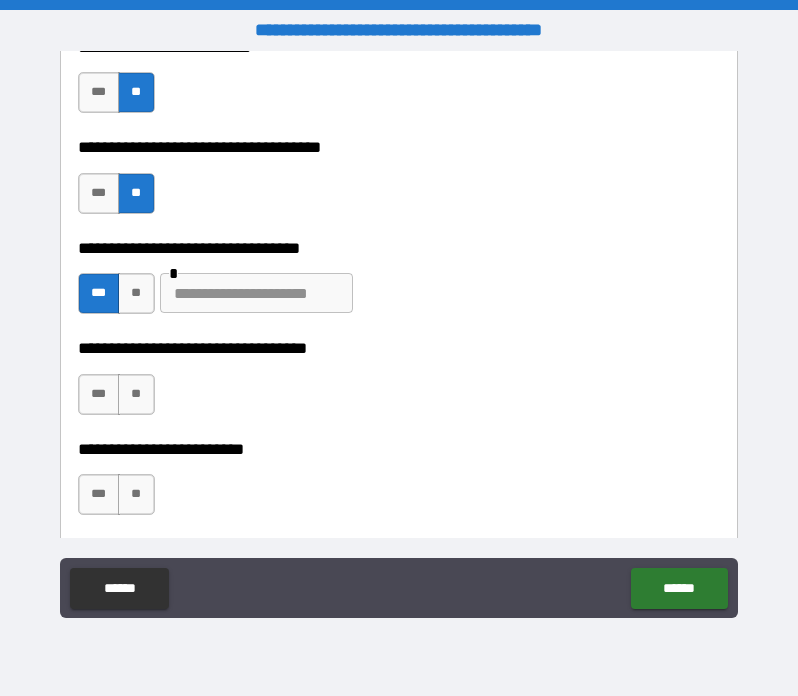 scroll, scrollTop: 5830, scrollLeft: 0, axis: vertical 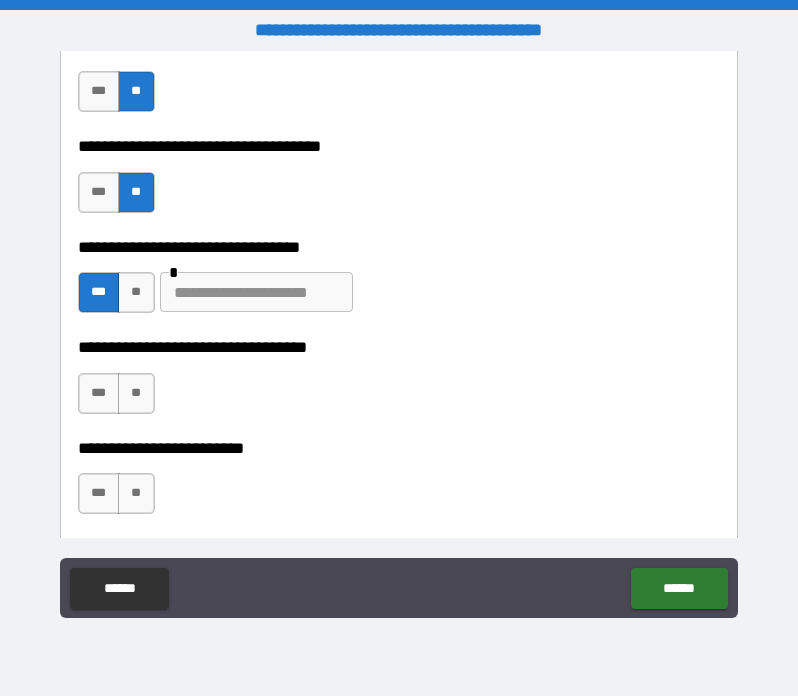 click at bounding box center (256, 292) 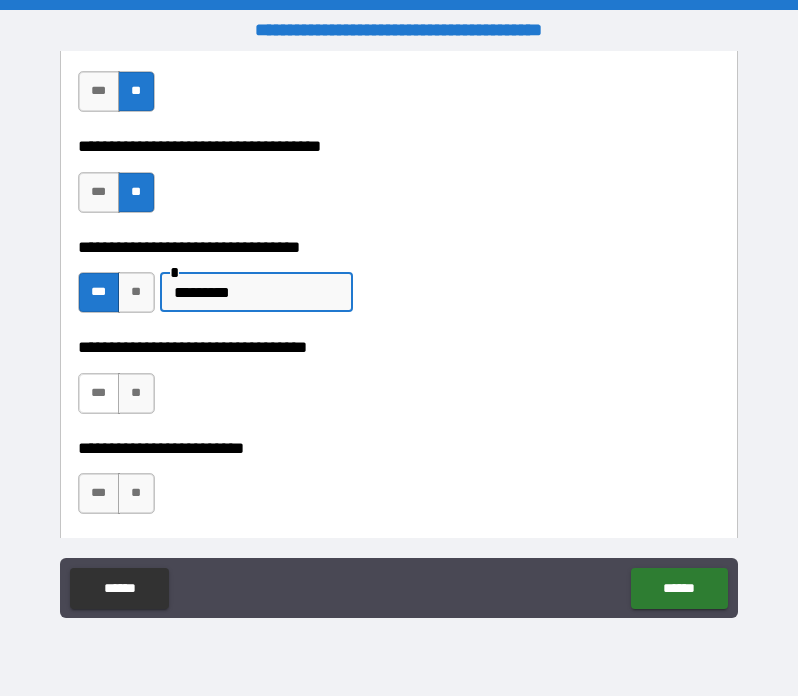 type on "*********" 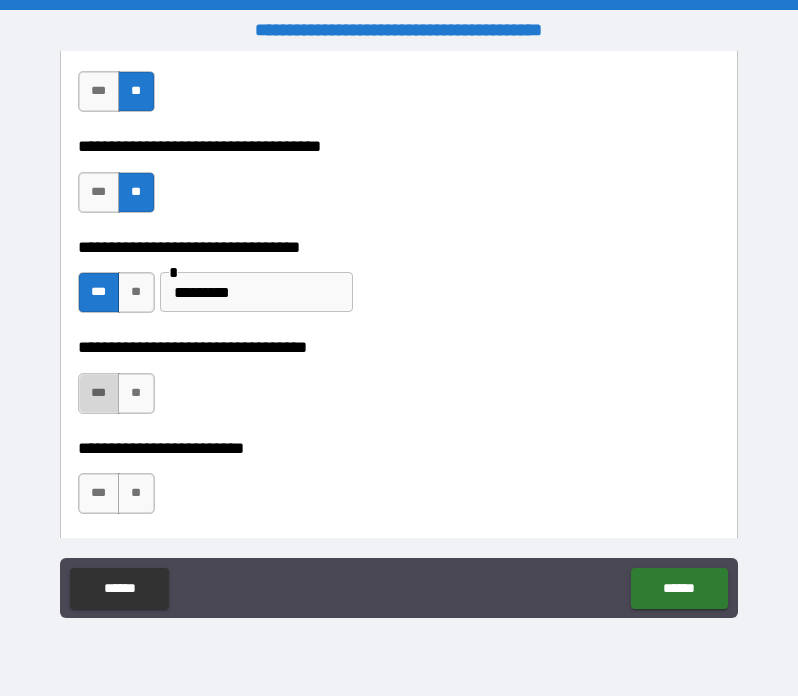 click on "***" at bounding box center [99, 393] 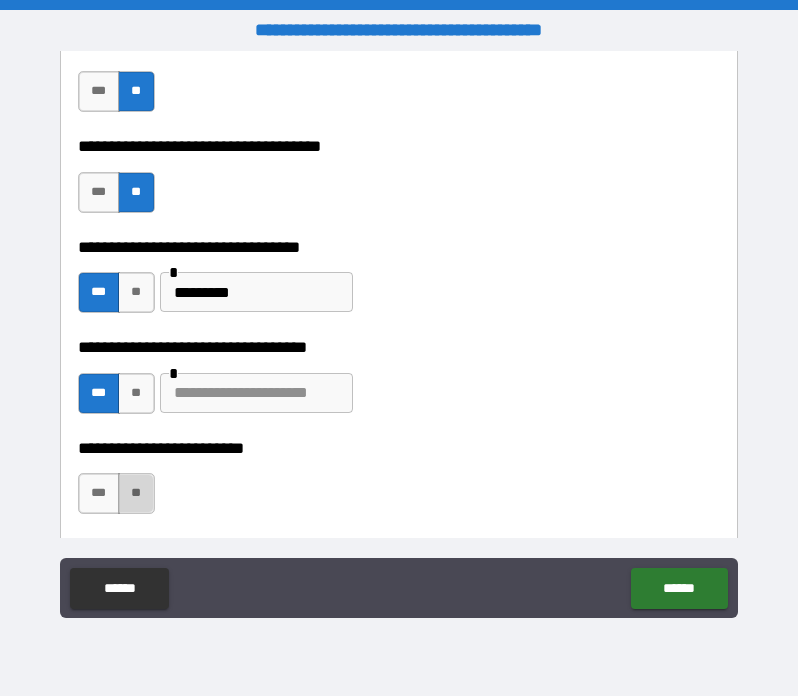 click on "**" at bounding box center [136, 493] 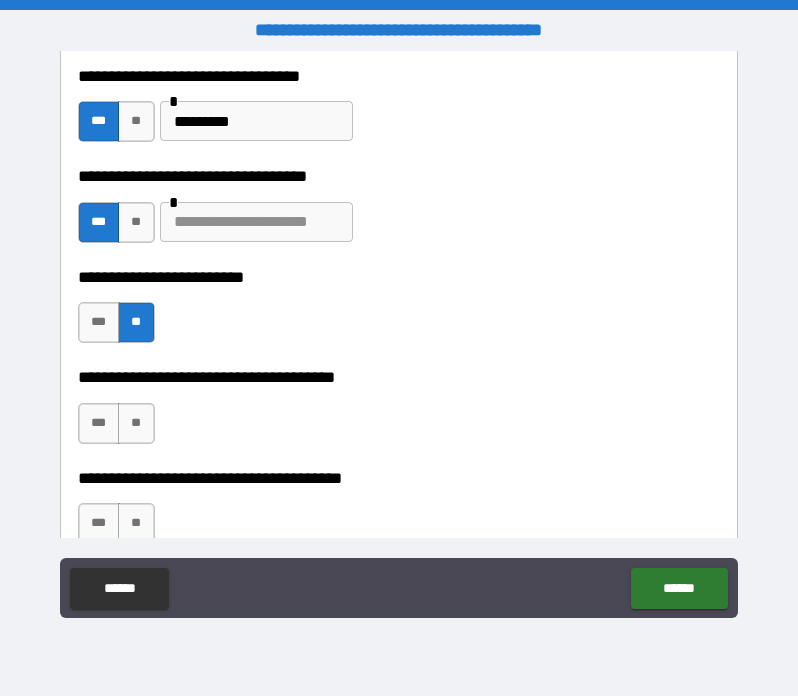 scroll, scrollTop: 6004, scrollLeft: 0, axis: vertical 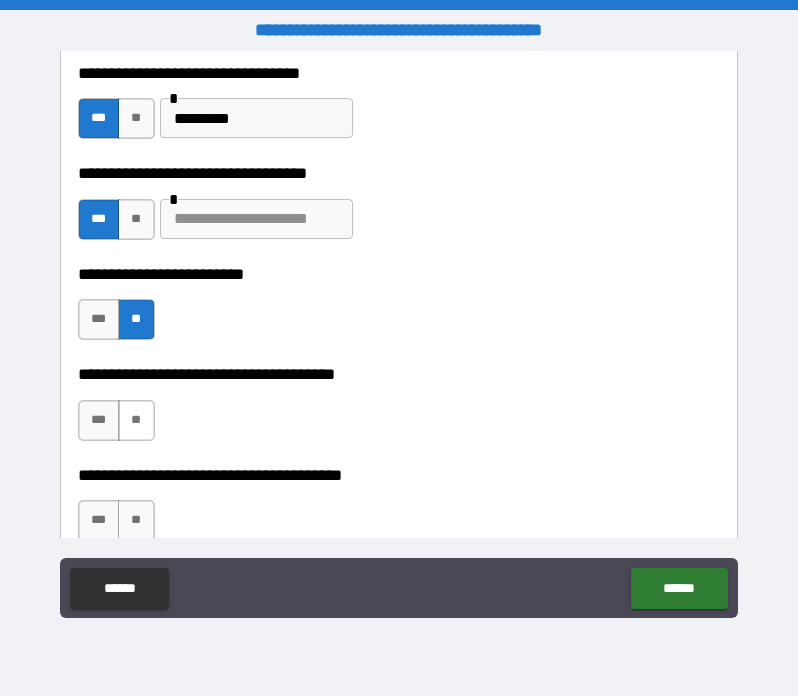 click on "**" at bounding box center [136, 420] 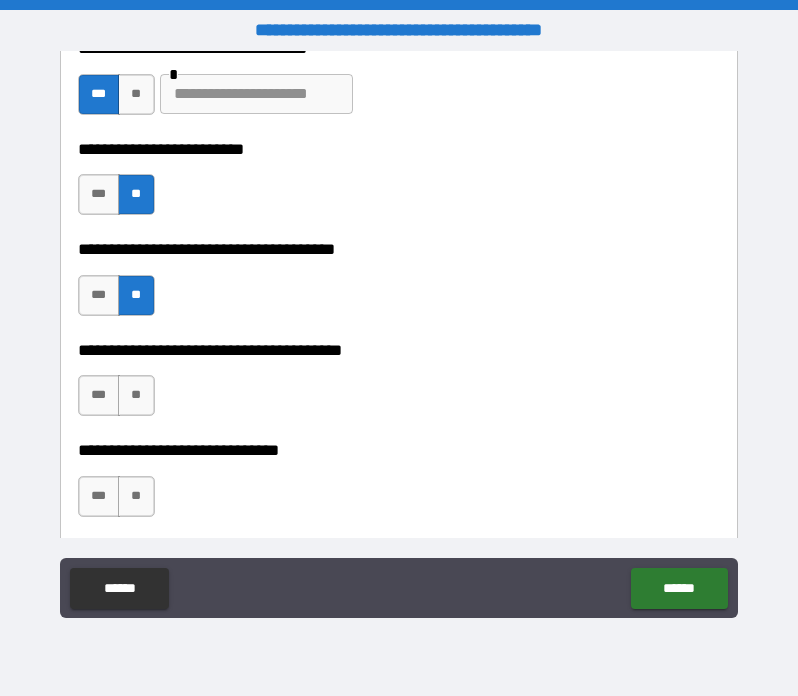 scroll, scrollTop: 6156, scrollLeft: 0, axis: vertical 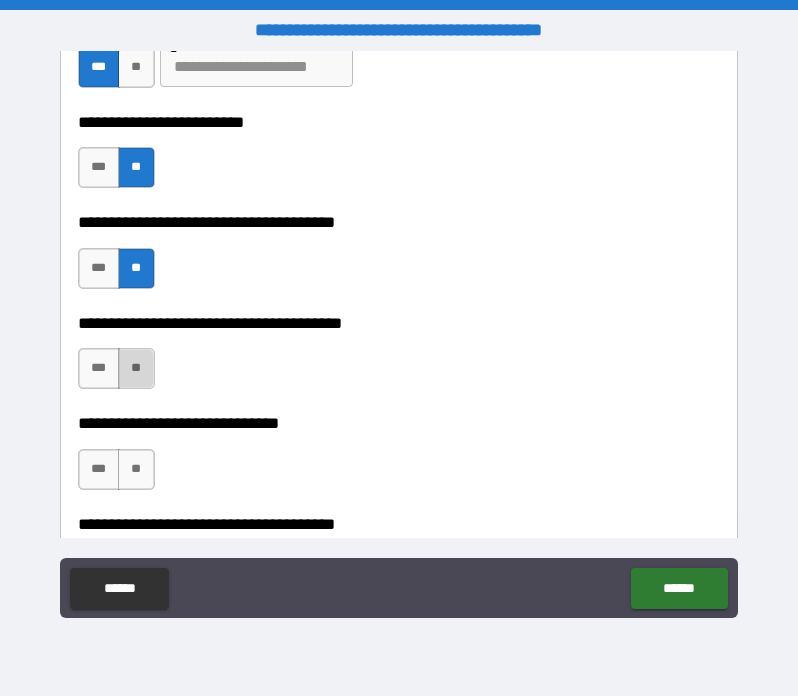 click on "**" at bounding box center (136, 368) 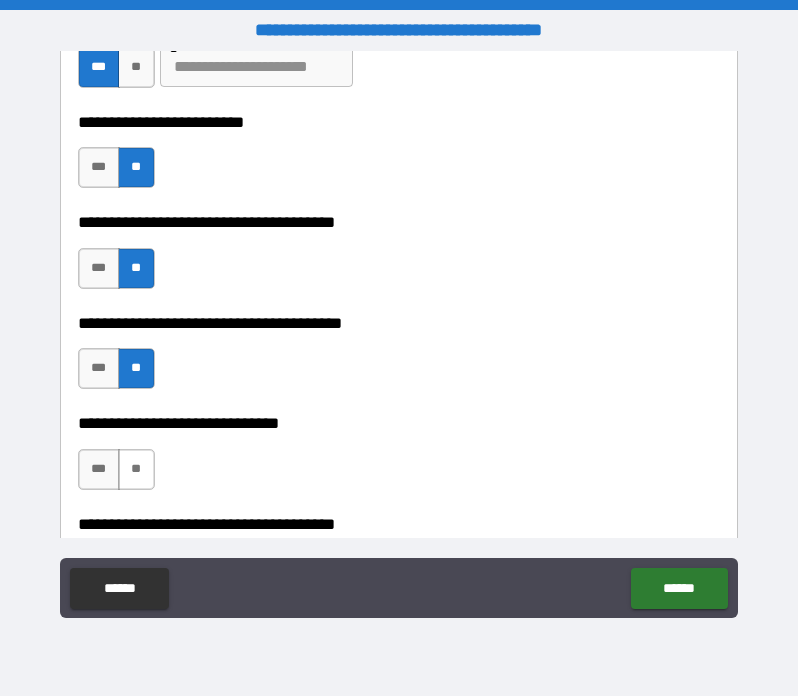 click on "**" at bounding box center [136, 469] 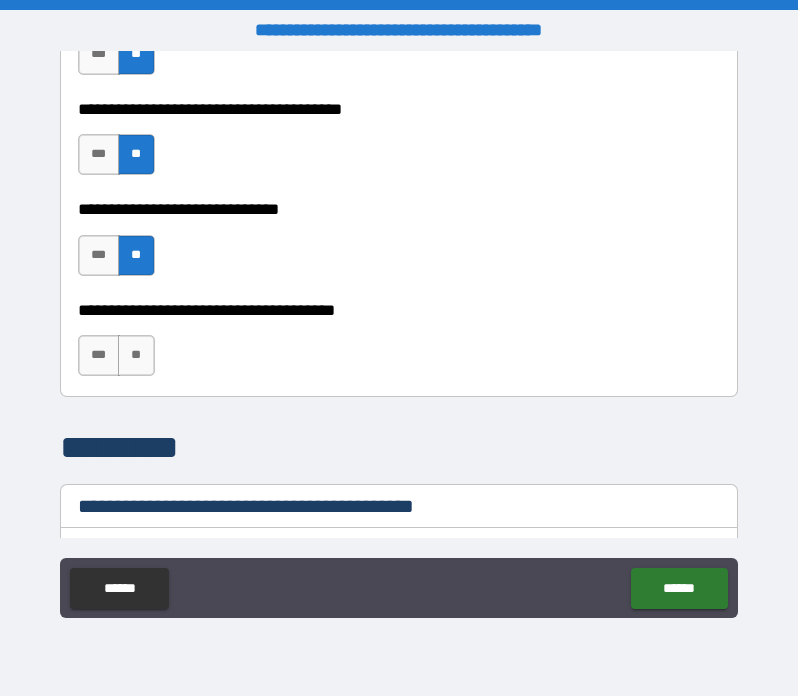 scroll, scrollTop: 6374, scrollLeft: 0, axis: vertical 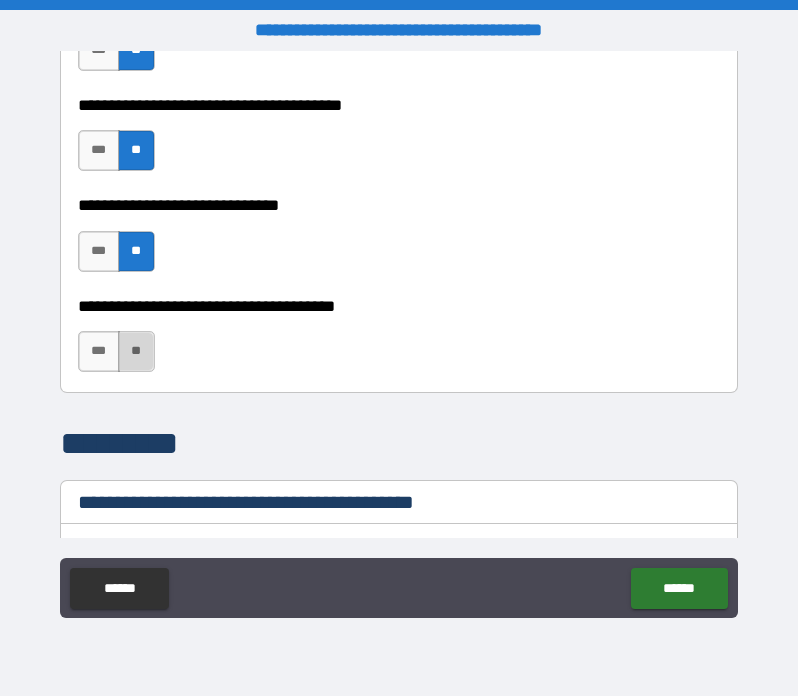 click on "**" at bounding box center (136, 351) 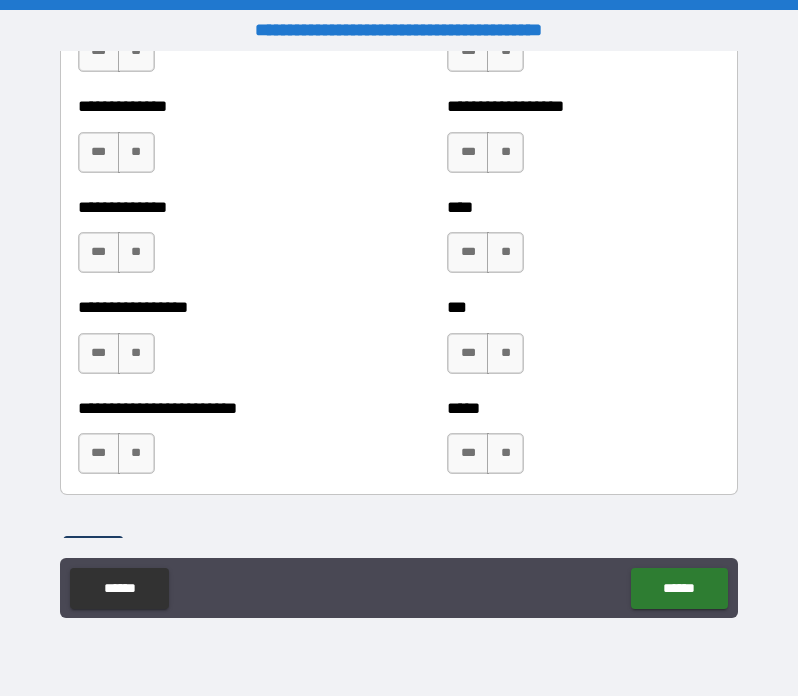scroll, scrollTop: 7015, scrollLeft: 0, axis: vertical 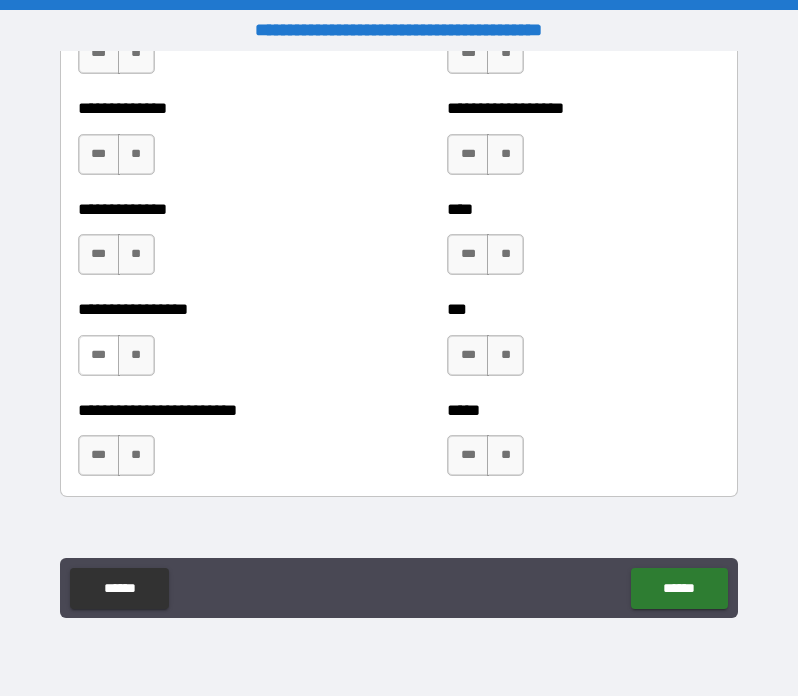 click on "***" at bounding box center [99, 355] 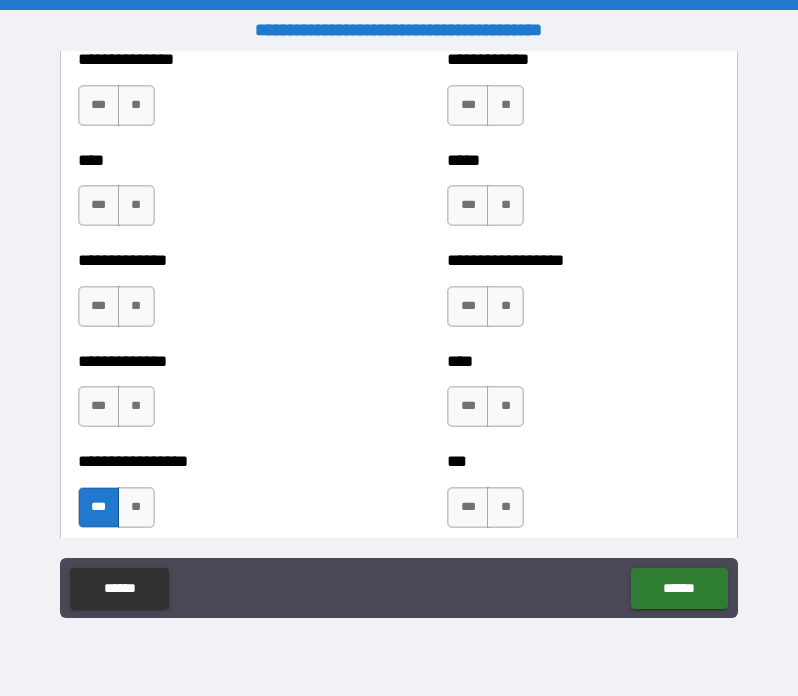 scroll, scrollTop: 6862, scrollLeft: 0, axis: vertical 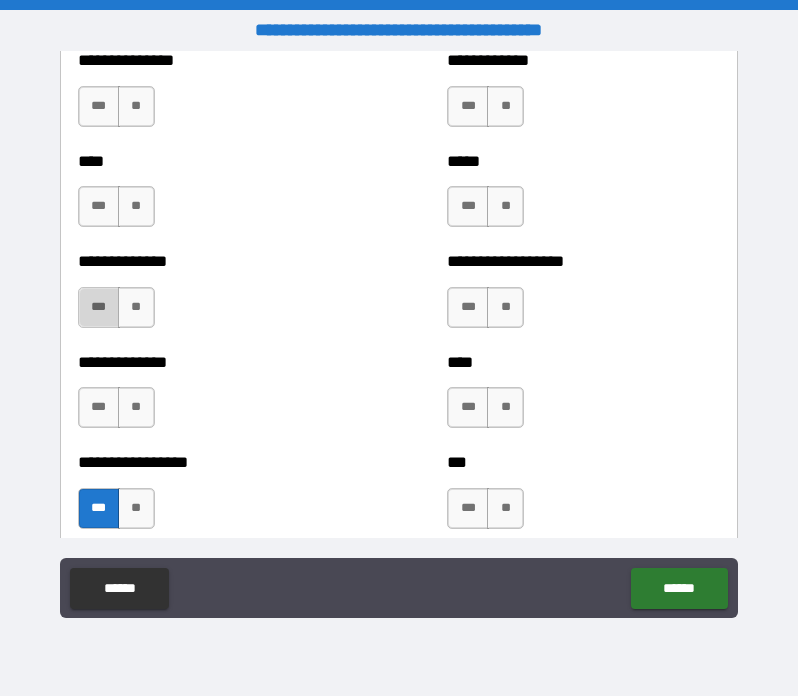 click on "***" at bounding box center [99, 307] 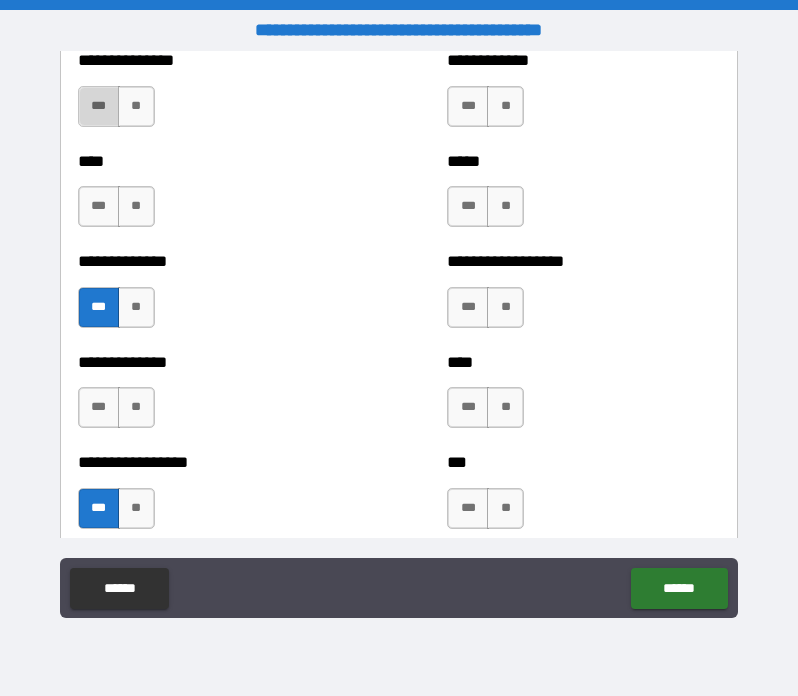 click on "***" at bounding box center [99, 106] 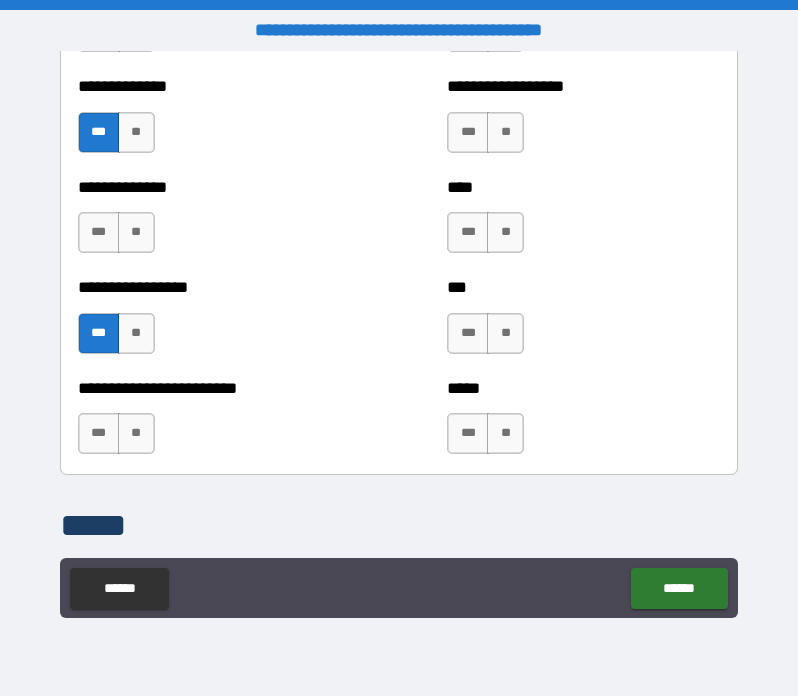 scroll, scrollTop: 7036, scrollLeft: 0, axis: vertical 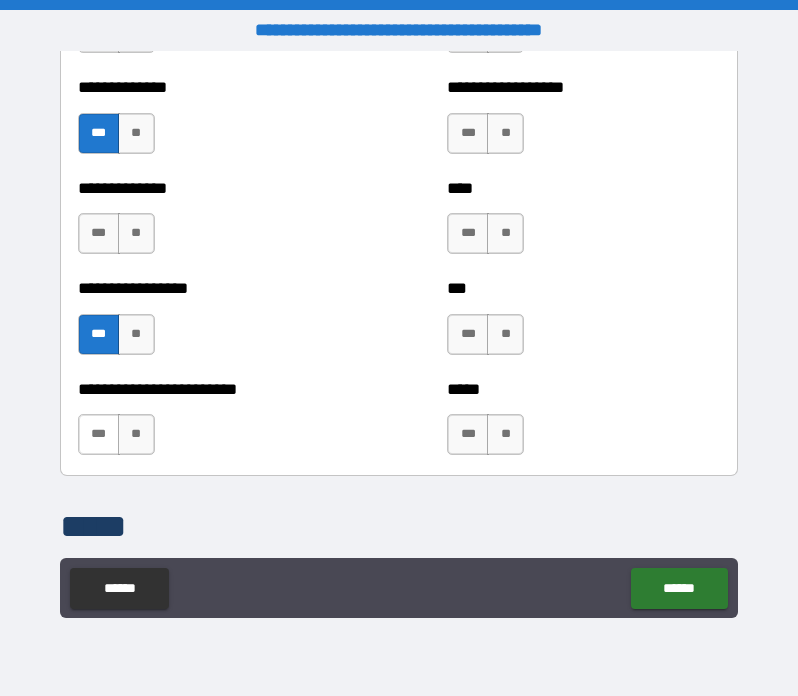 click on "***" at bounding box center [99, 434] 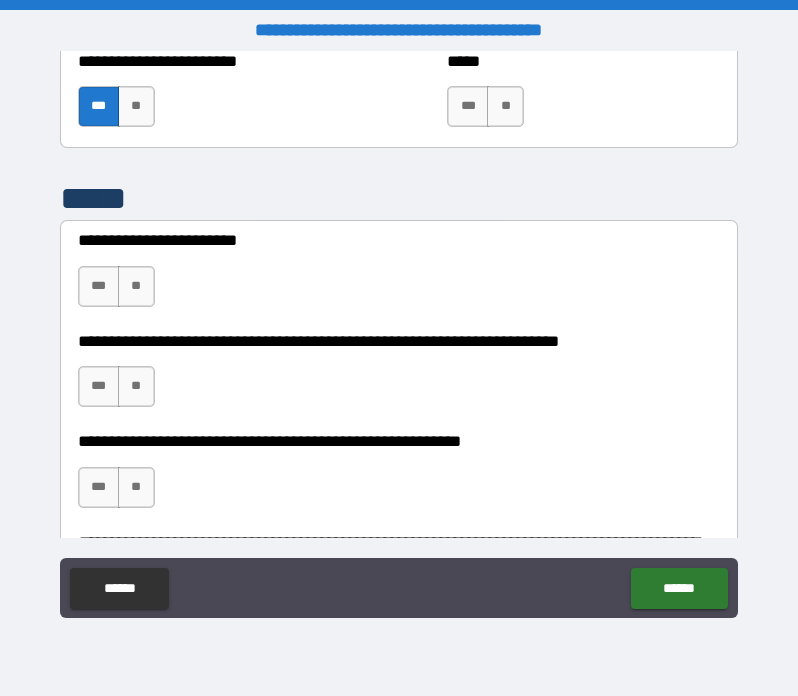 scroll, scrollTop: 7362, scrollLeft: 0, axis: vertical 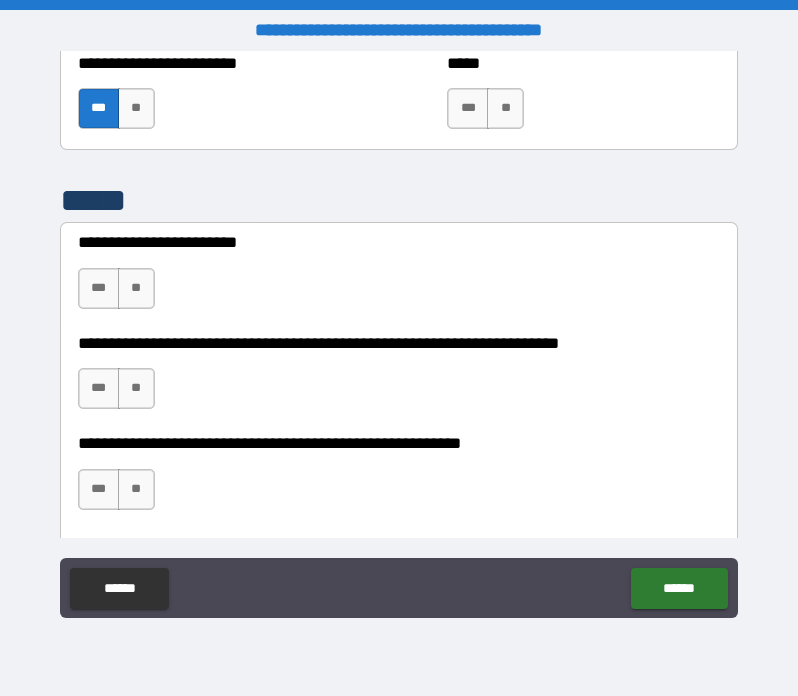 click on "**********" at bounding box center (399, 278) 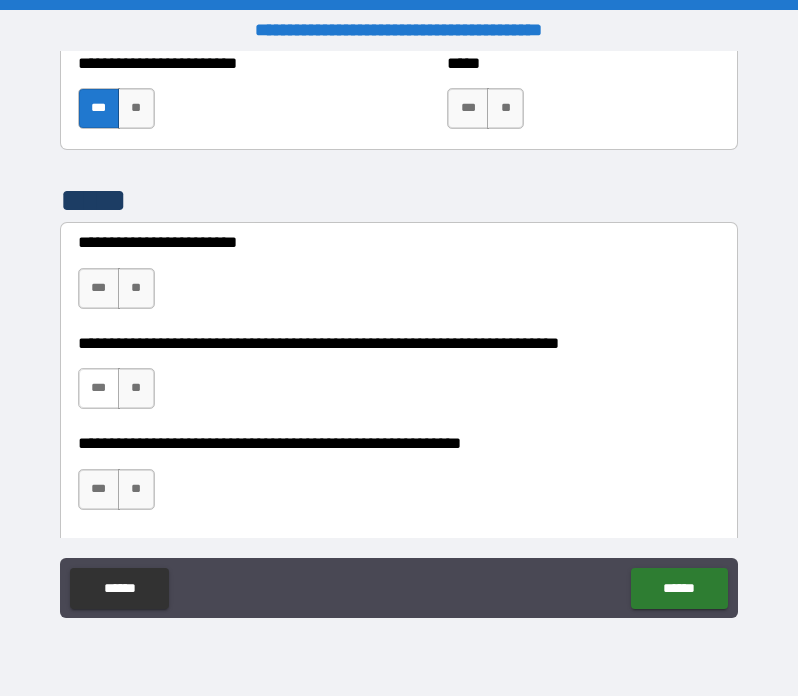 click on "***" at bounding box center (99, 388) 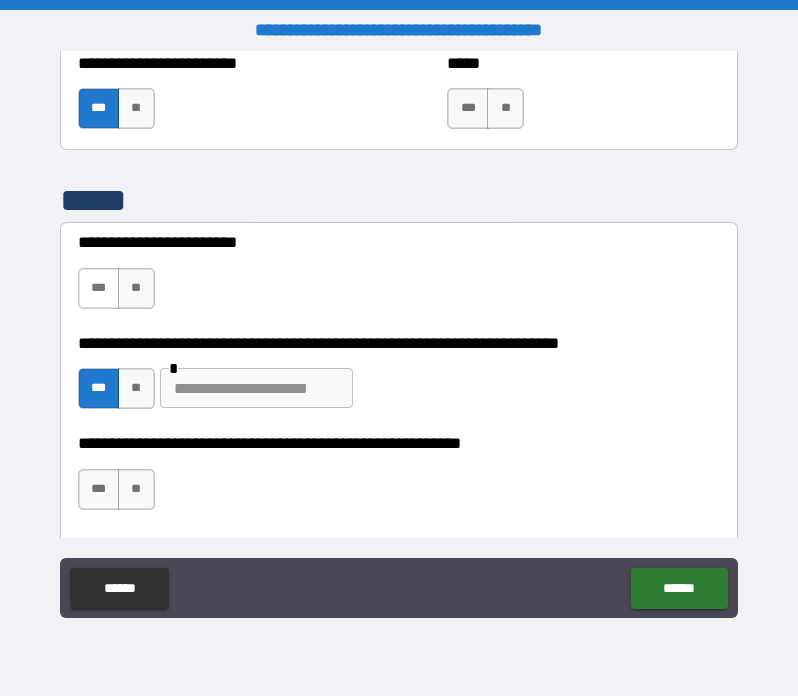 click on "***" at bounding box center (99, 288) 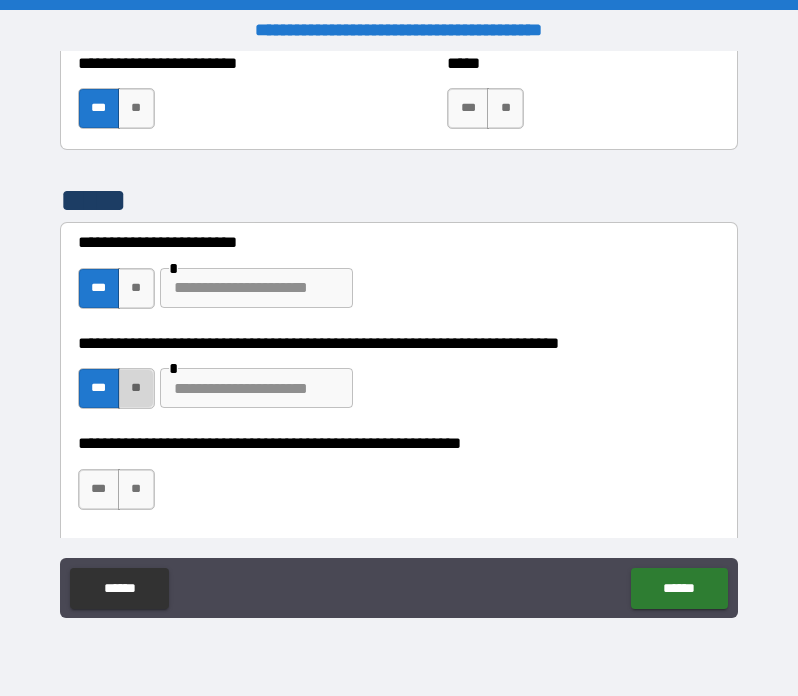 click on "**" at bounding box center [136, 388] 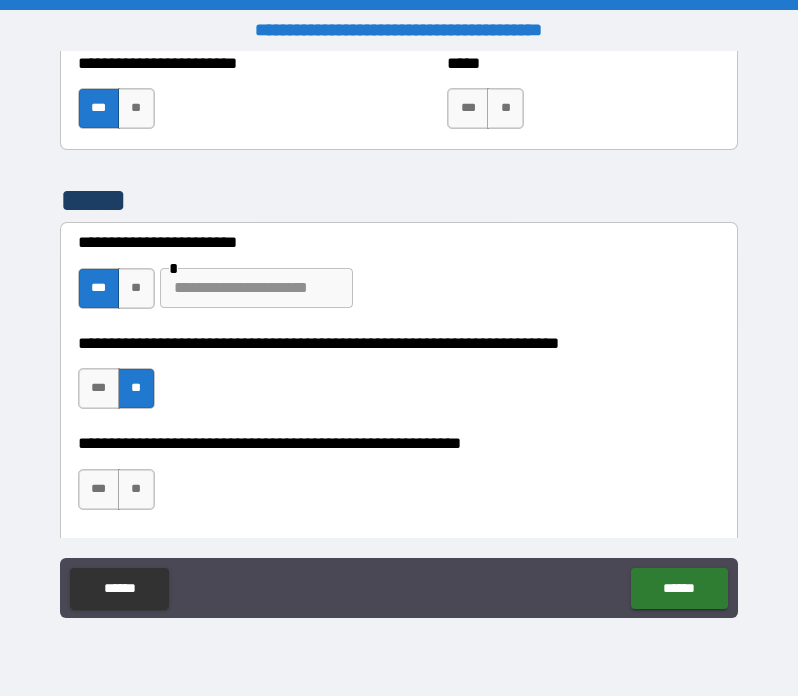 click at bounding box center [256, 288] 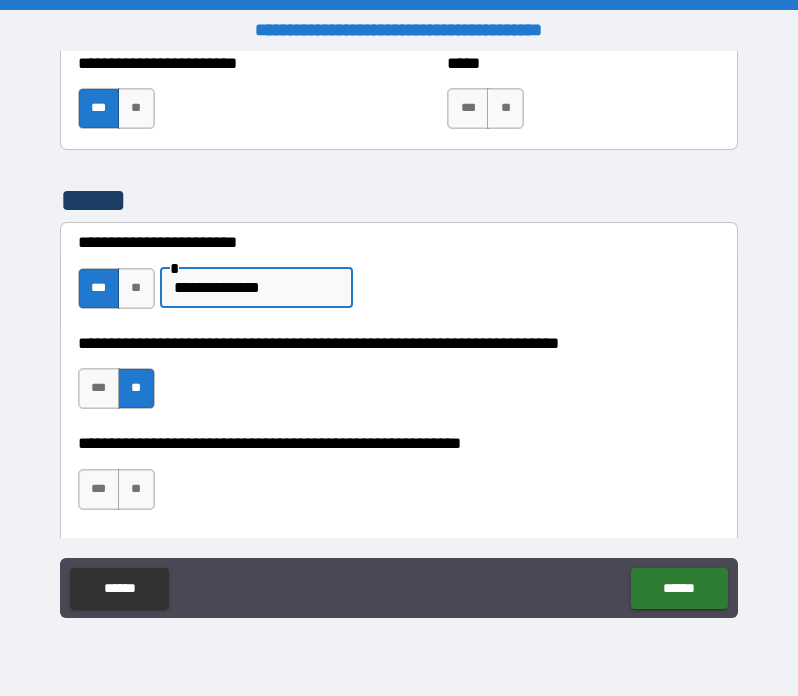 scroll, scrollTop: 7509, scrollLeft: 0, axis: vertical 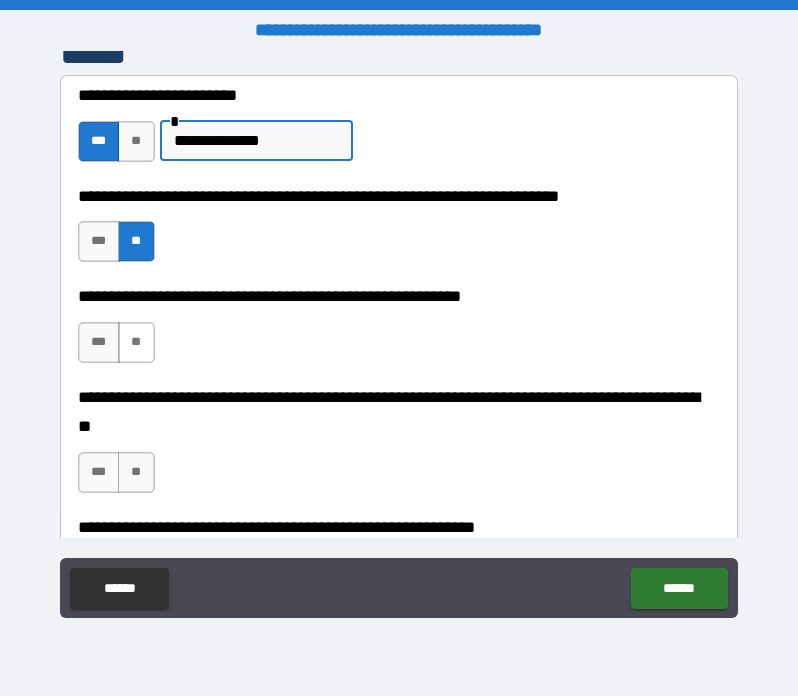 type on "**********" 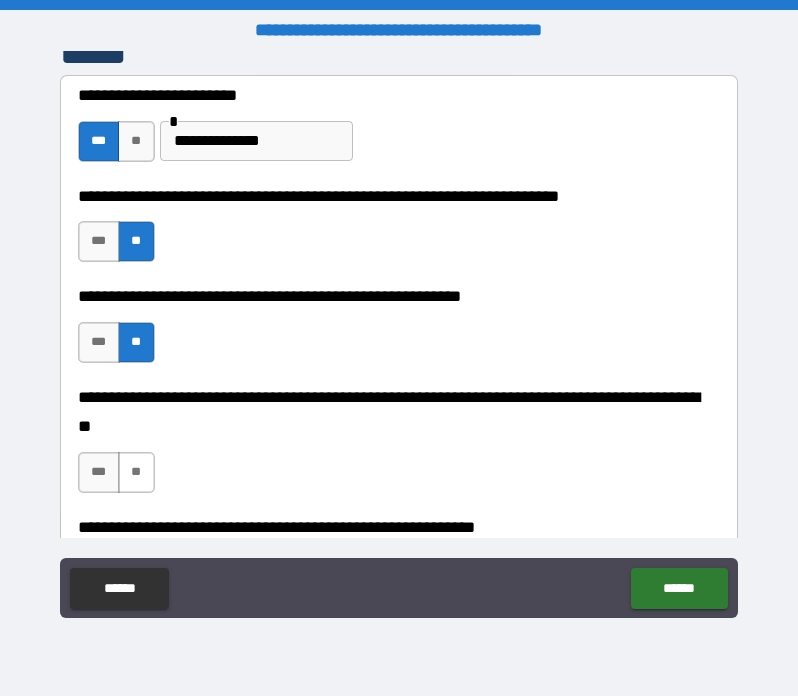 click on "**" at bounding box center (136, 472) 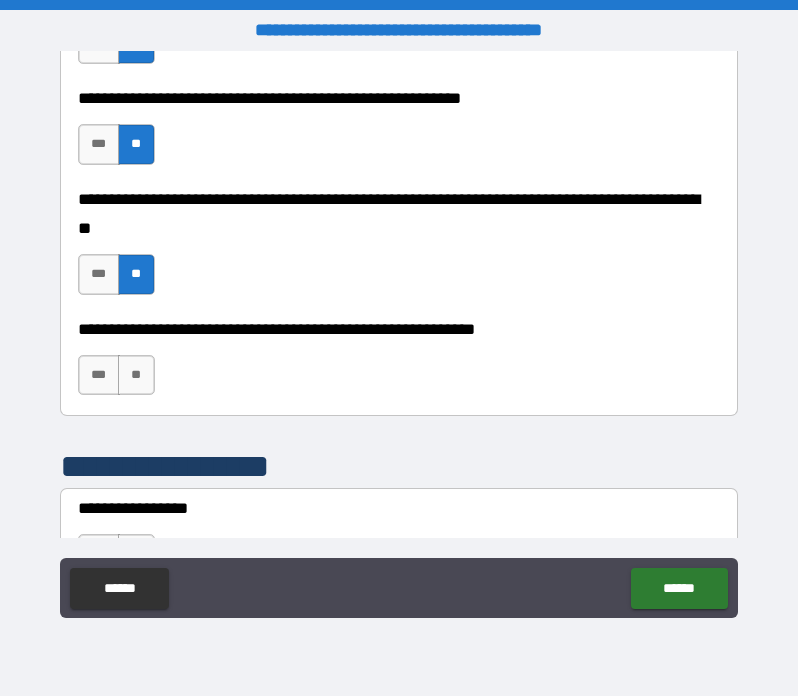 scroll, scrollTop: 7708, scrollLeft: 0, axis: vertical 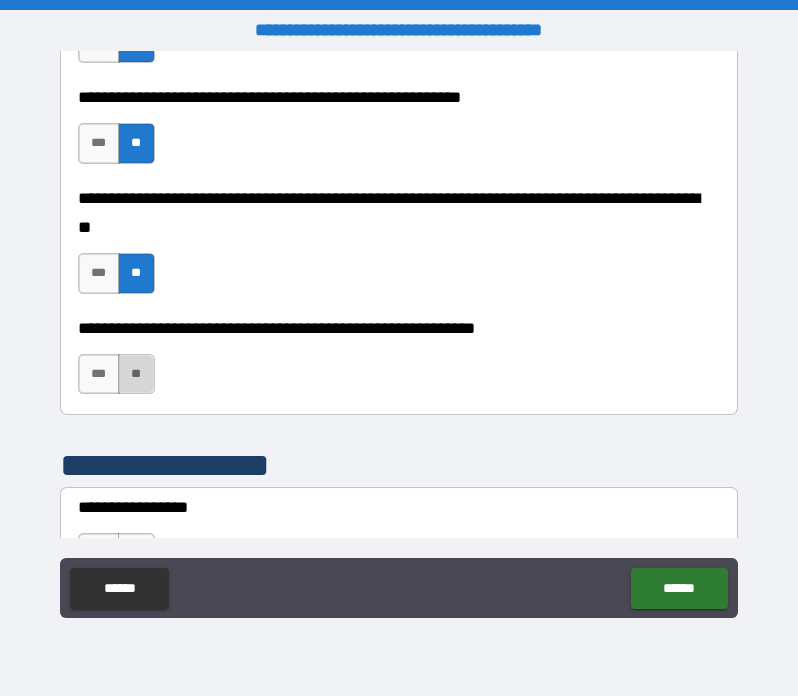 click on "**" at bounding box center (136, 374) 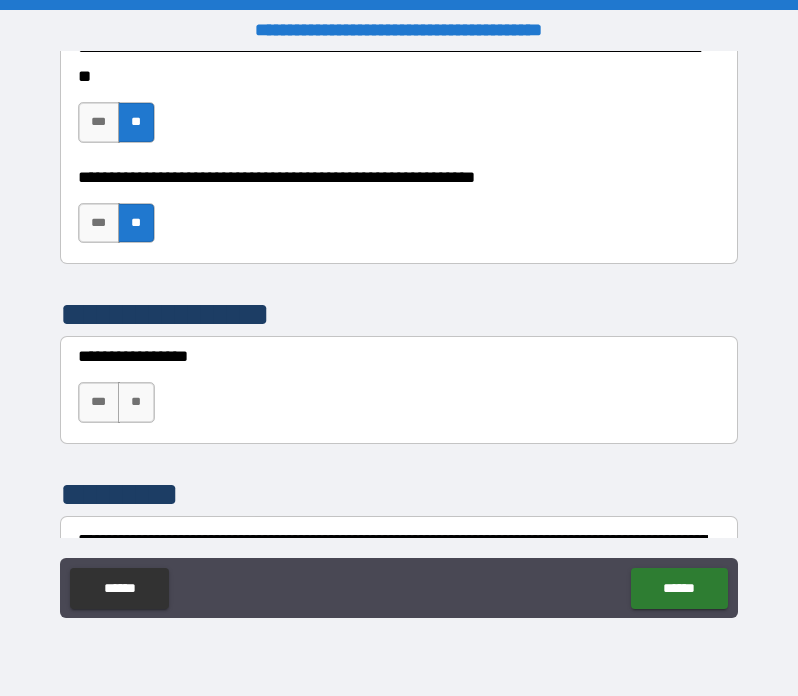 scroll, scrollTop: 7860, scrollLeft: 0, axis: vertical 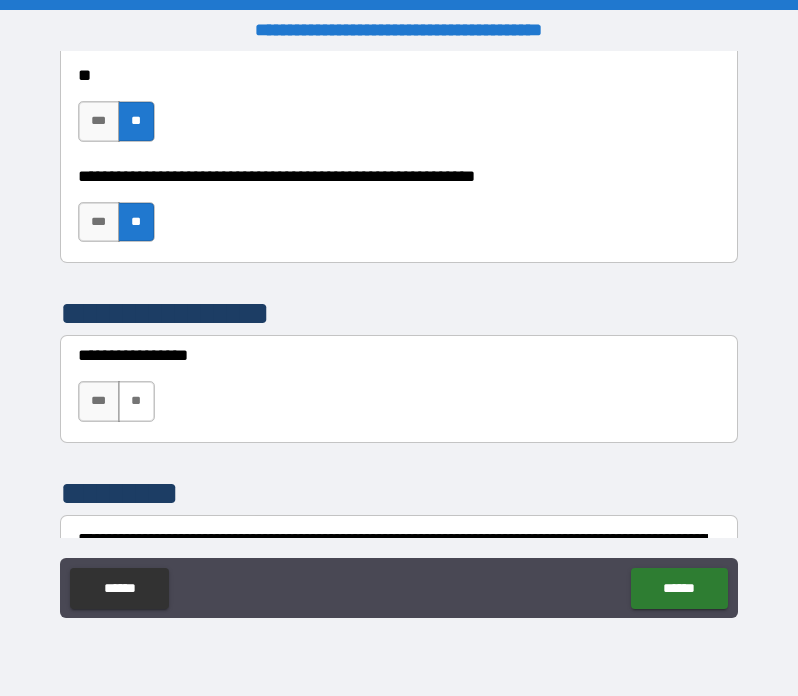 click on "**" at bounding box center [136, 401] 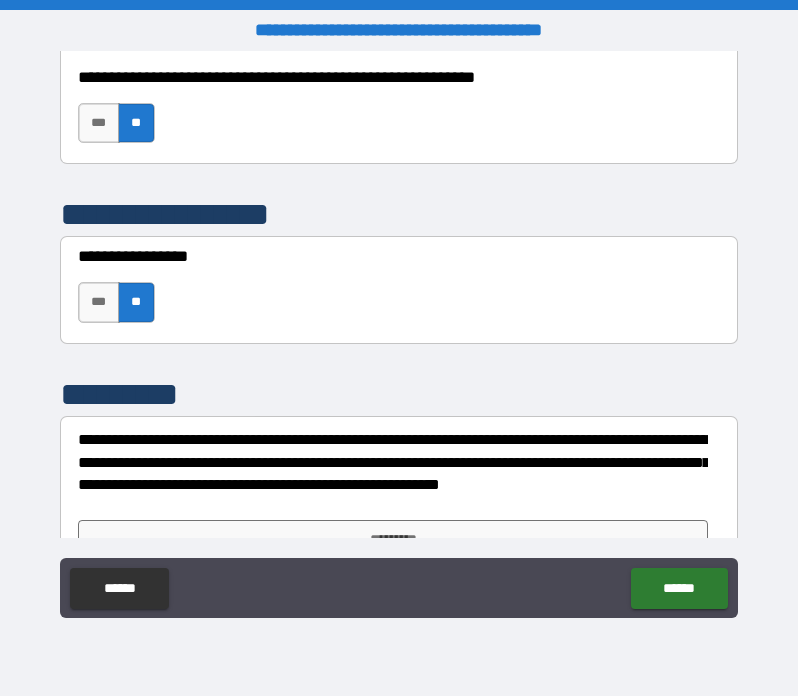 scroll, scrollTop: 8001, scrollLeft: 0, axis: vertical 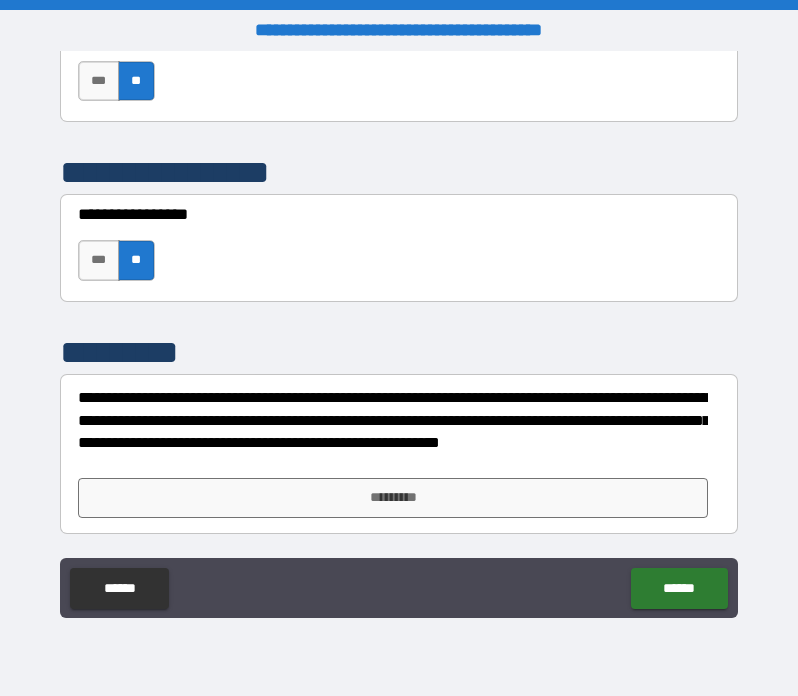 click on "**********" at bounding box center (393, 432) 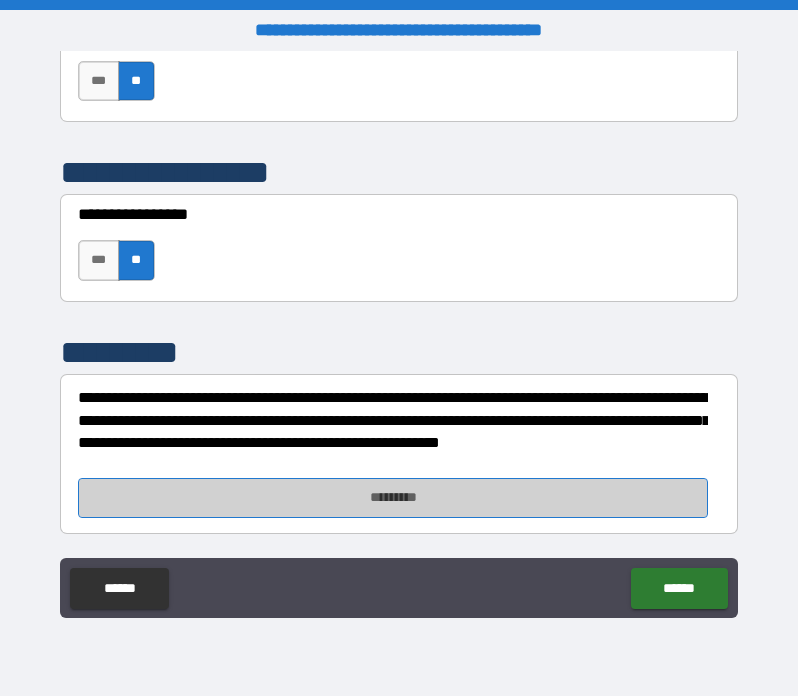 click on "*********" at bounding box center [393, 498] 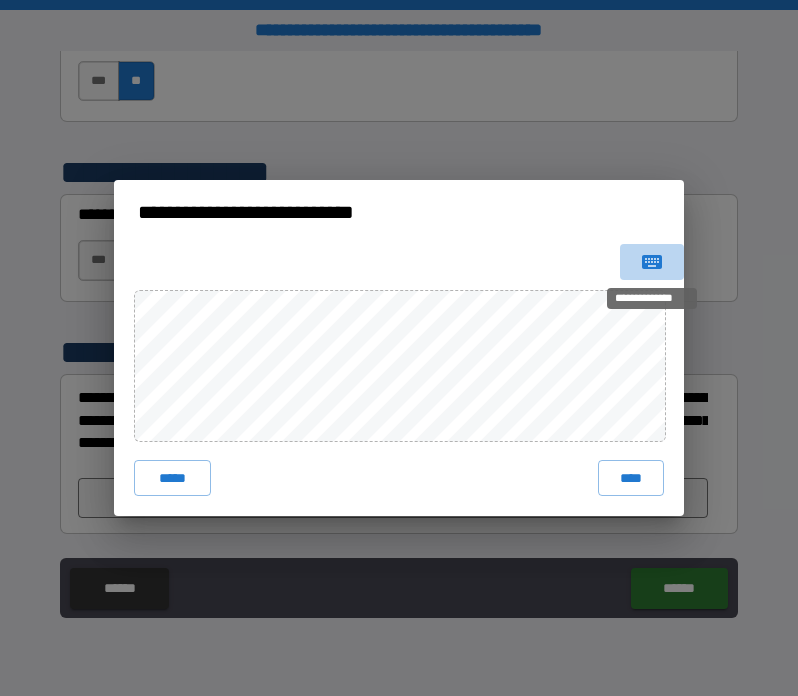 click 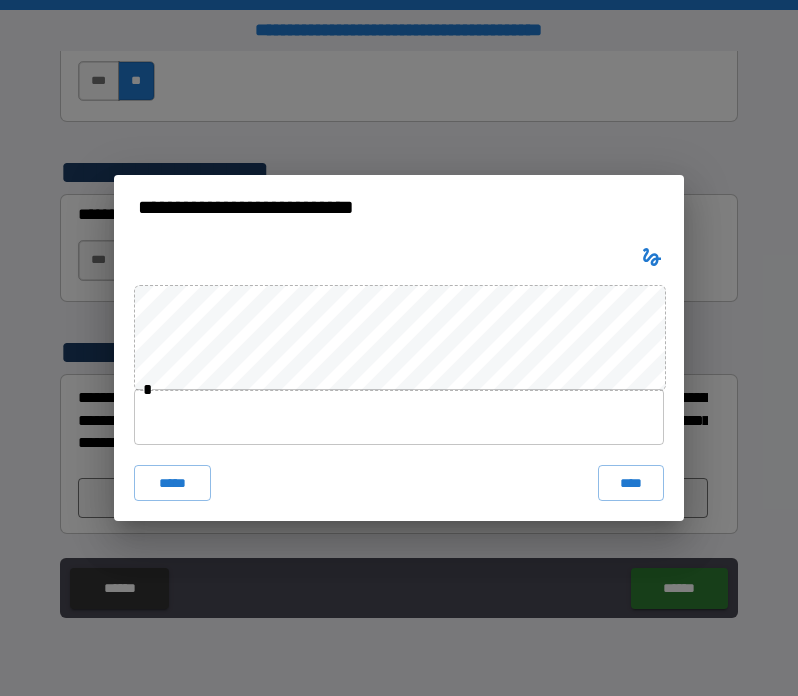click at bounding box center (399, 417) 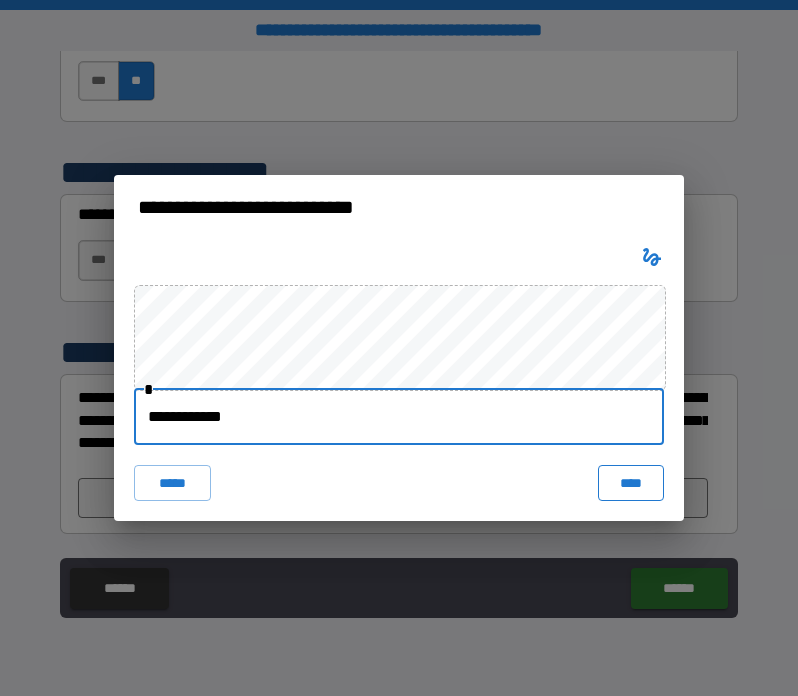 type on "**********" 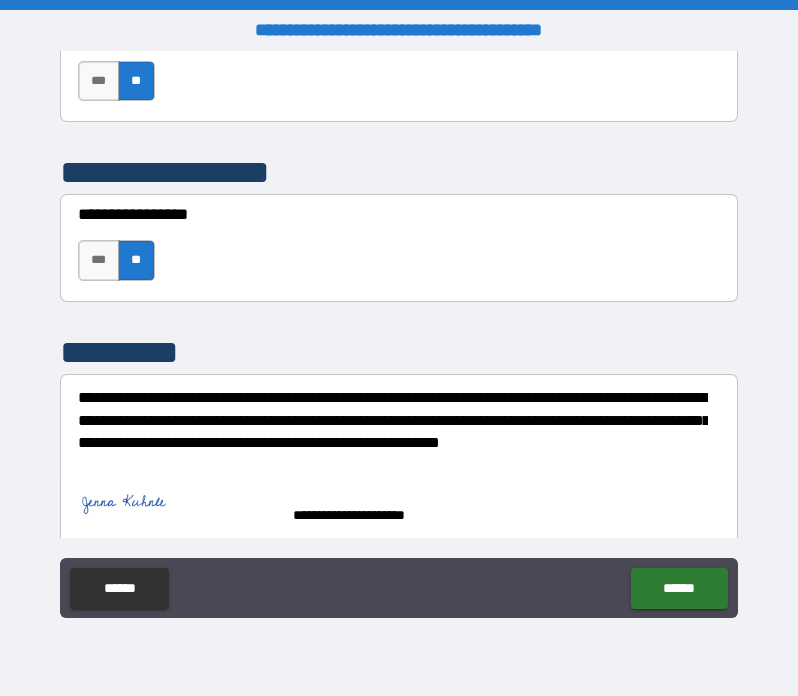 scroll, scrollTop: 8018, scrollLeft: 0, axis: vertical 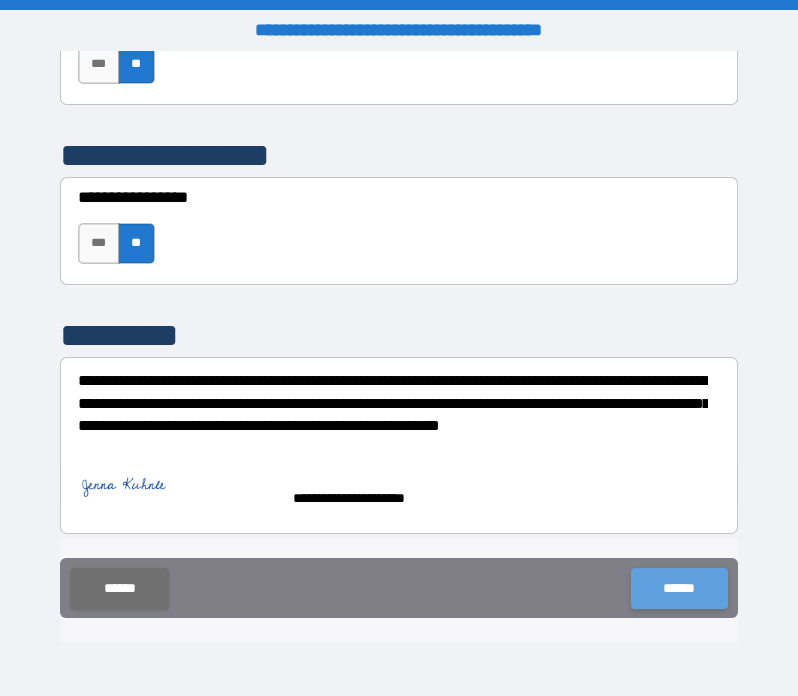 click on "******" at bounding box center [679, 588] 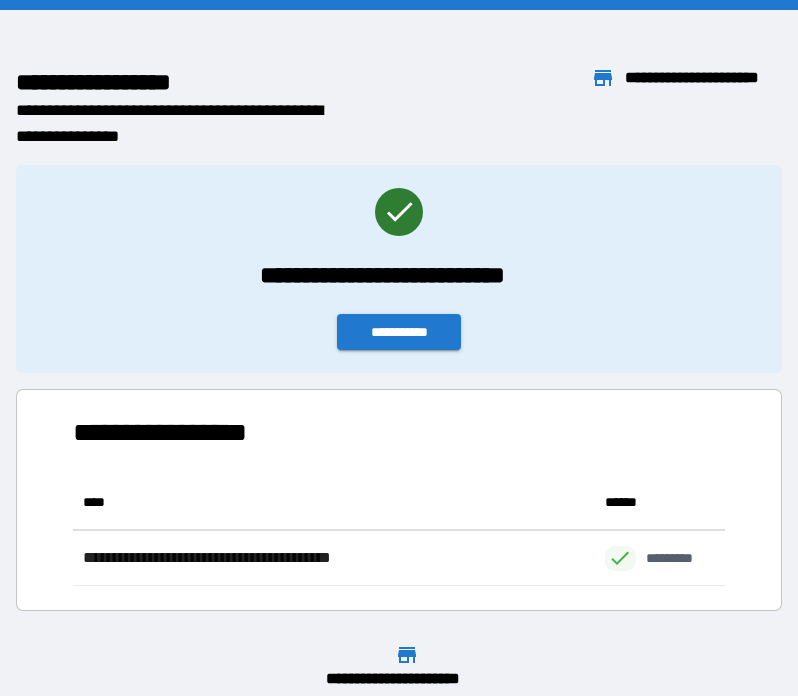 scroll, scrollTop: 1, scrollLeft: 1, axis: both 